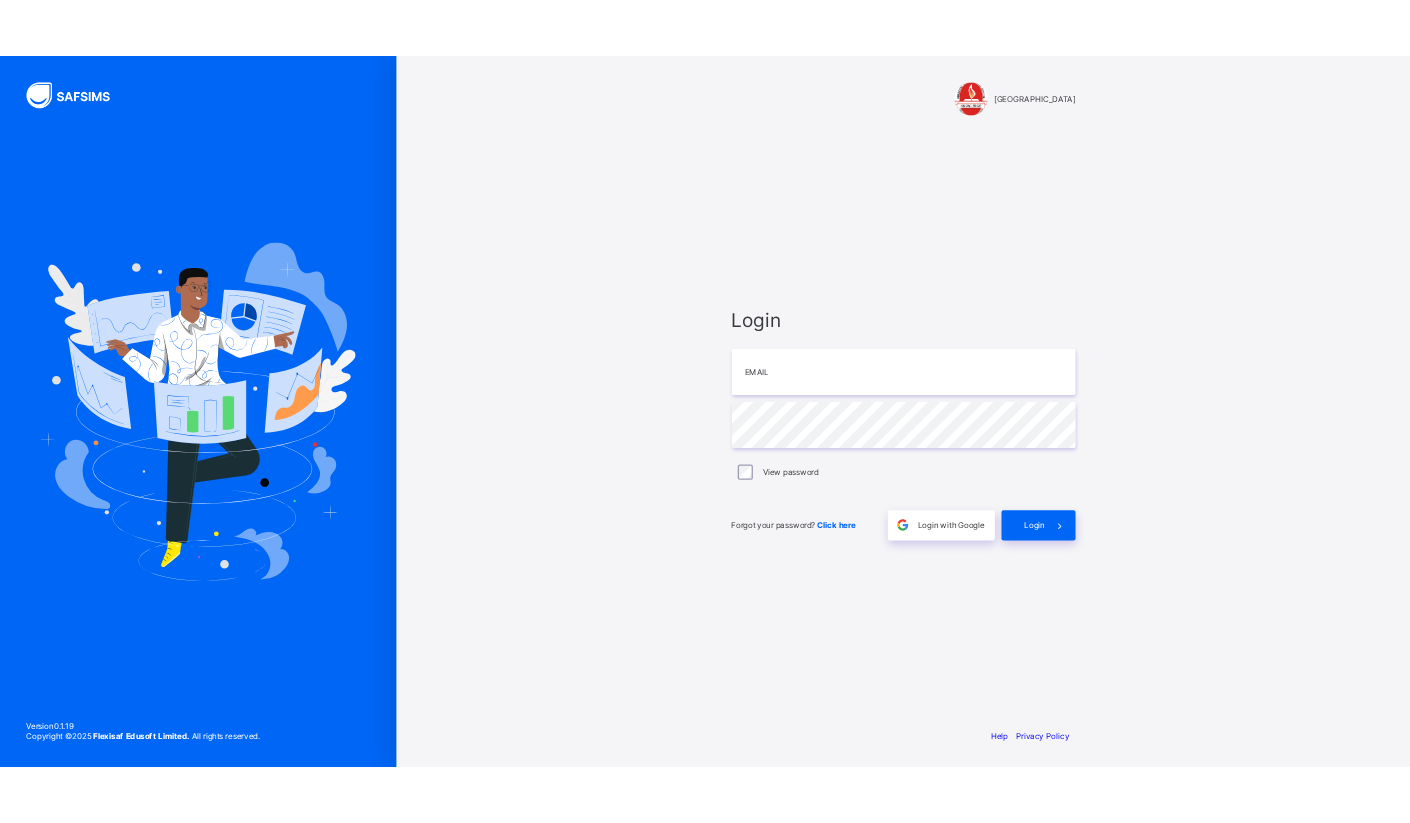 scroll, scrollTop: 0, scrollLeft: 0, axis: both 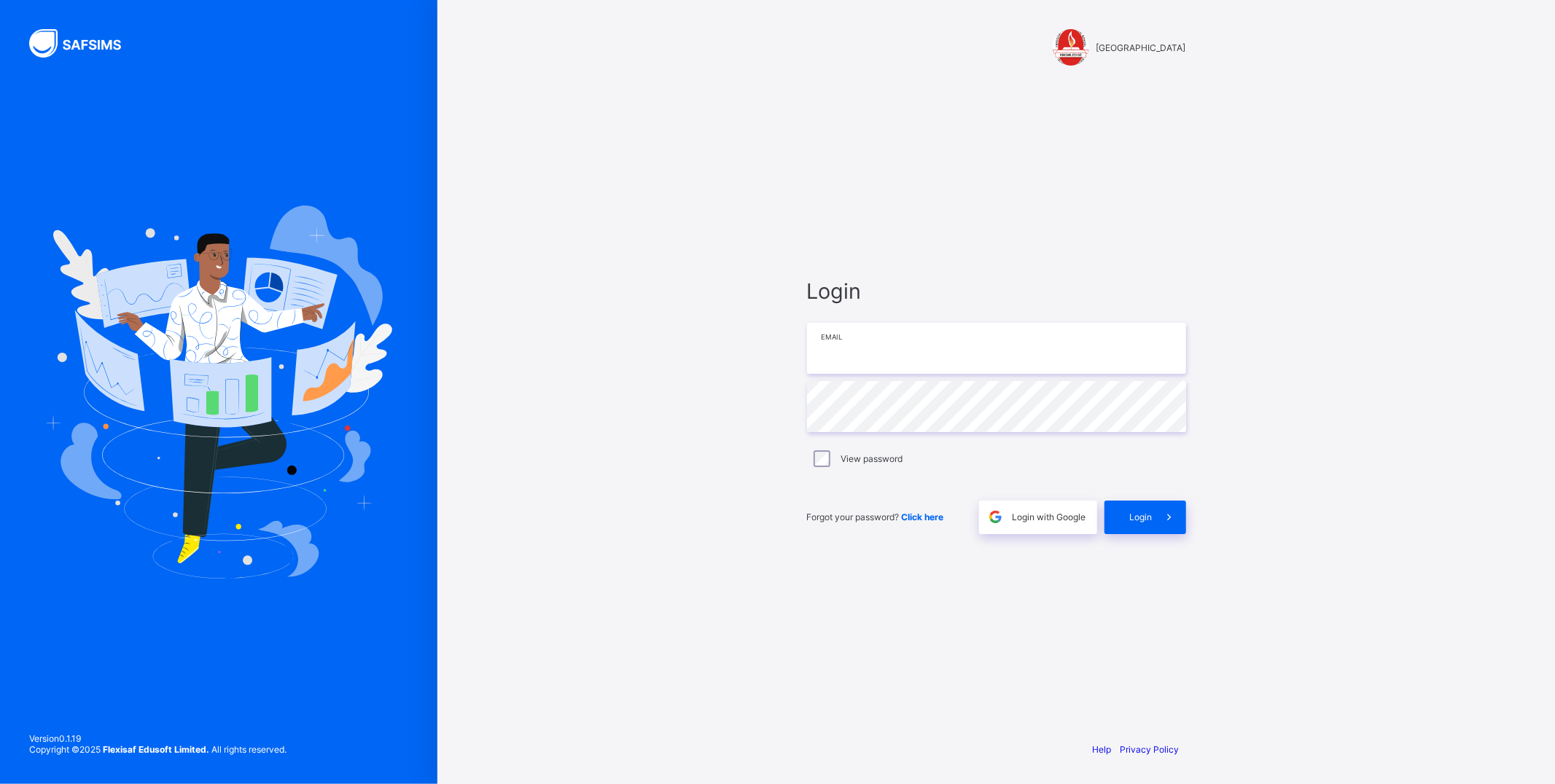 click at bounding box center (997, 348) 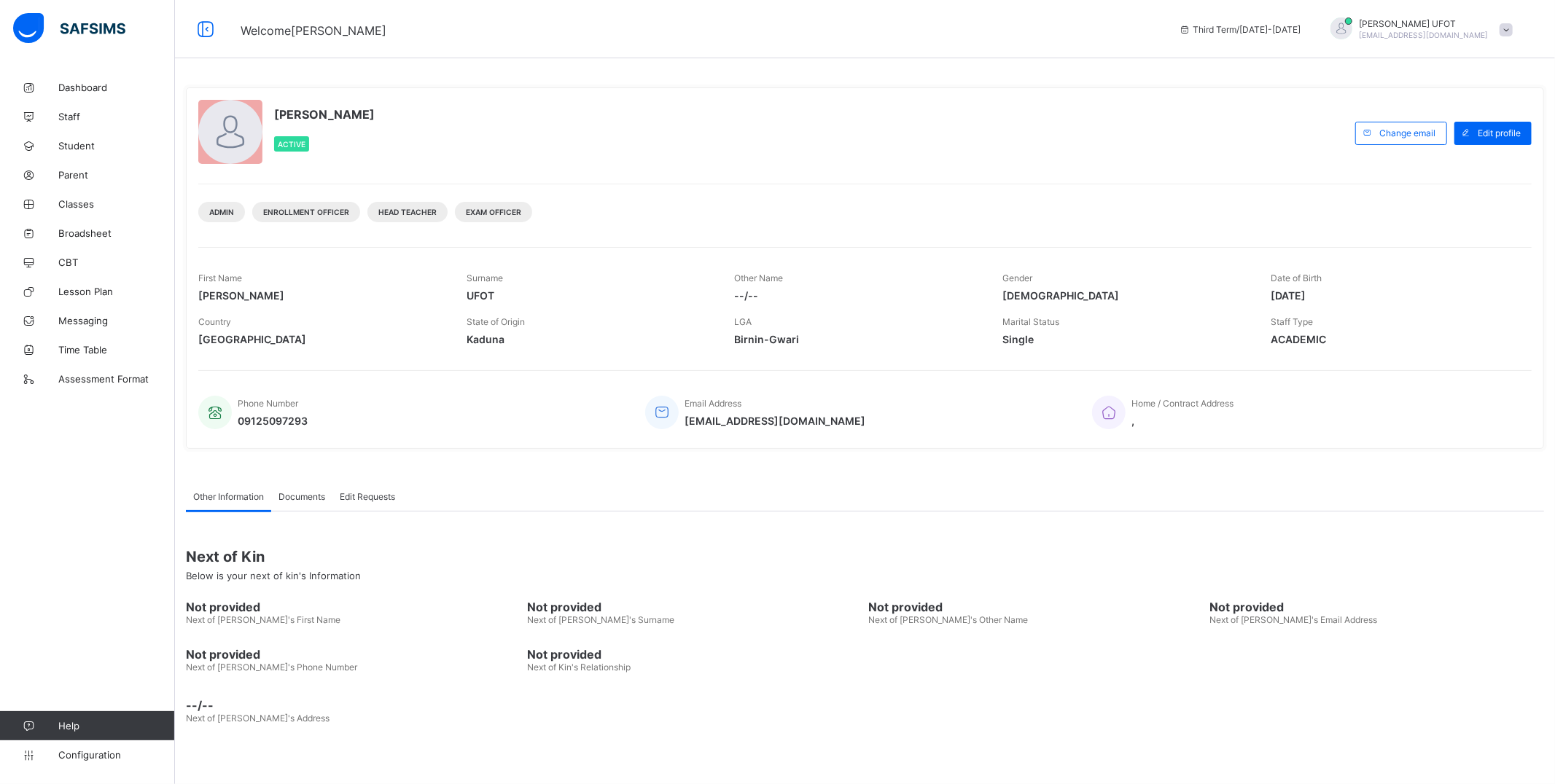 click on "UFOT GABRIEL    Active" at bounding box center (773, 133) 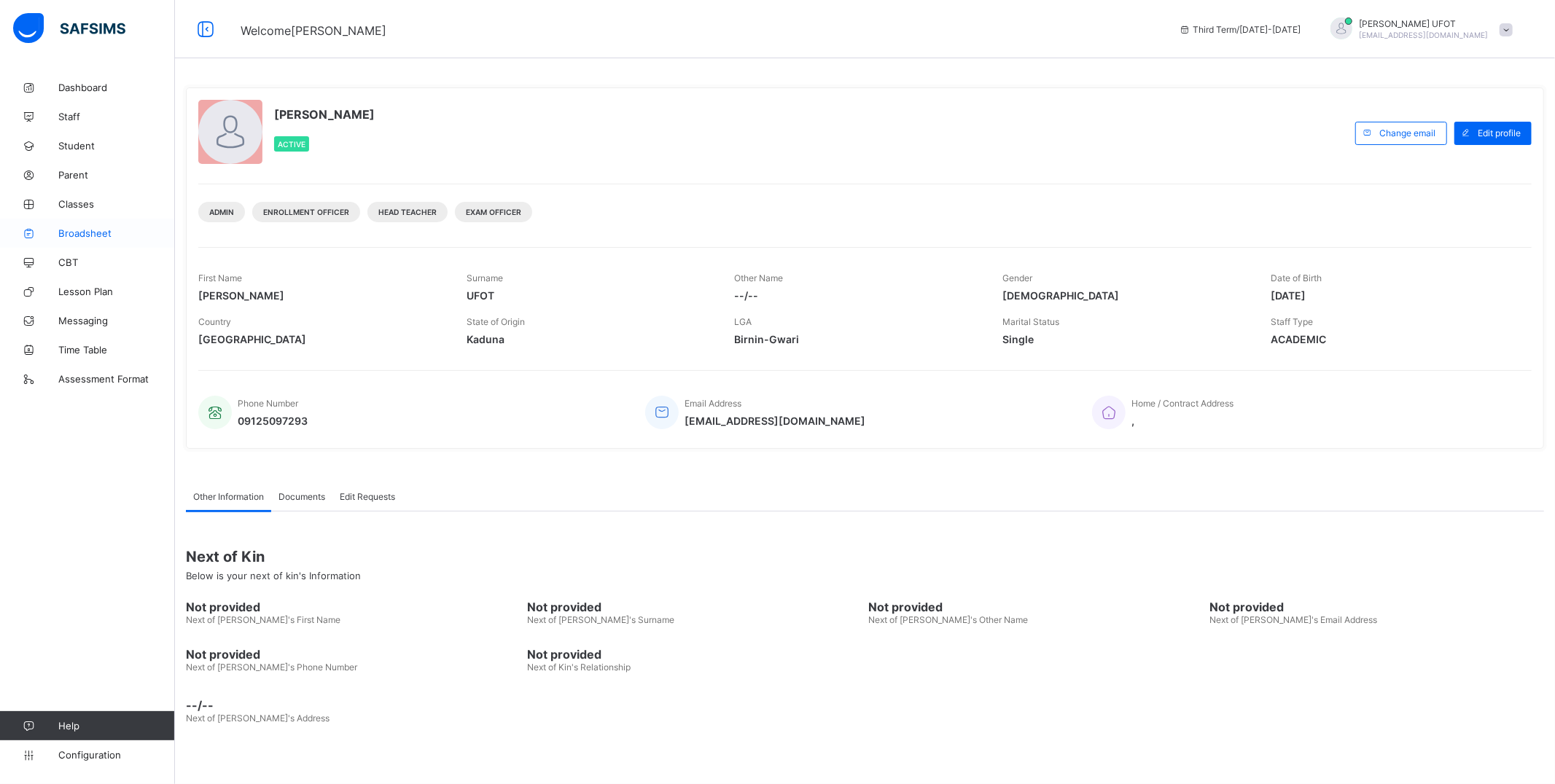 click on "Broadsheet" at bounding box center (117, 233) 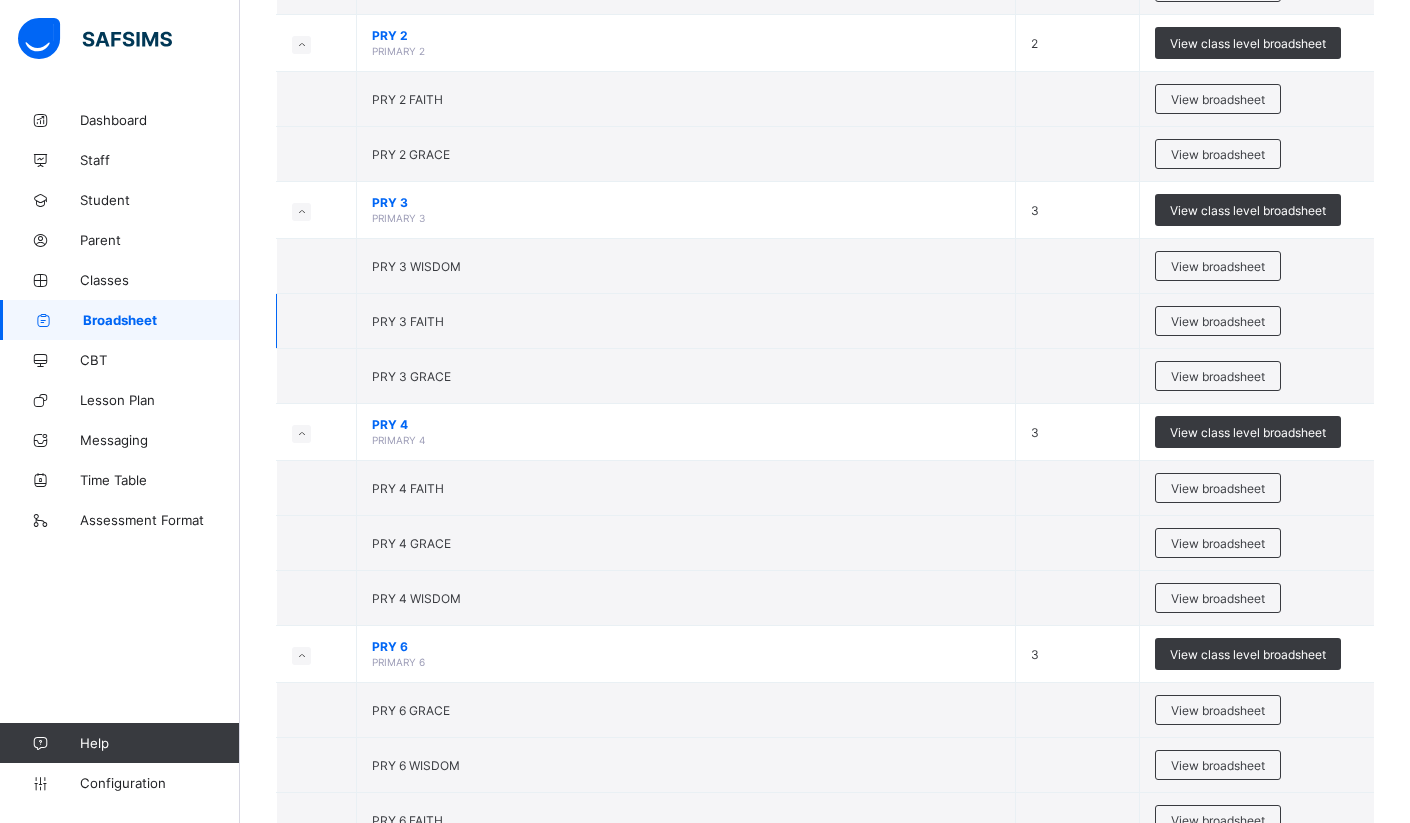 scroll, scrollTop: 1000, scrollLeft: 0, axis: vertical 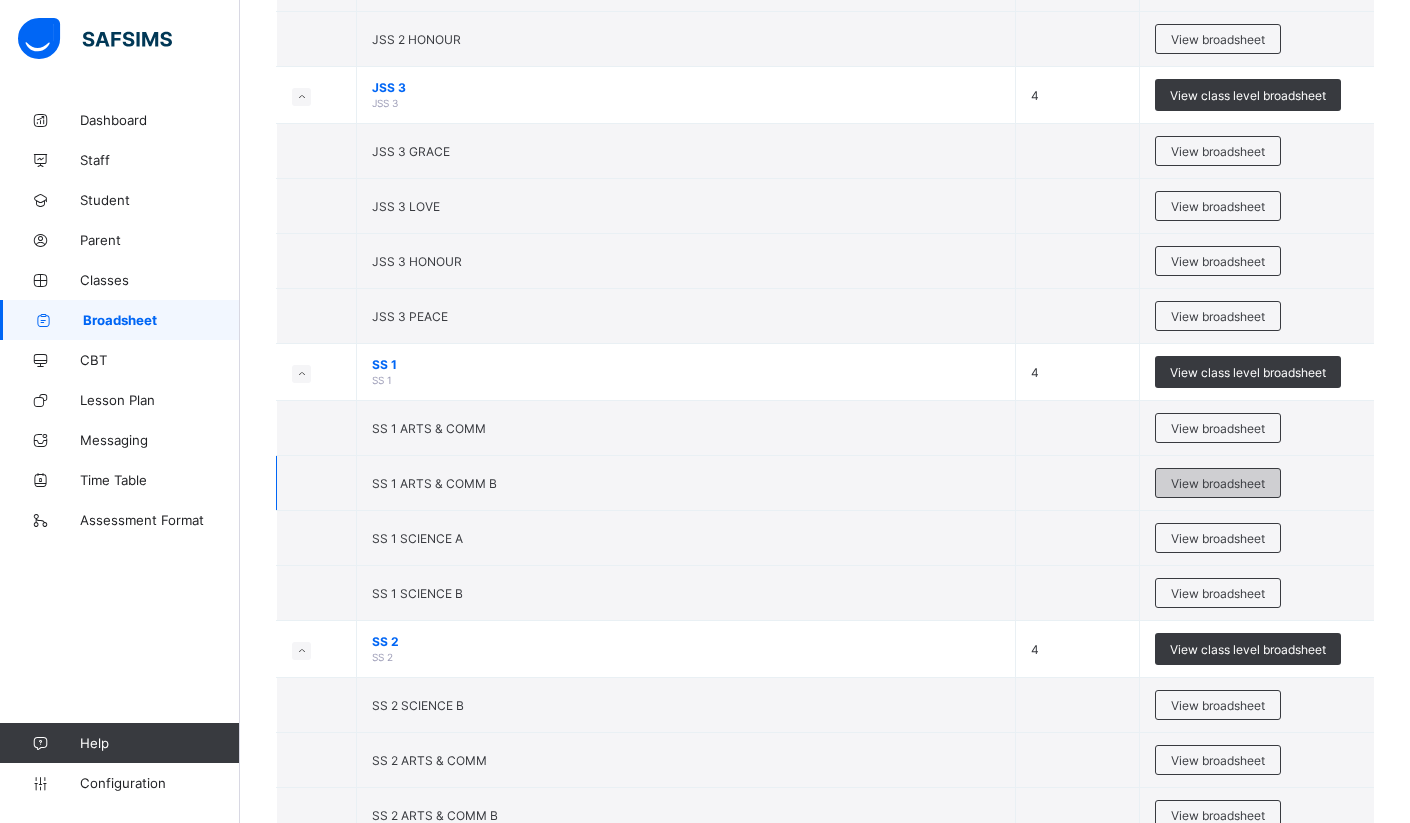click on "View broadsheet" at bounding box center [1218, 483] 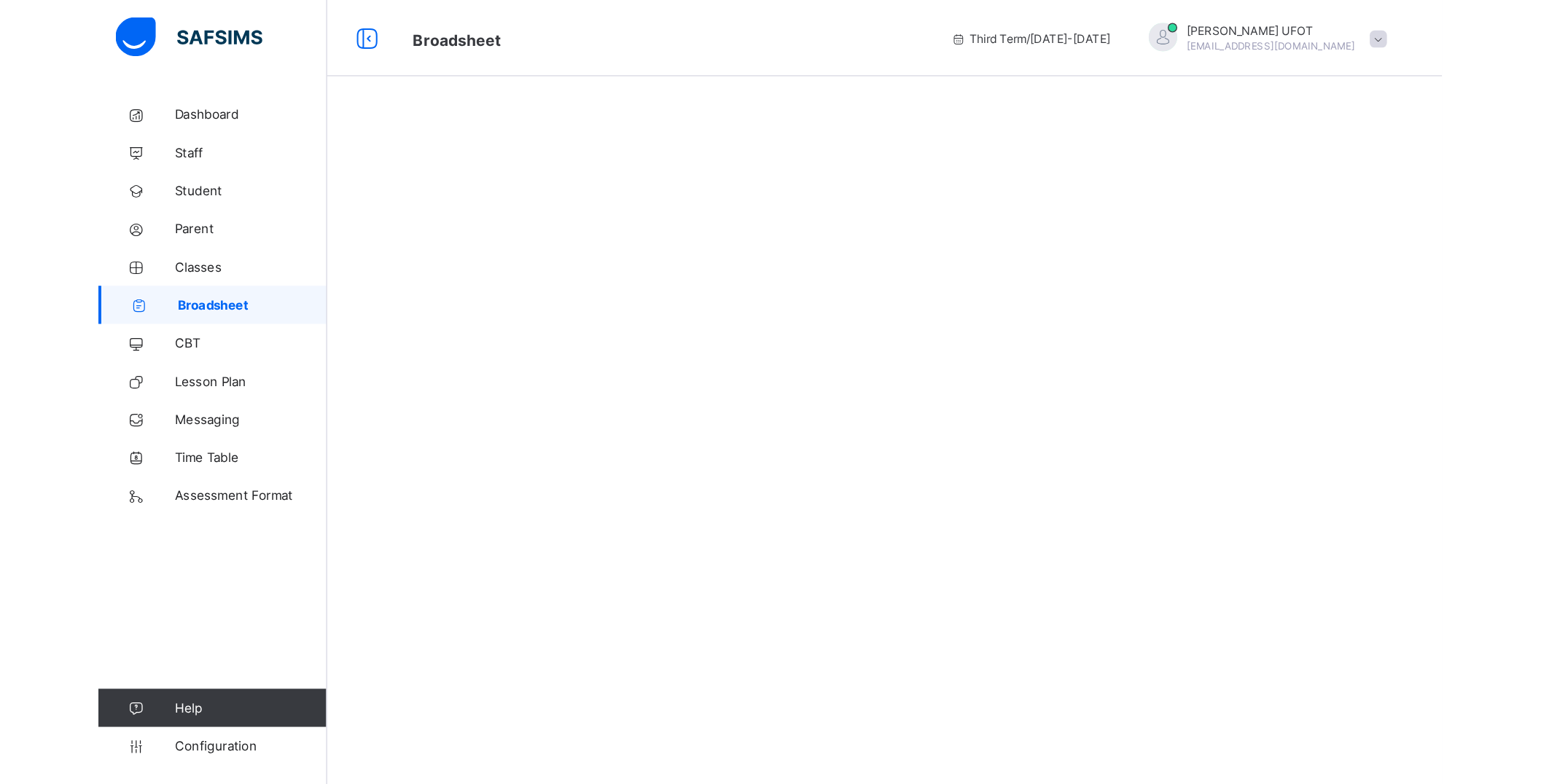 scroll, scrollTop: 0, scrollLeft: 0, axis: both 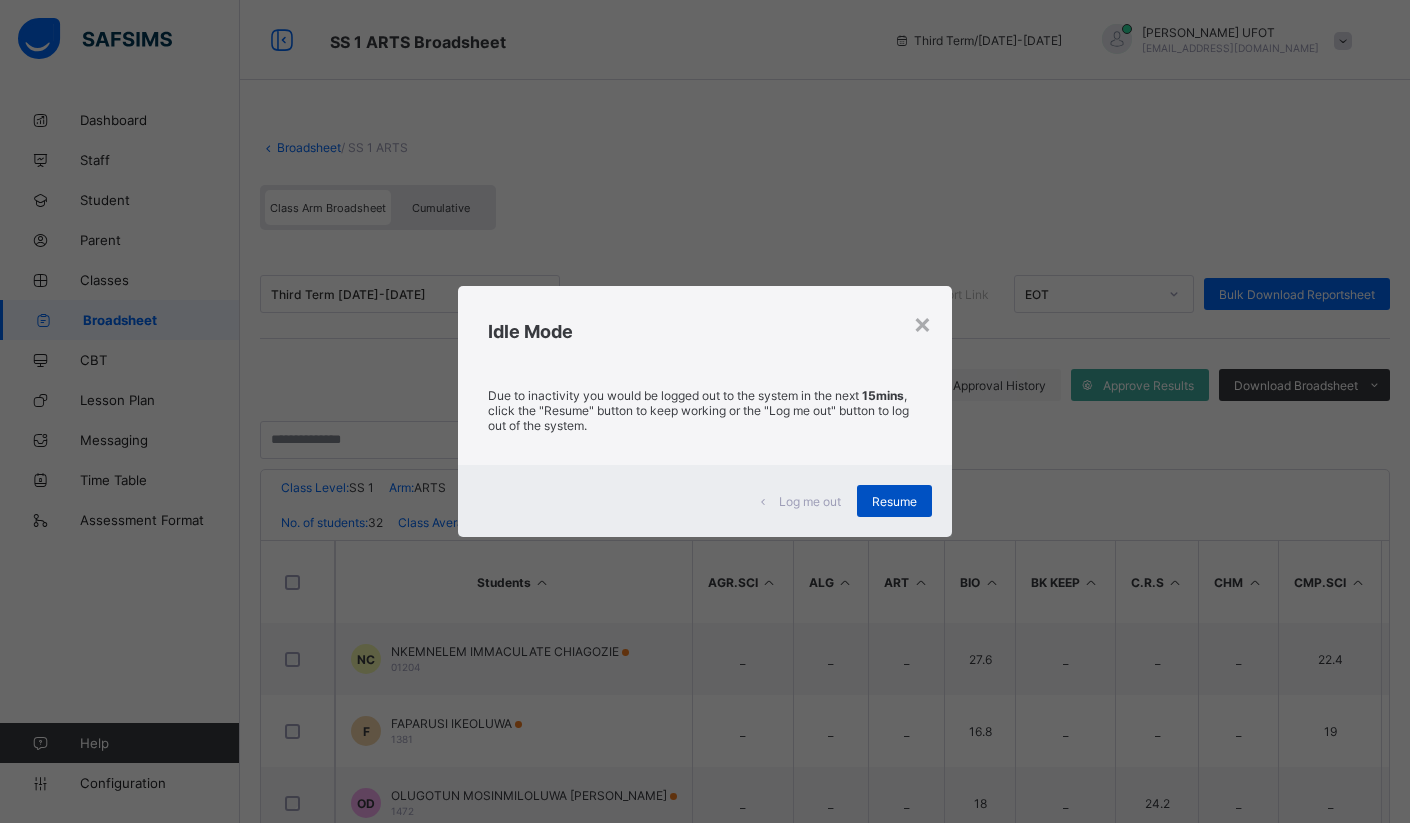 click on "Resume" at bounding box center (894, 501) 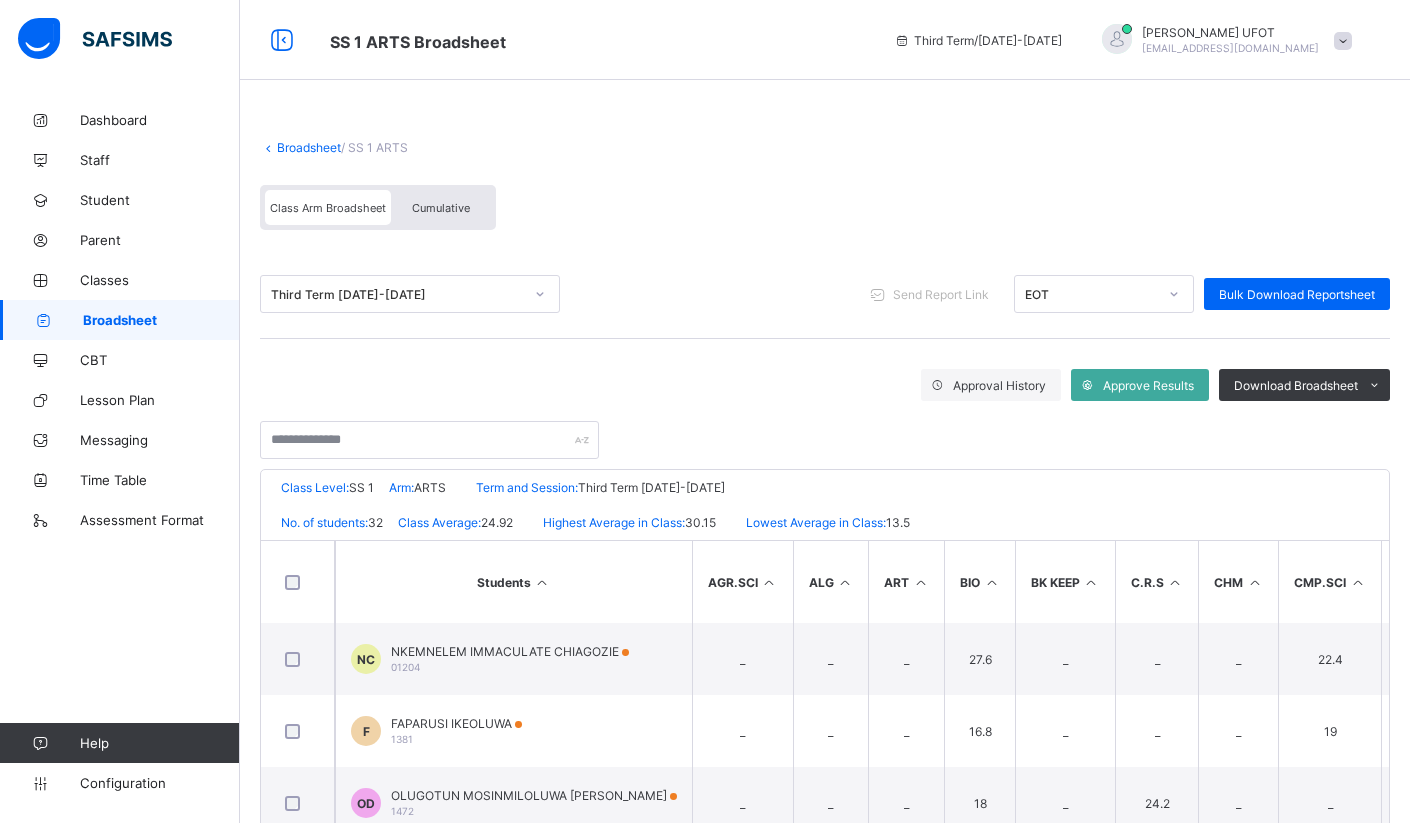 click at bounding box center (991, 582) 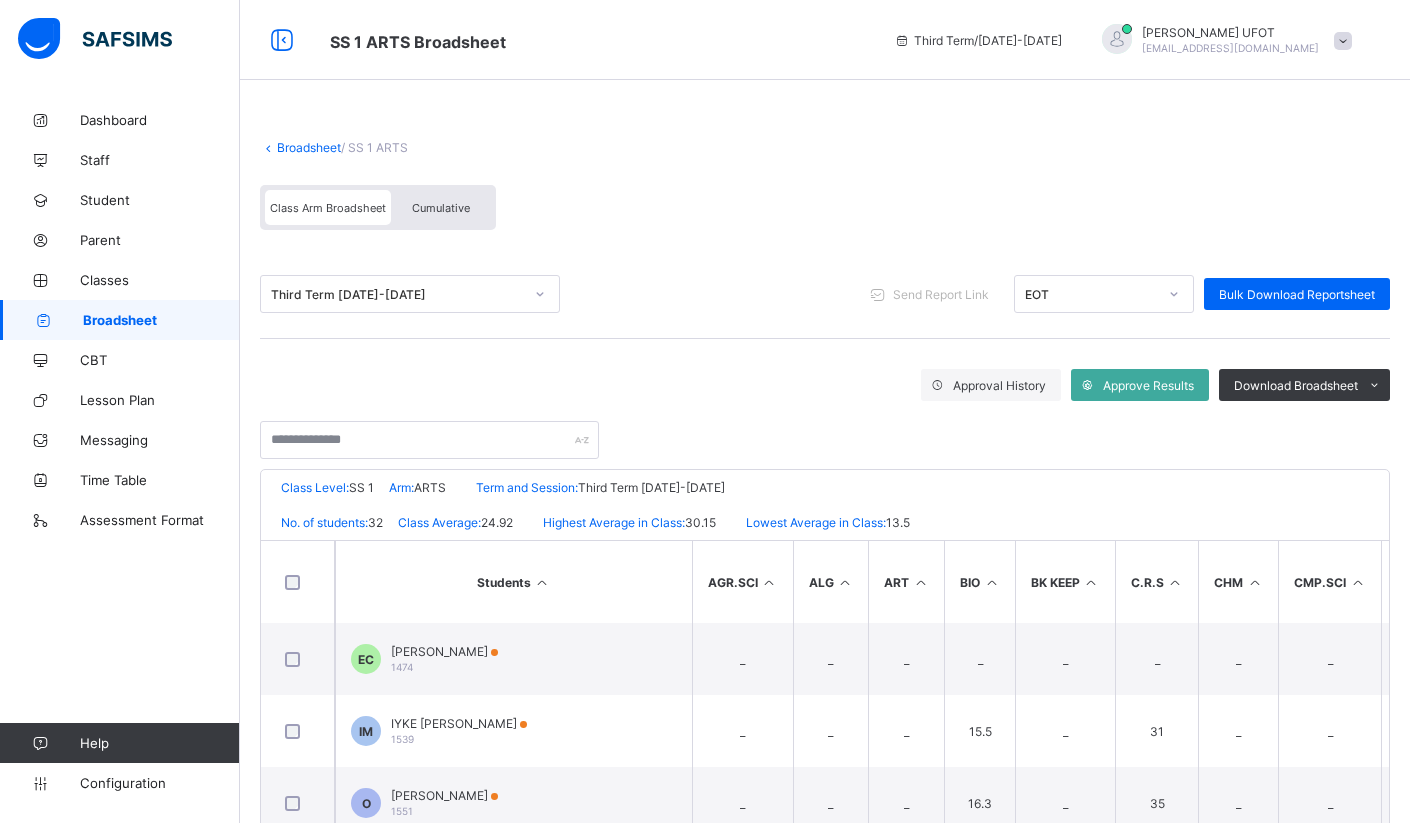 click at bounding box center [991, 582] 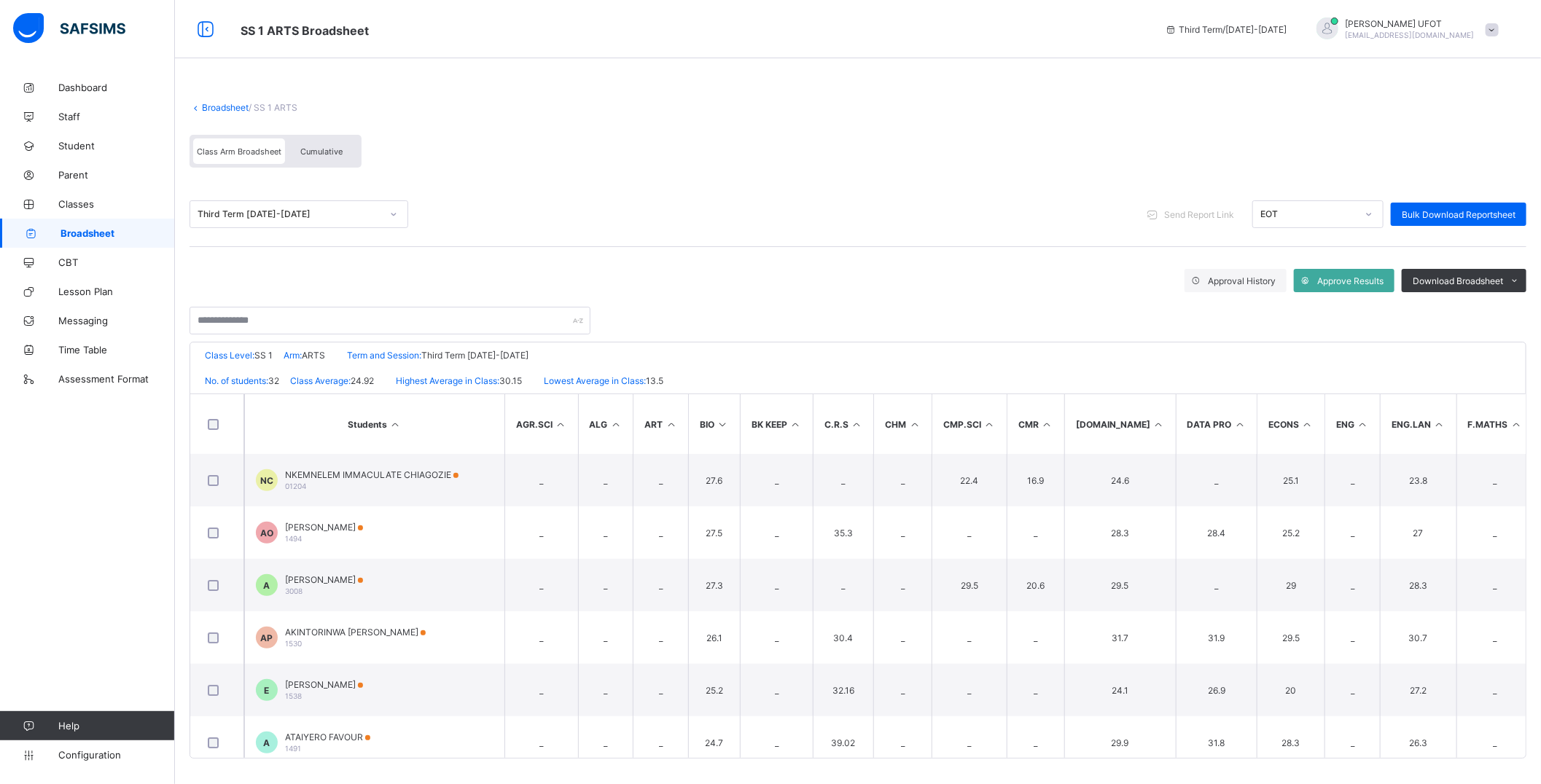 click on "CHM" at bounding box center [902, 424] 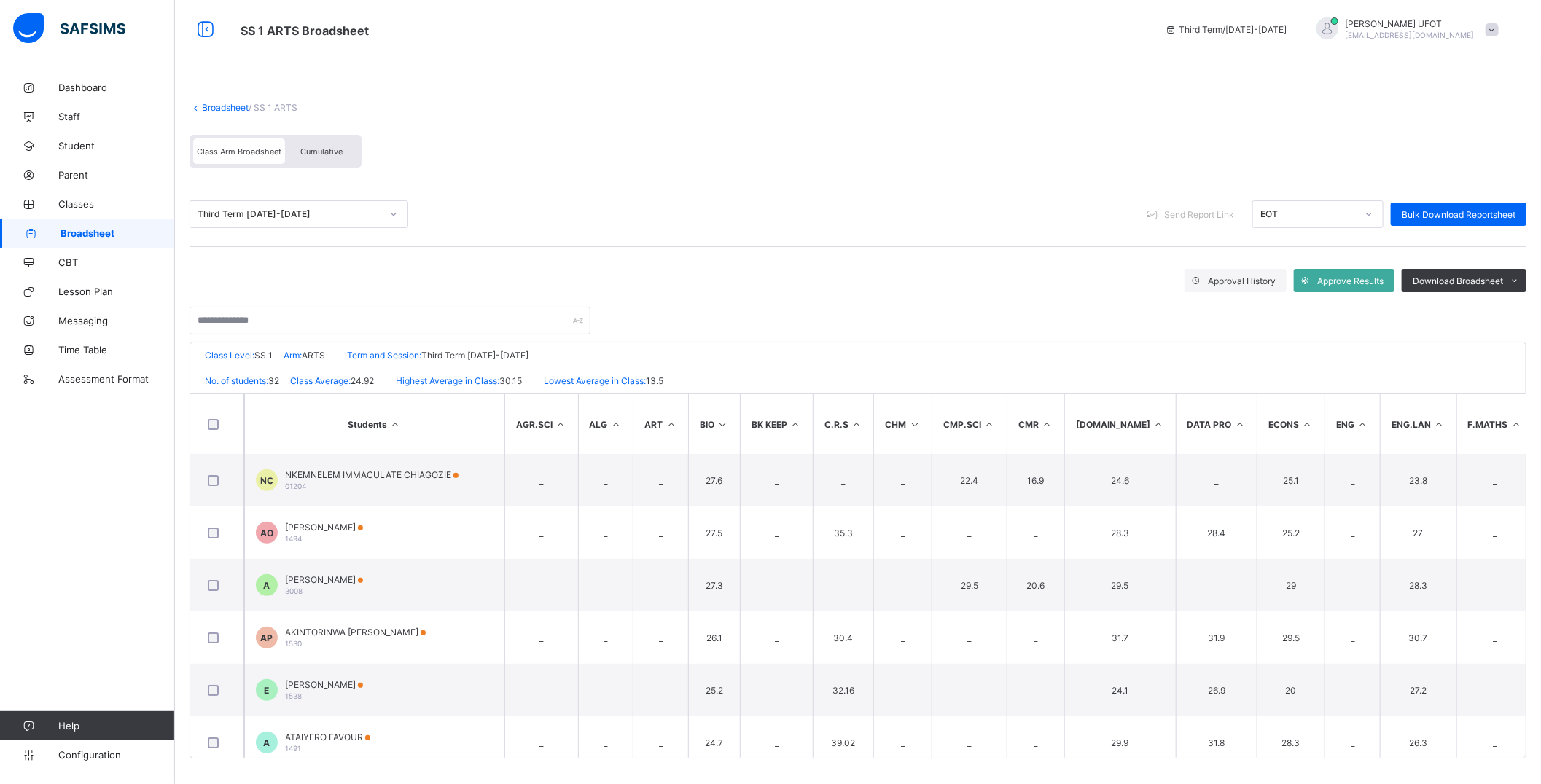 click at bounding box center [914, 424] 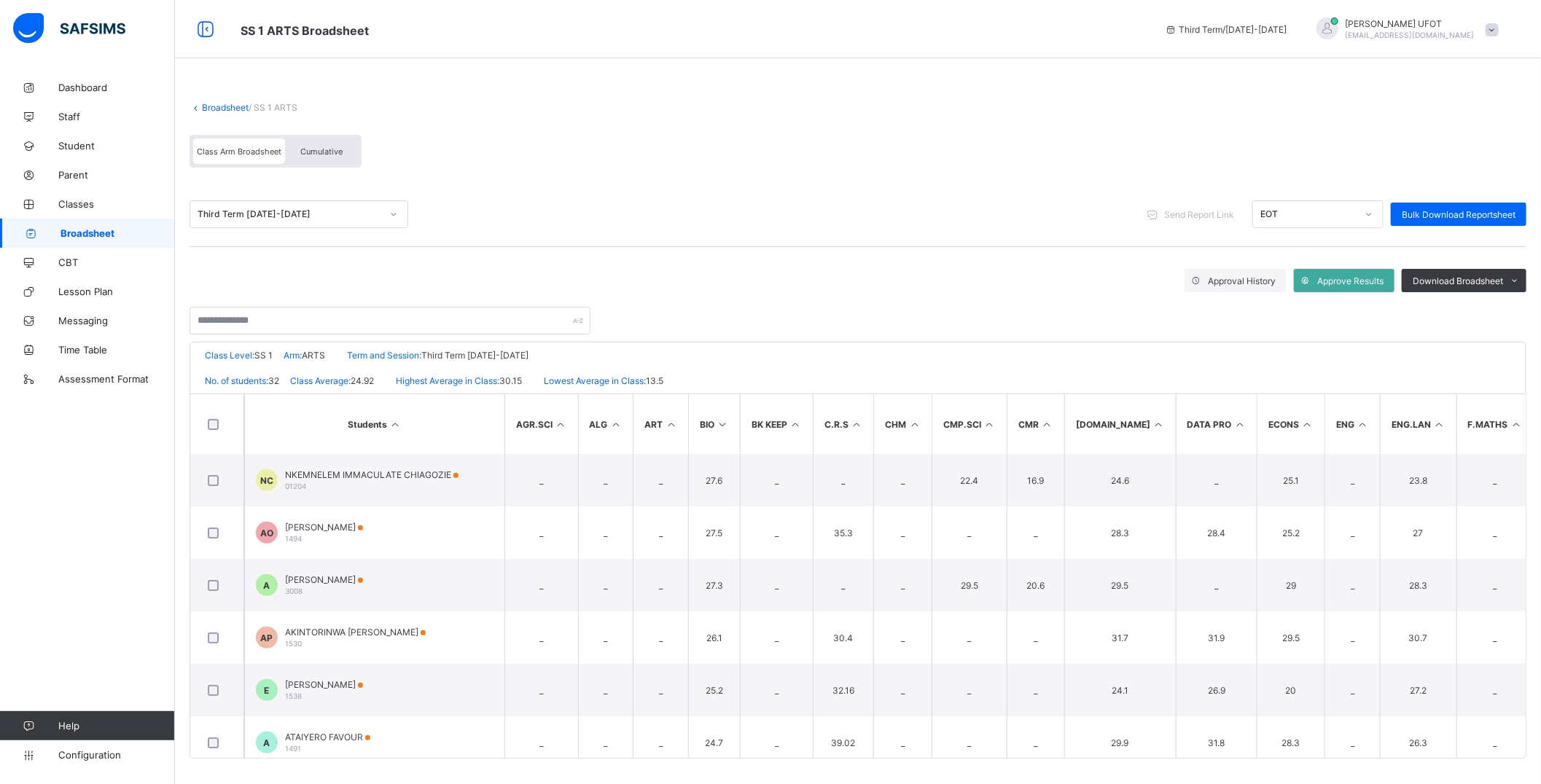 click at bounding box center (914, 424) 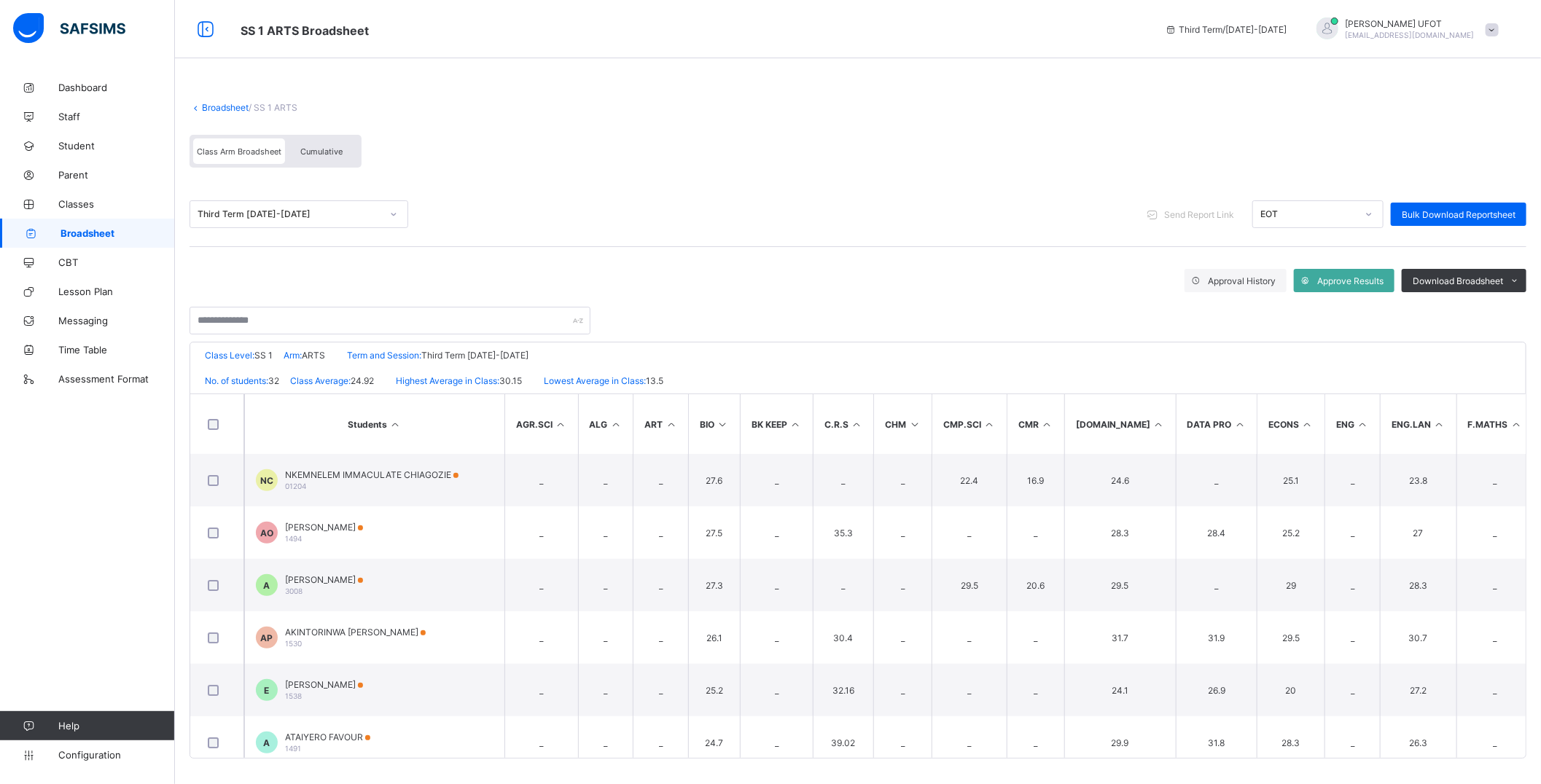 click on "Broadsheet" at bounding box center (225, 107) 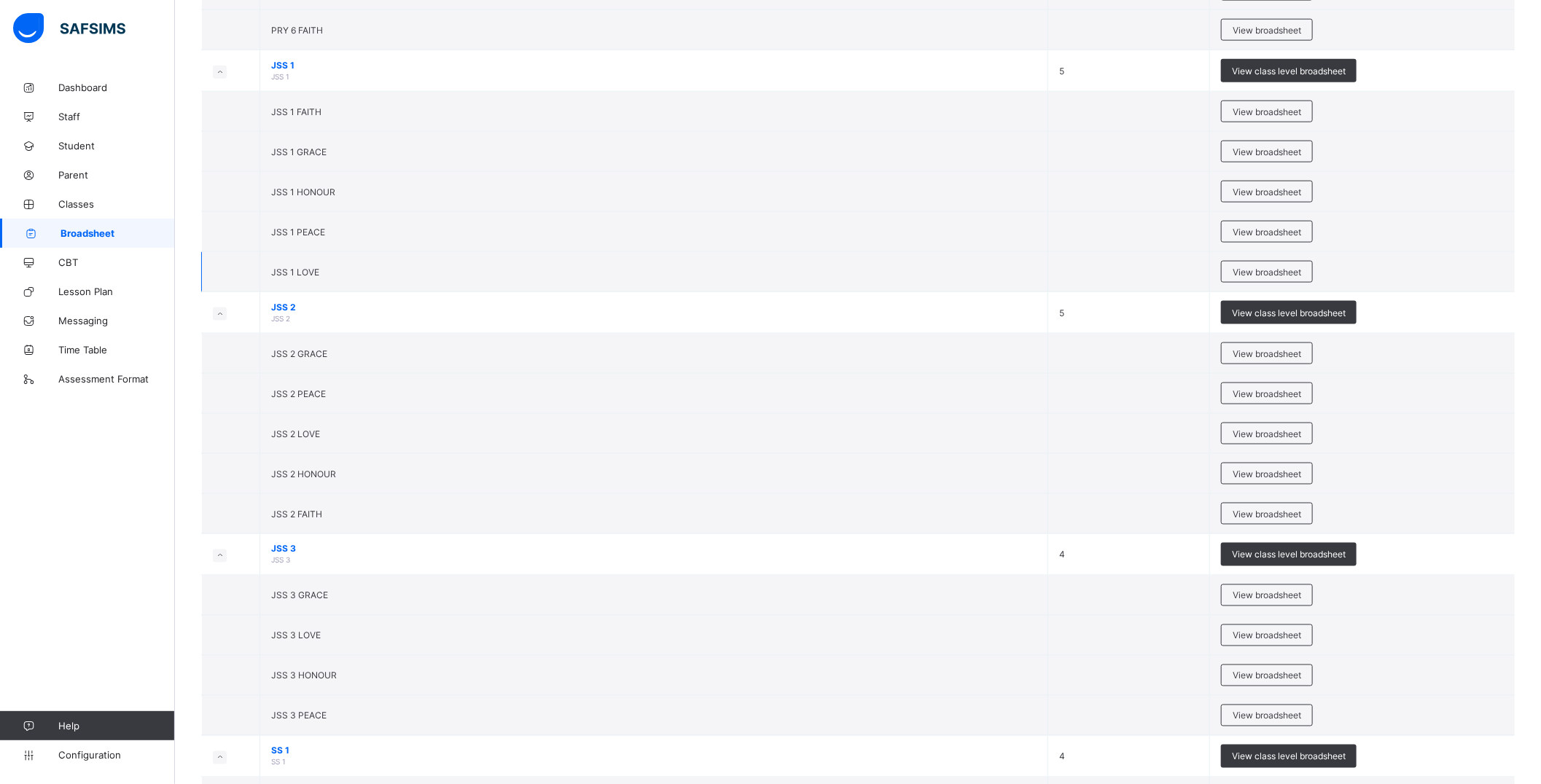 scroll, scrollTop: 1214, scrollLeft: 0, axis: vertical 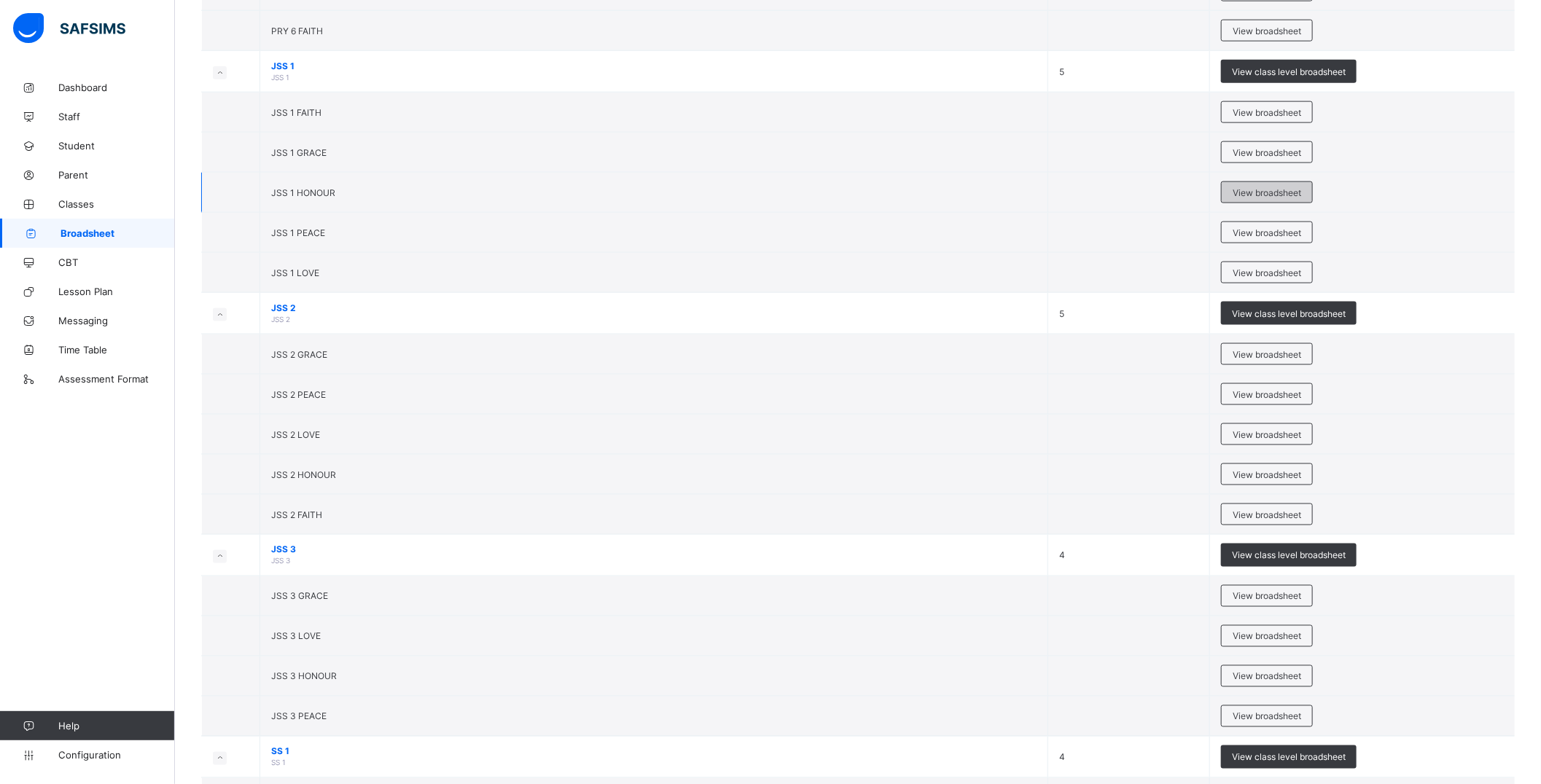 click on "View broadsheet" at bounding box center (1267, 192) 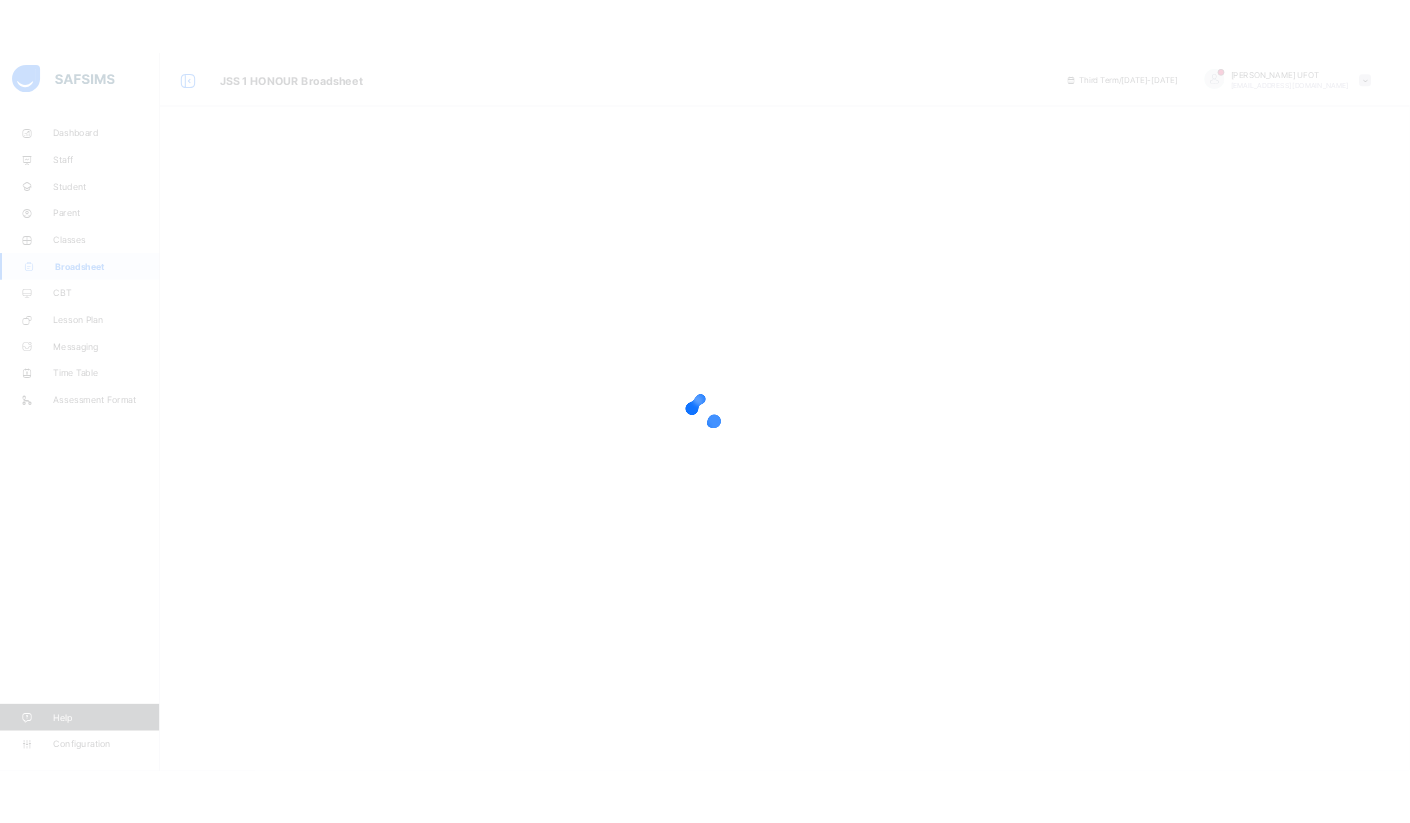 scroll, scrollTop: 0, scrollLeft: 0, axis: both 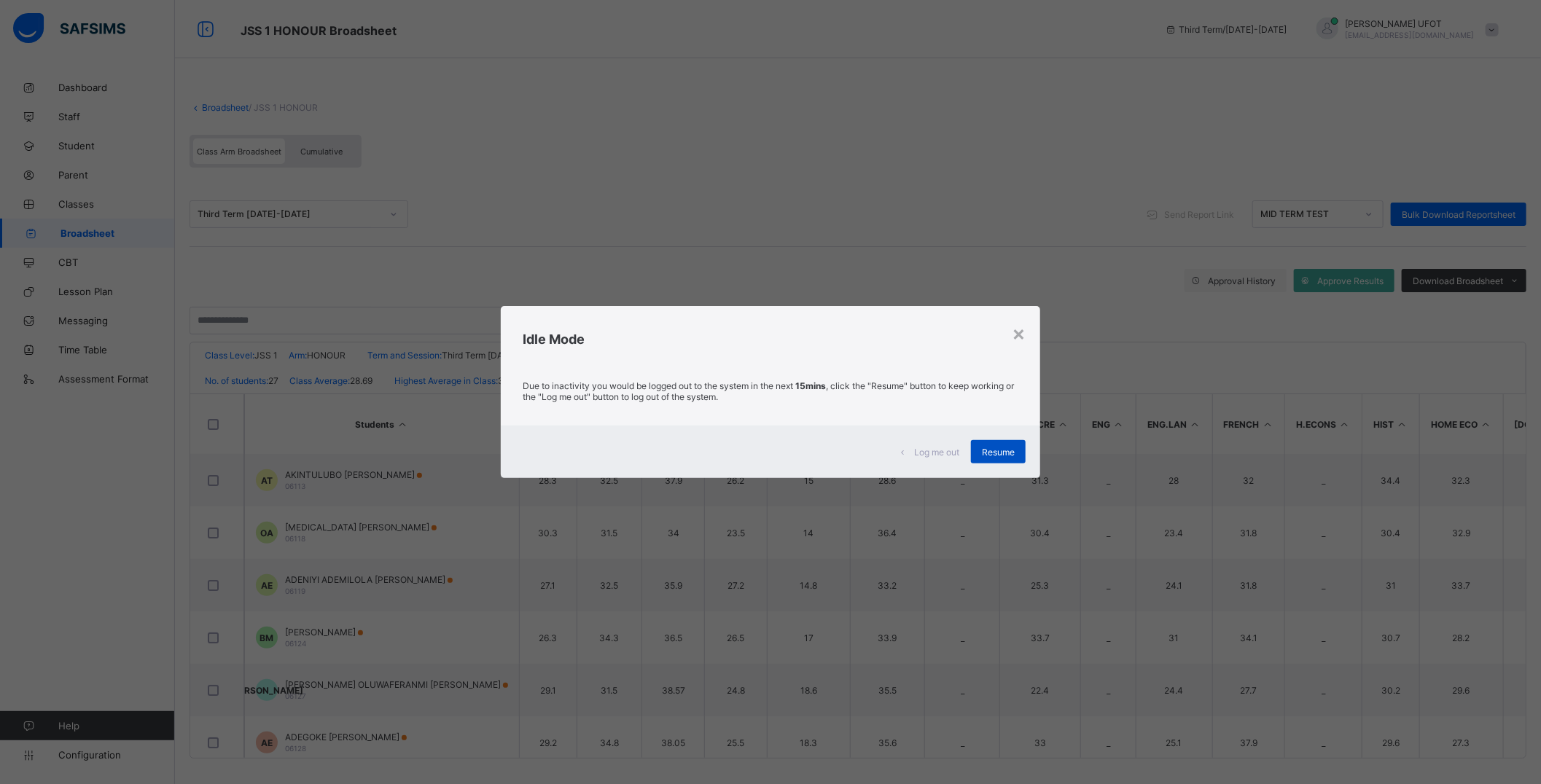click on "Resume" at bounding box center (998, 452) 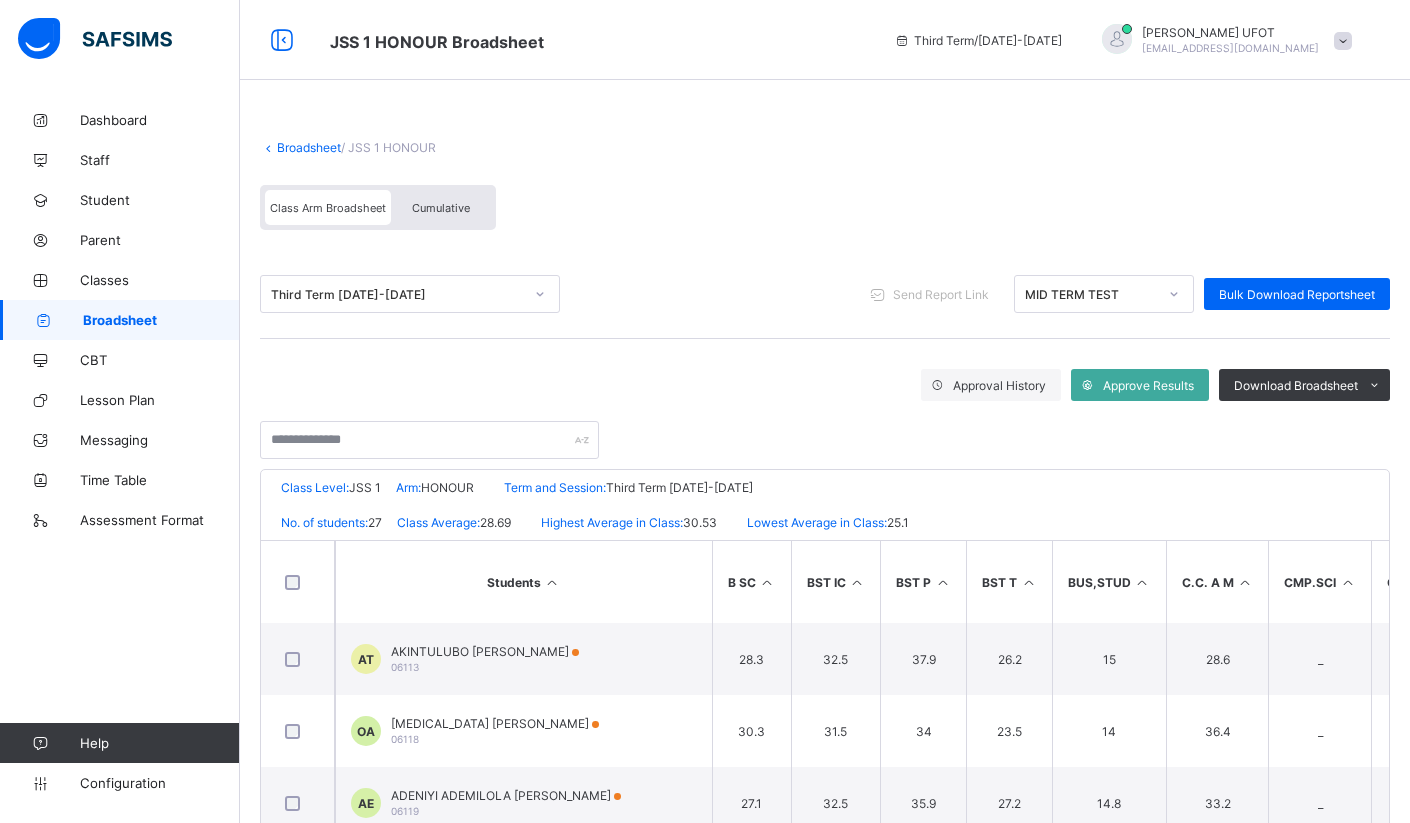 click at bounding box center (1142, 582) 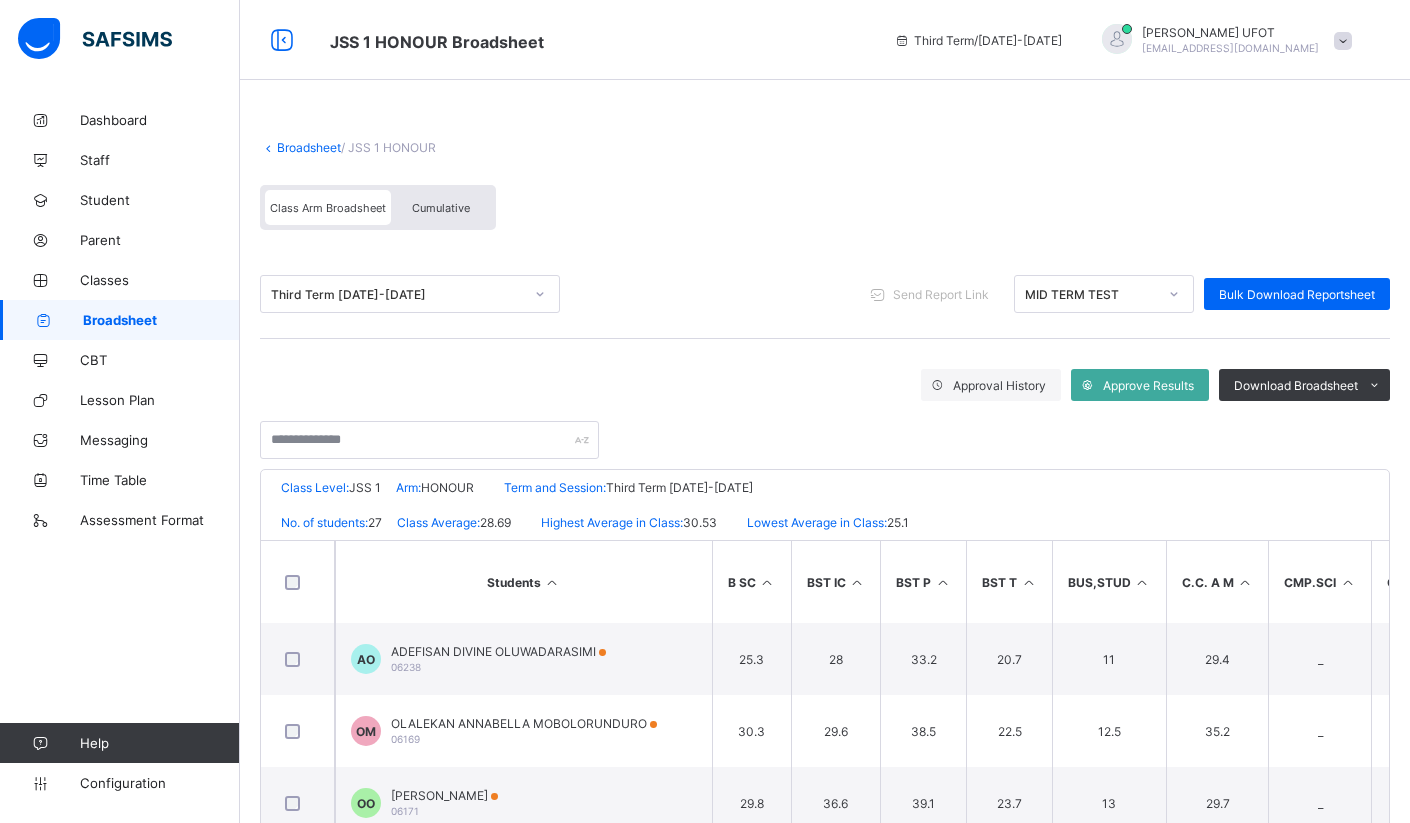 click at bounding box center [1142, 582] 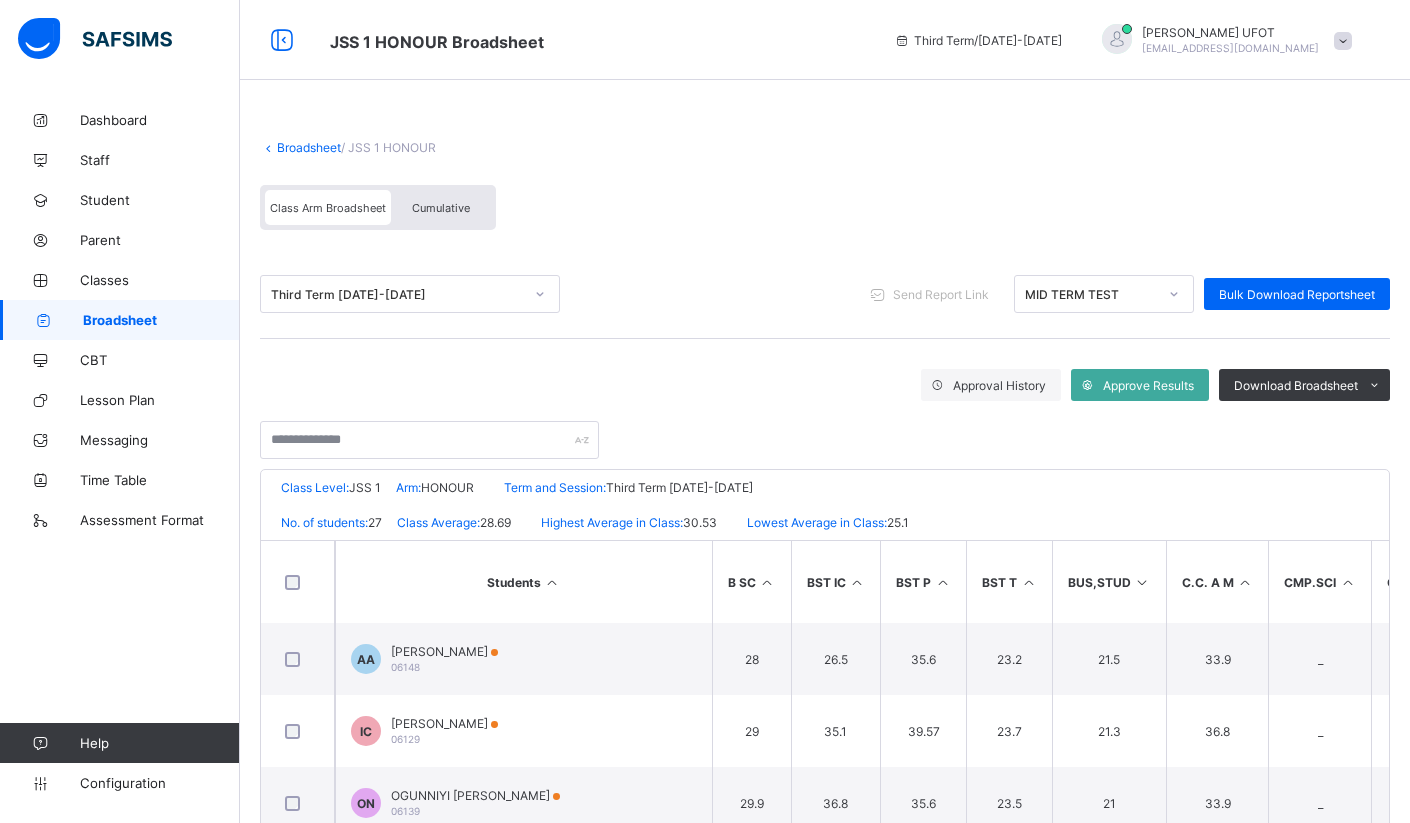 click at bounding box center (1245, 582) 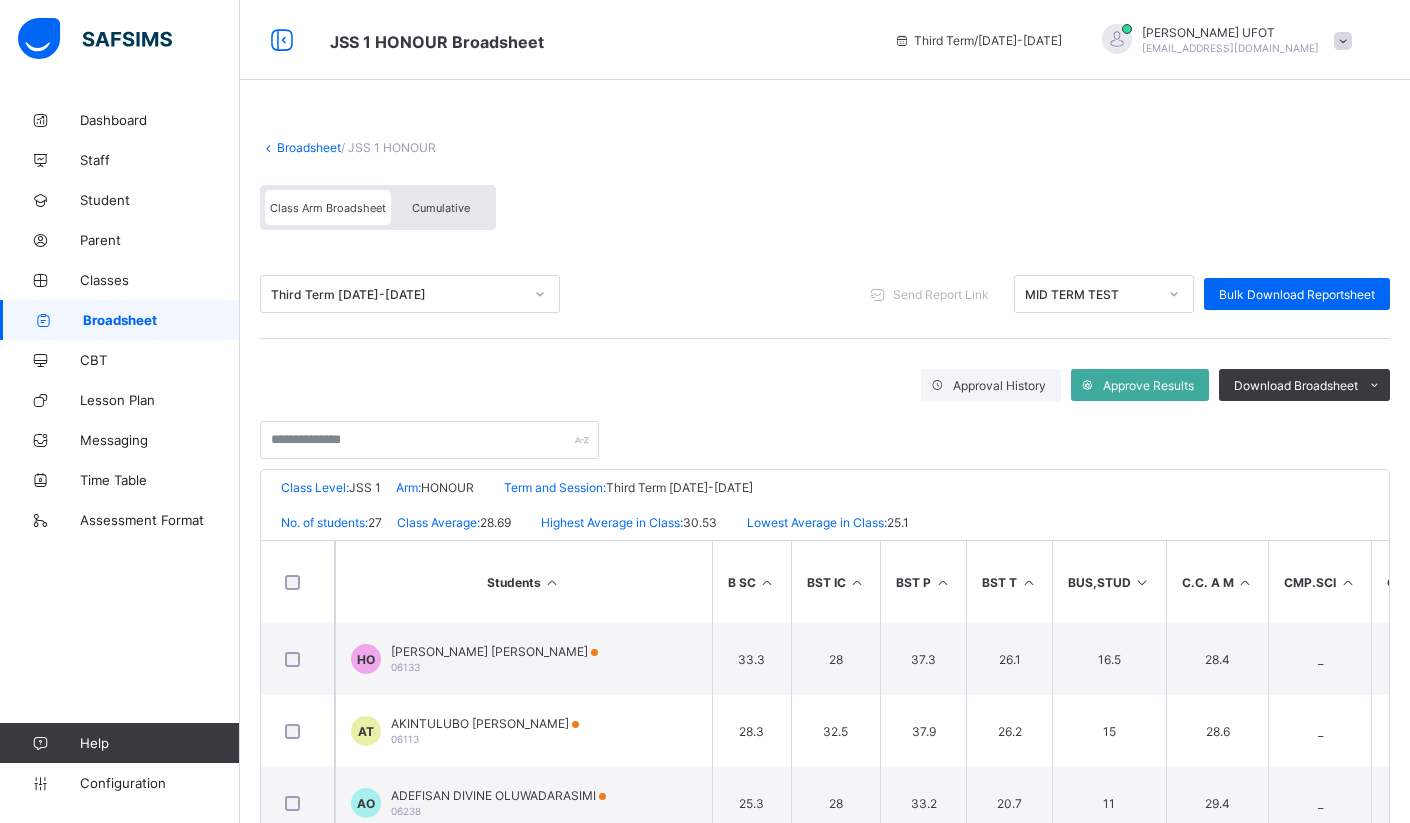 click at bounding box center (1245, 582) 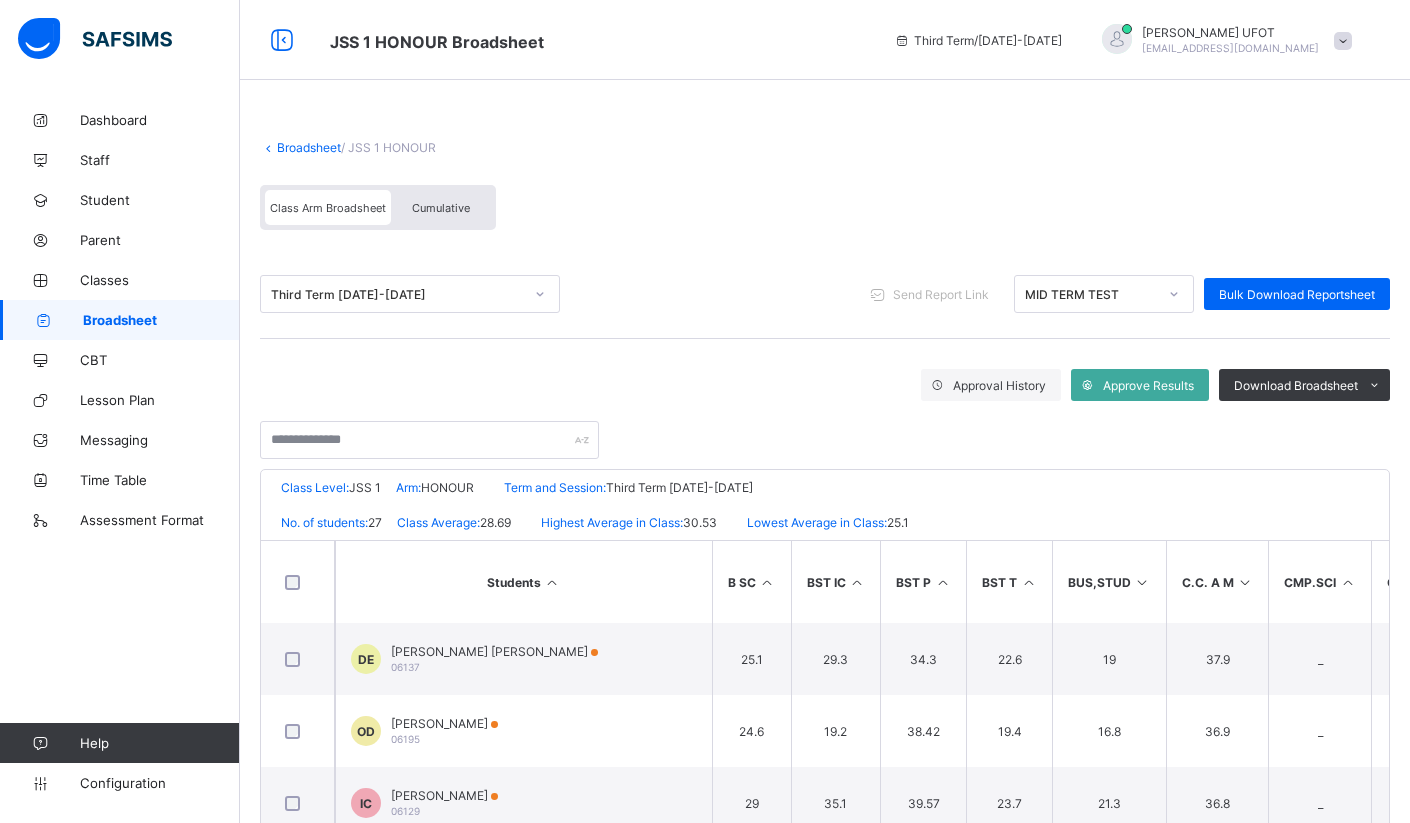 click on "Broadsheet" at bounding box center [309, 147] 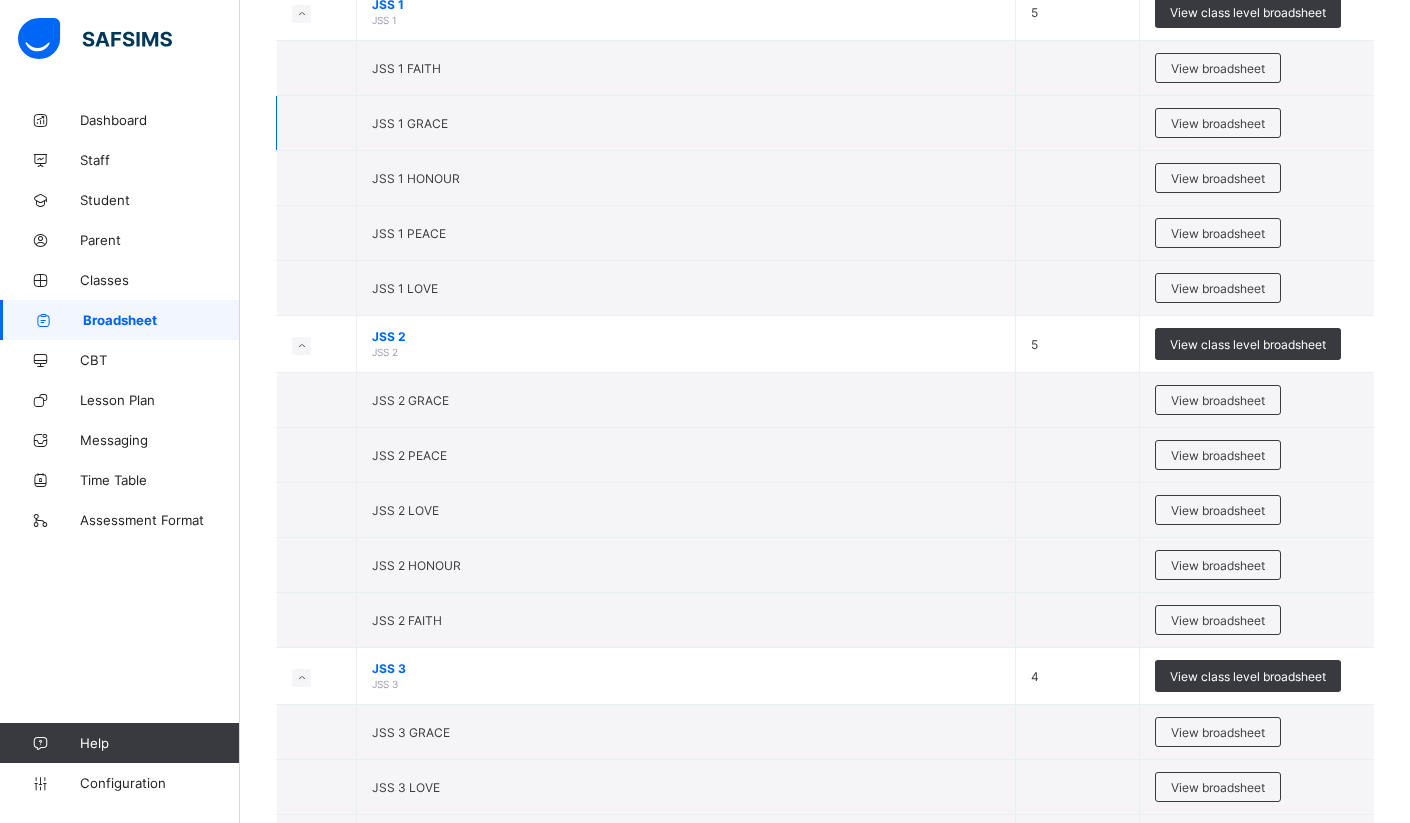 scroll, scrollTop: 2111, scrollLeft: 0, axis: vertical 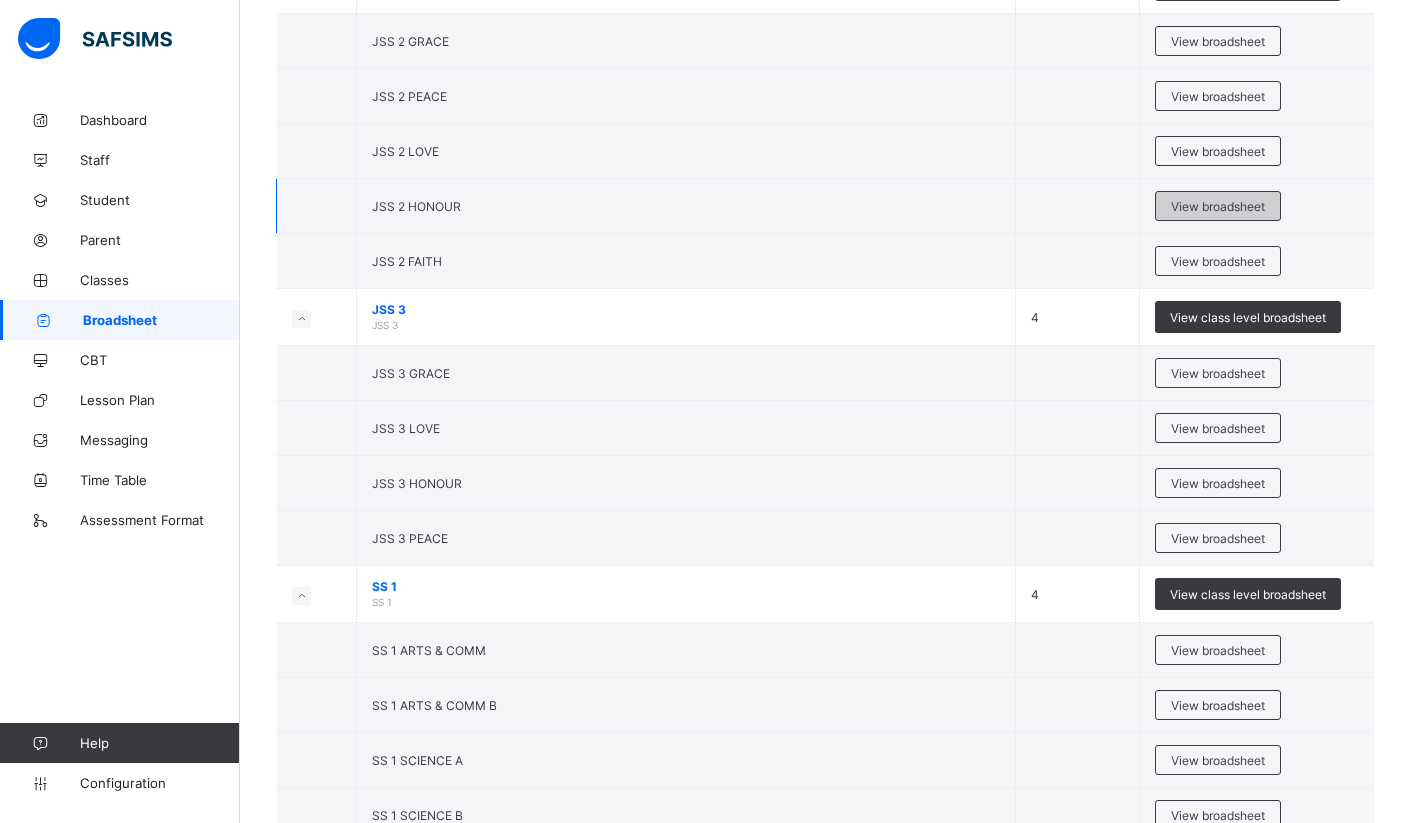 click on "View broadsheet" at bounding box center [1218, 206] 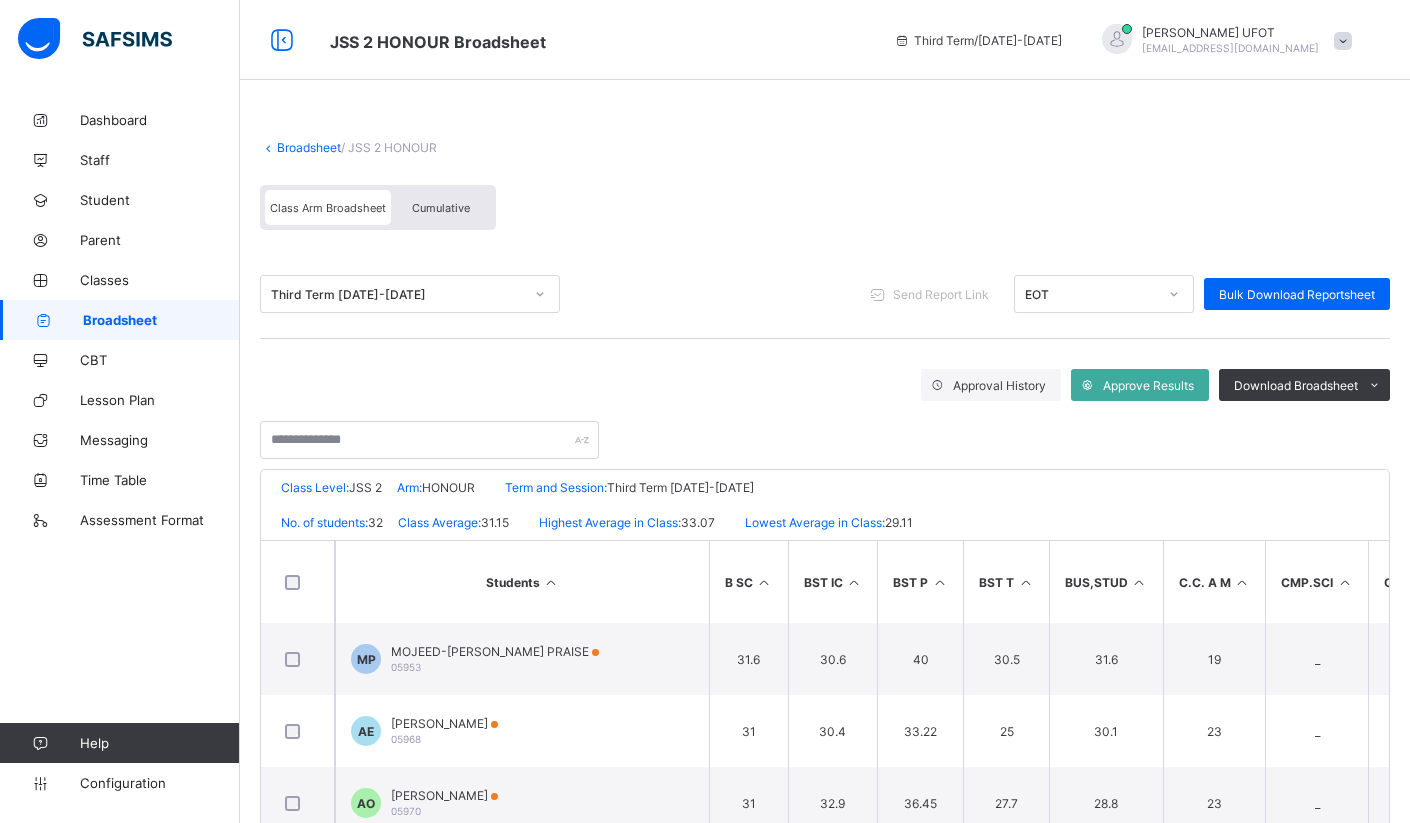 click on "B SC" at bounding box center [748, 582] 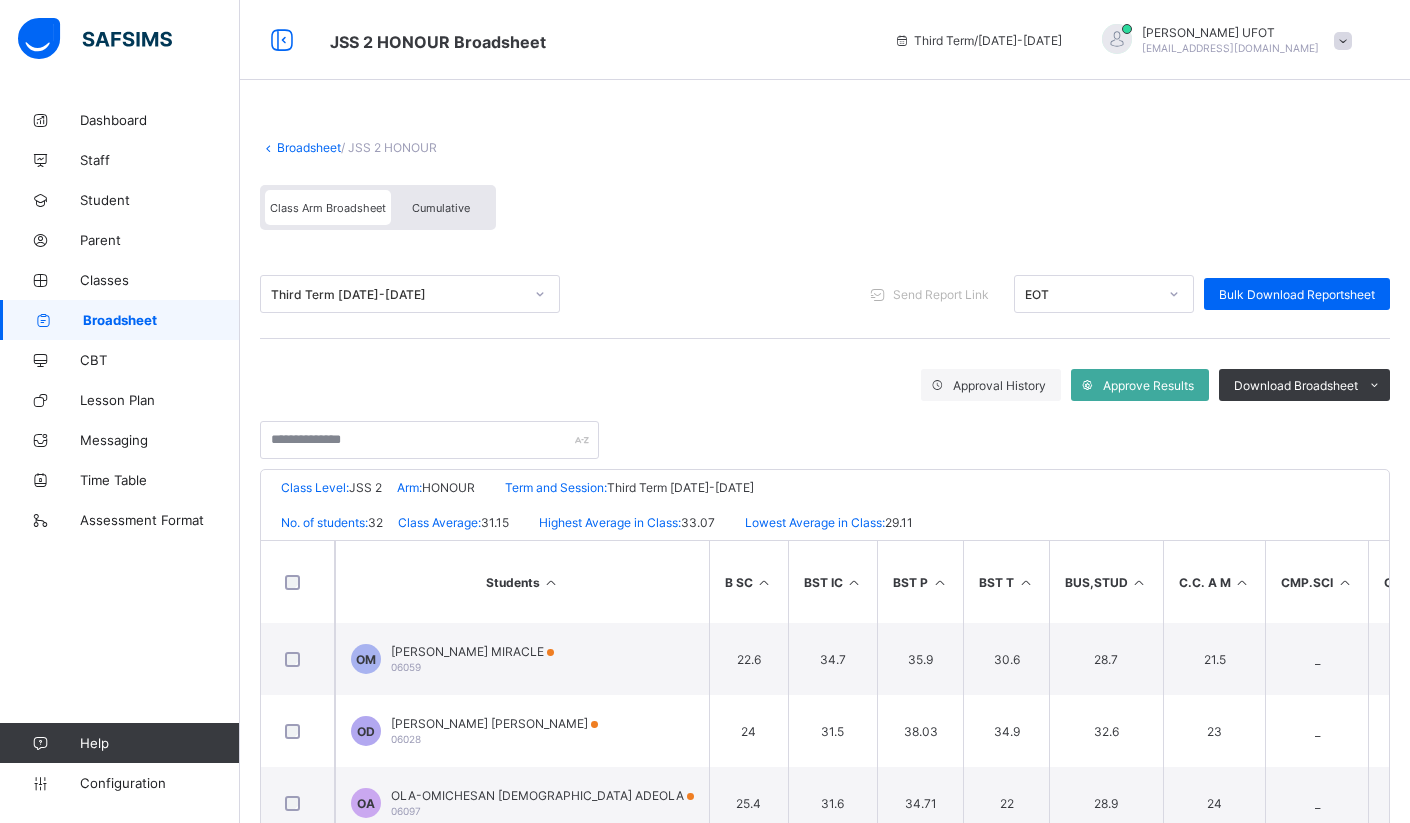 click at bounding box center [764, 582] 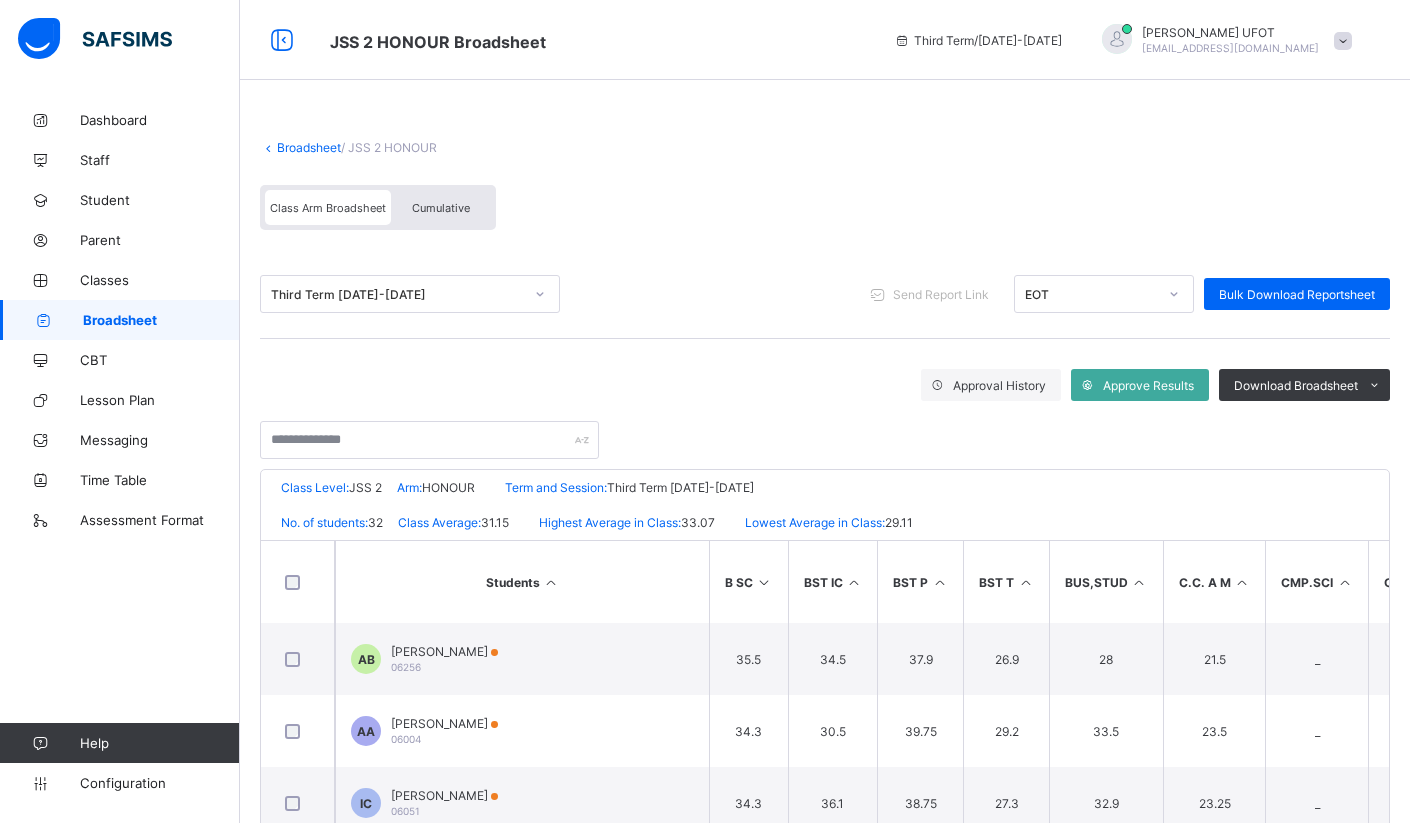 click at bounding box center (764, 582) 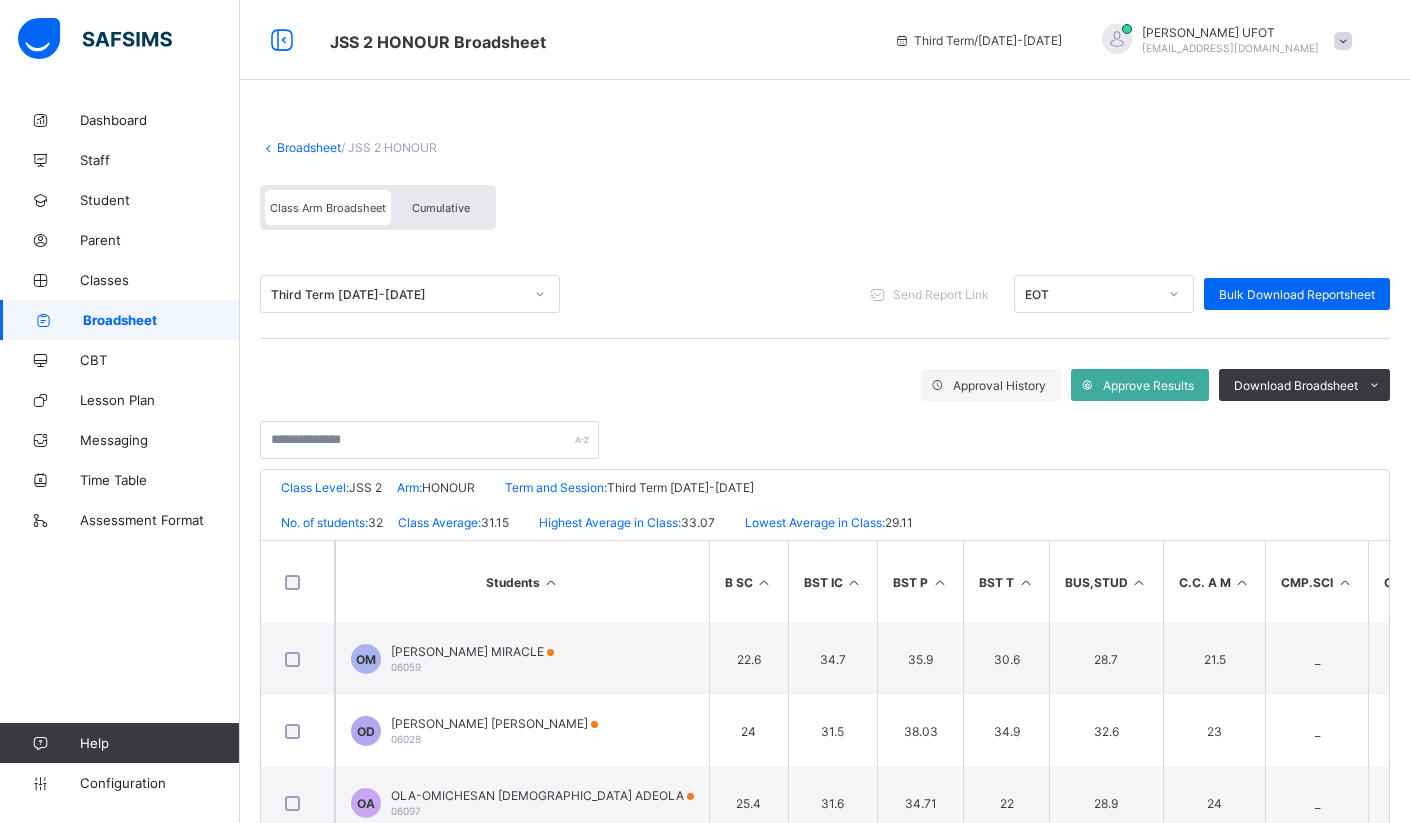 click at bounding box center [764, 582] 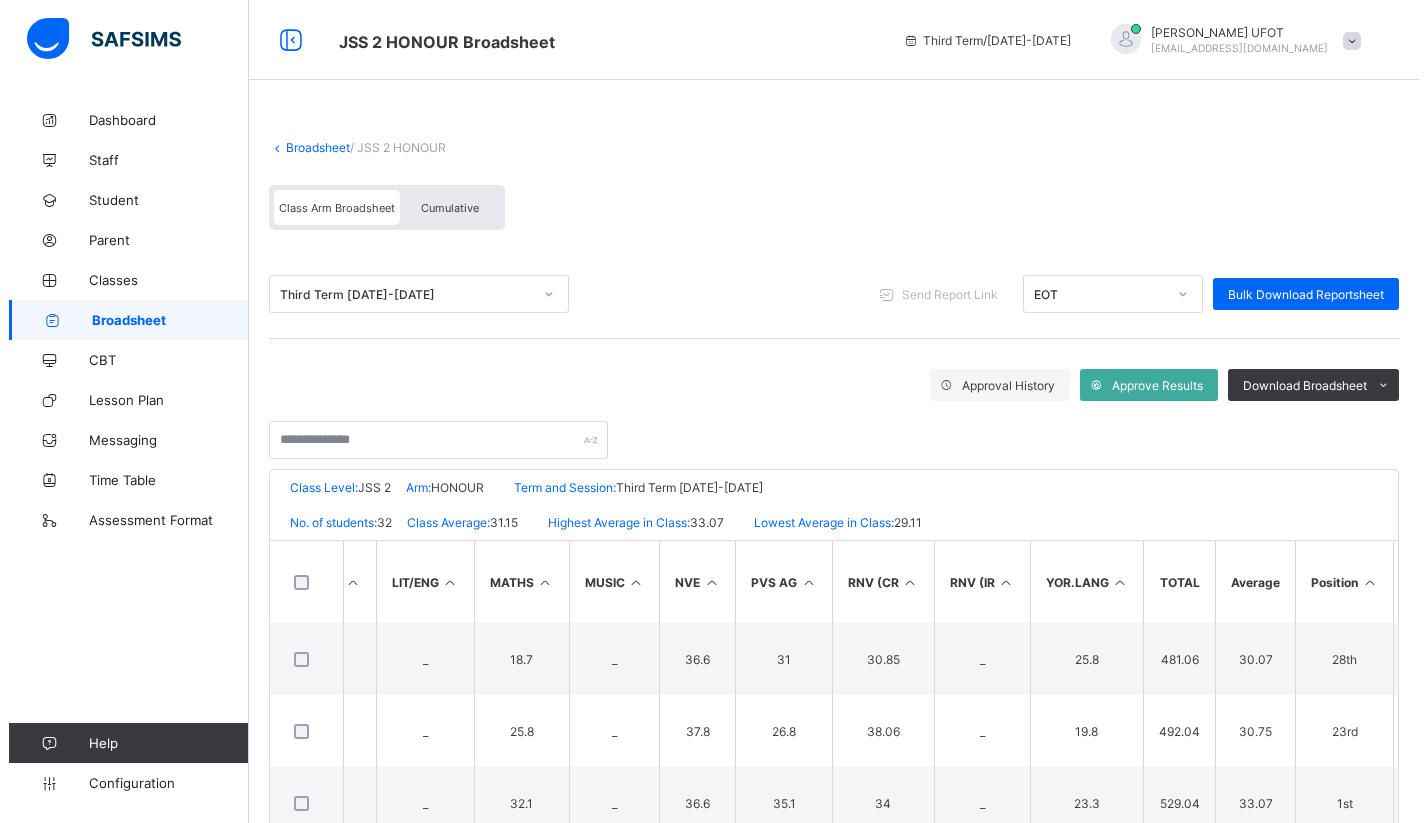 scroll, scrollTop: 0, scrollLeft: 2003, axis: horizontal 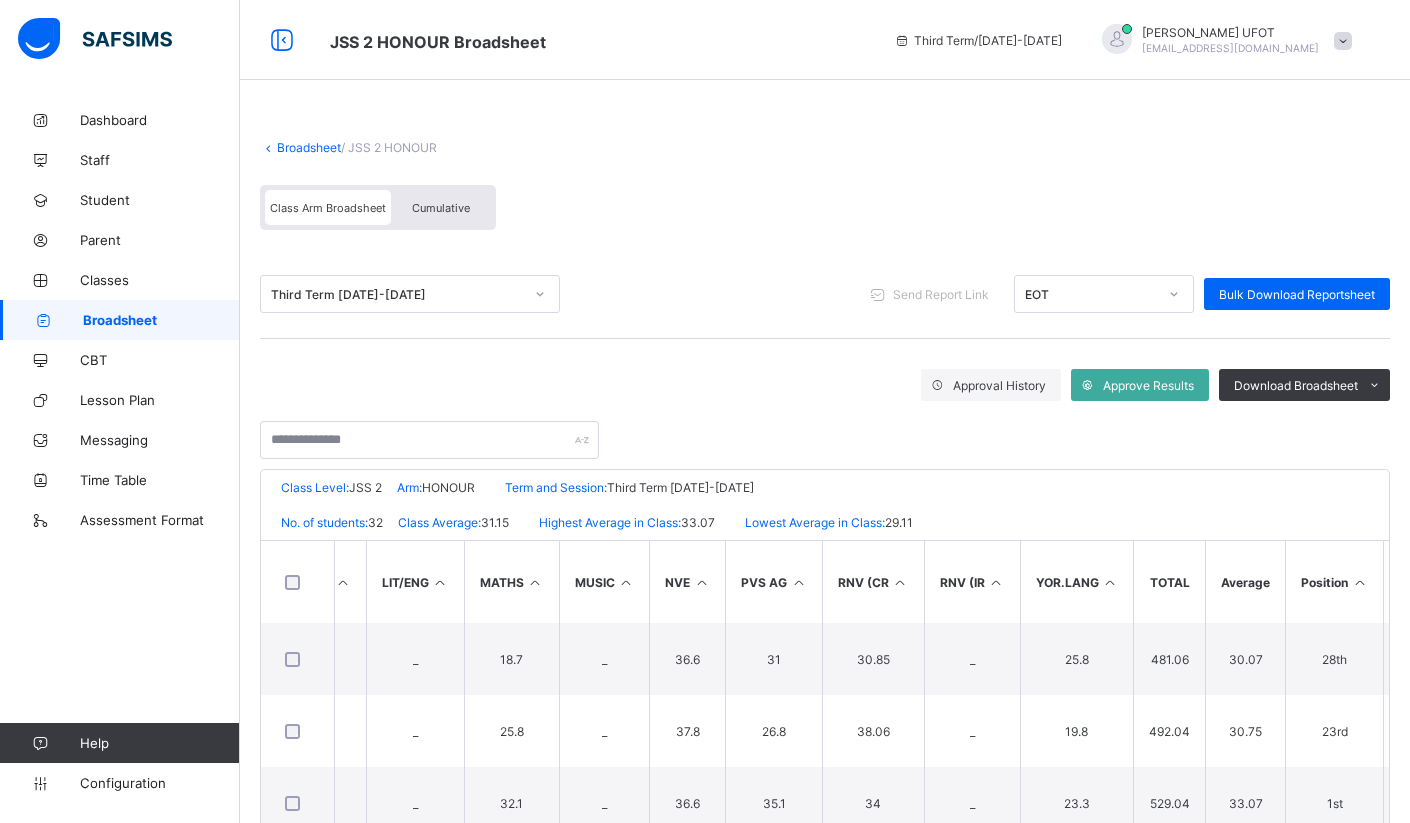 click at bounding box center [535, 582] 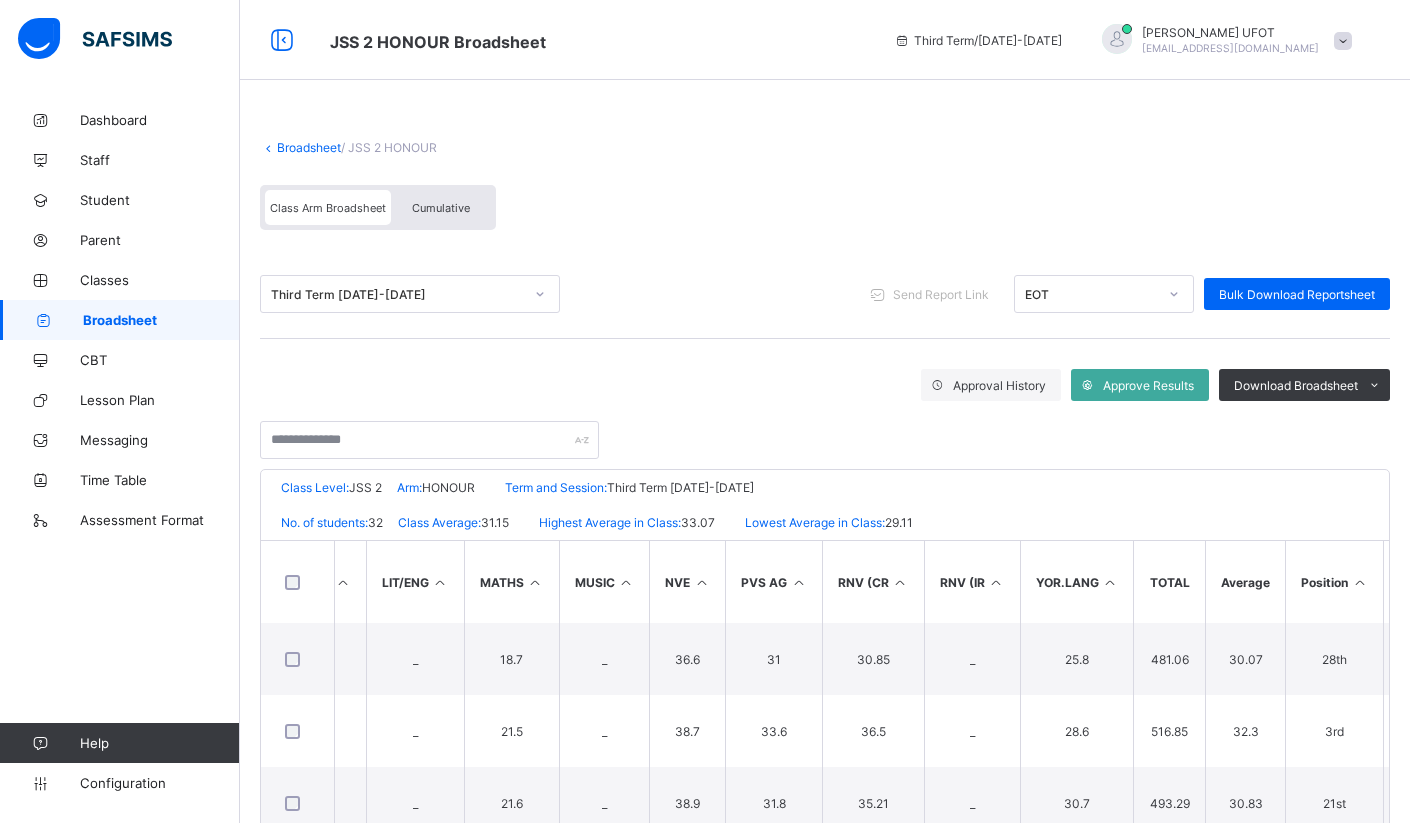 click at bounding box center (535, 582) 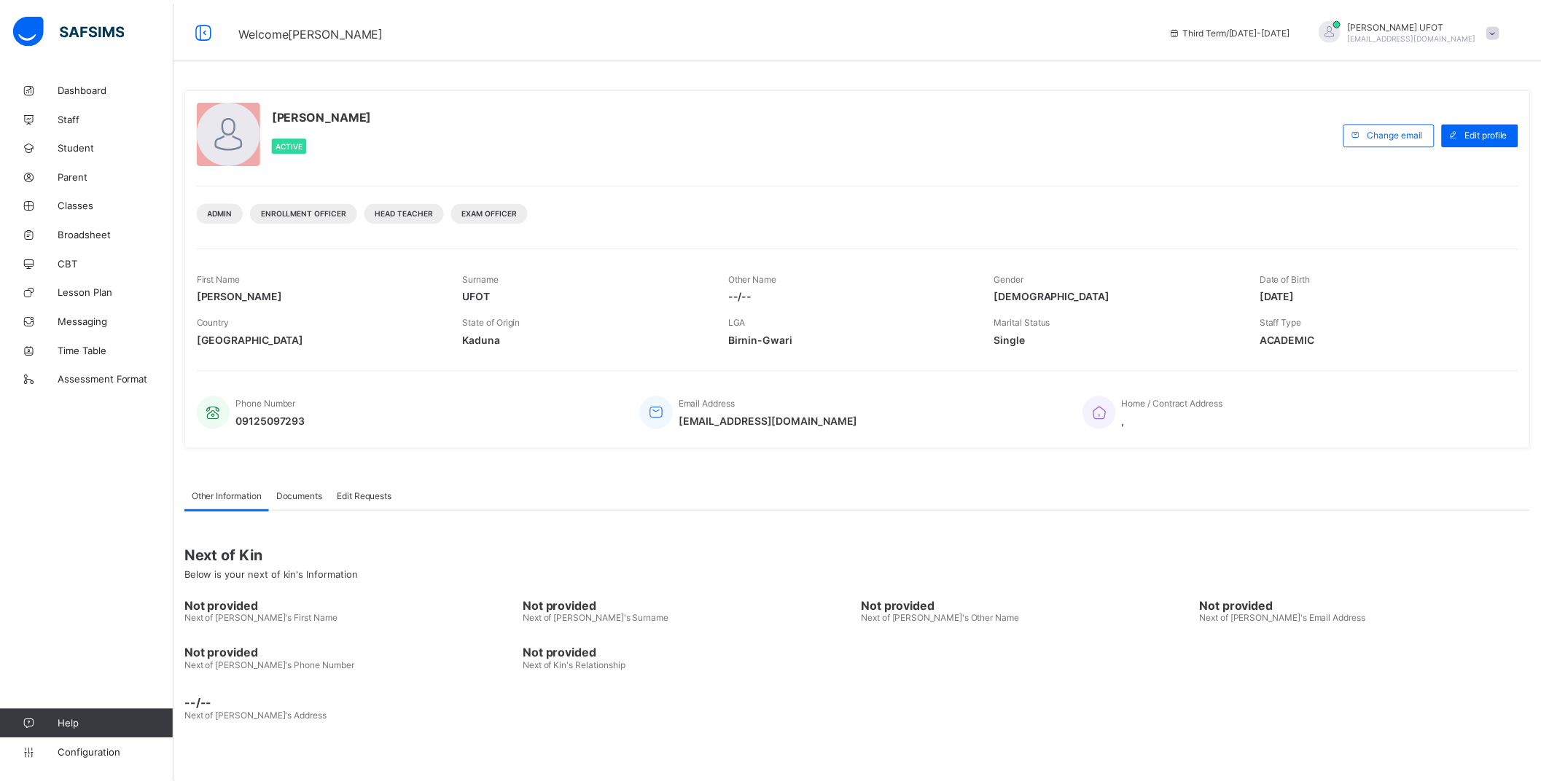 scroll, scrollTop: 0, scrollLeft: 0, axis: both 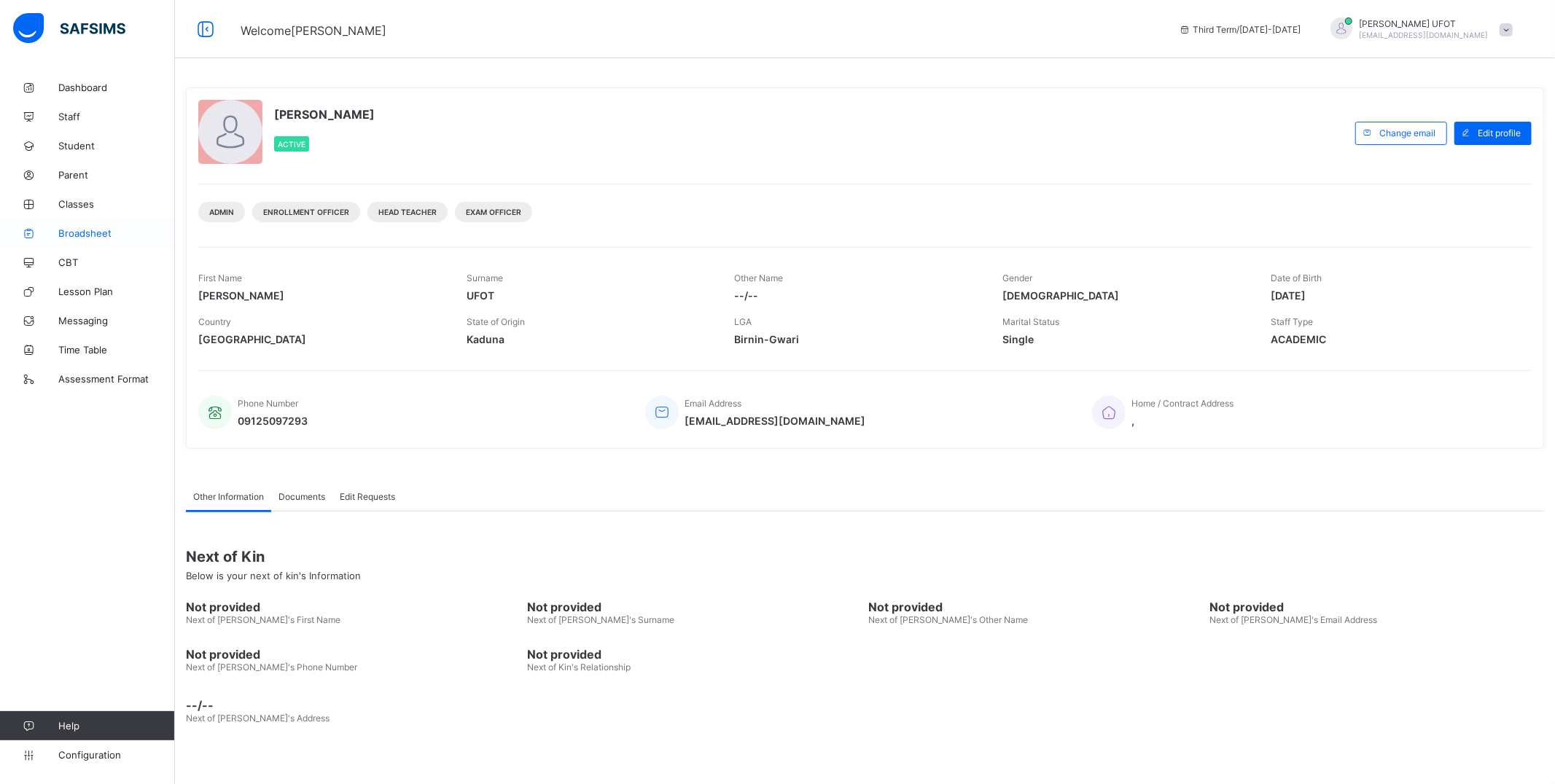 click on "Broadsheet" at bounding box center (117, 233) 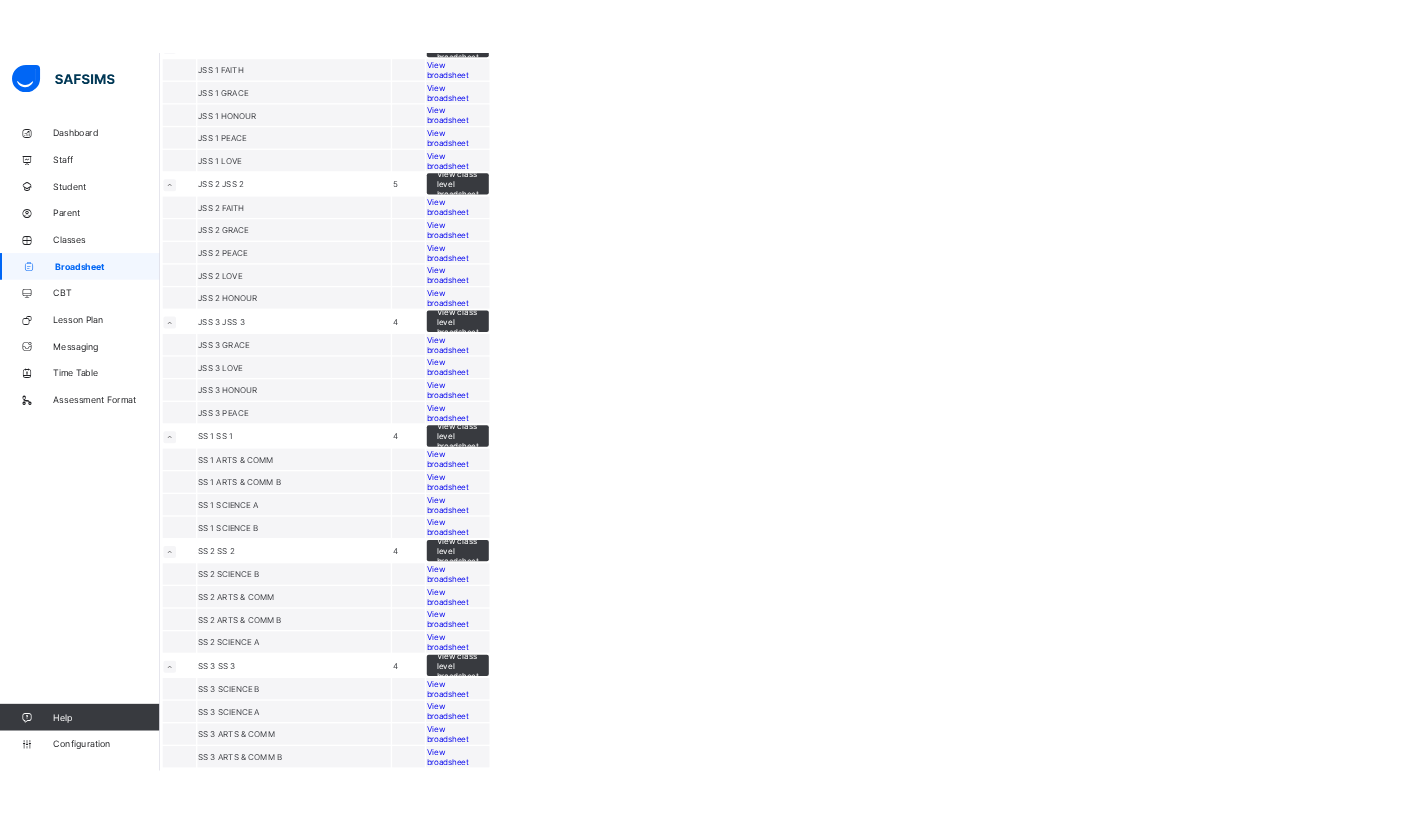 scroll, scrollTop: 2264, scrollLeft: 0, axis: vertical 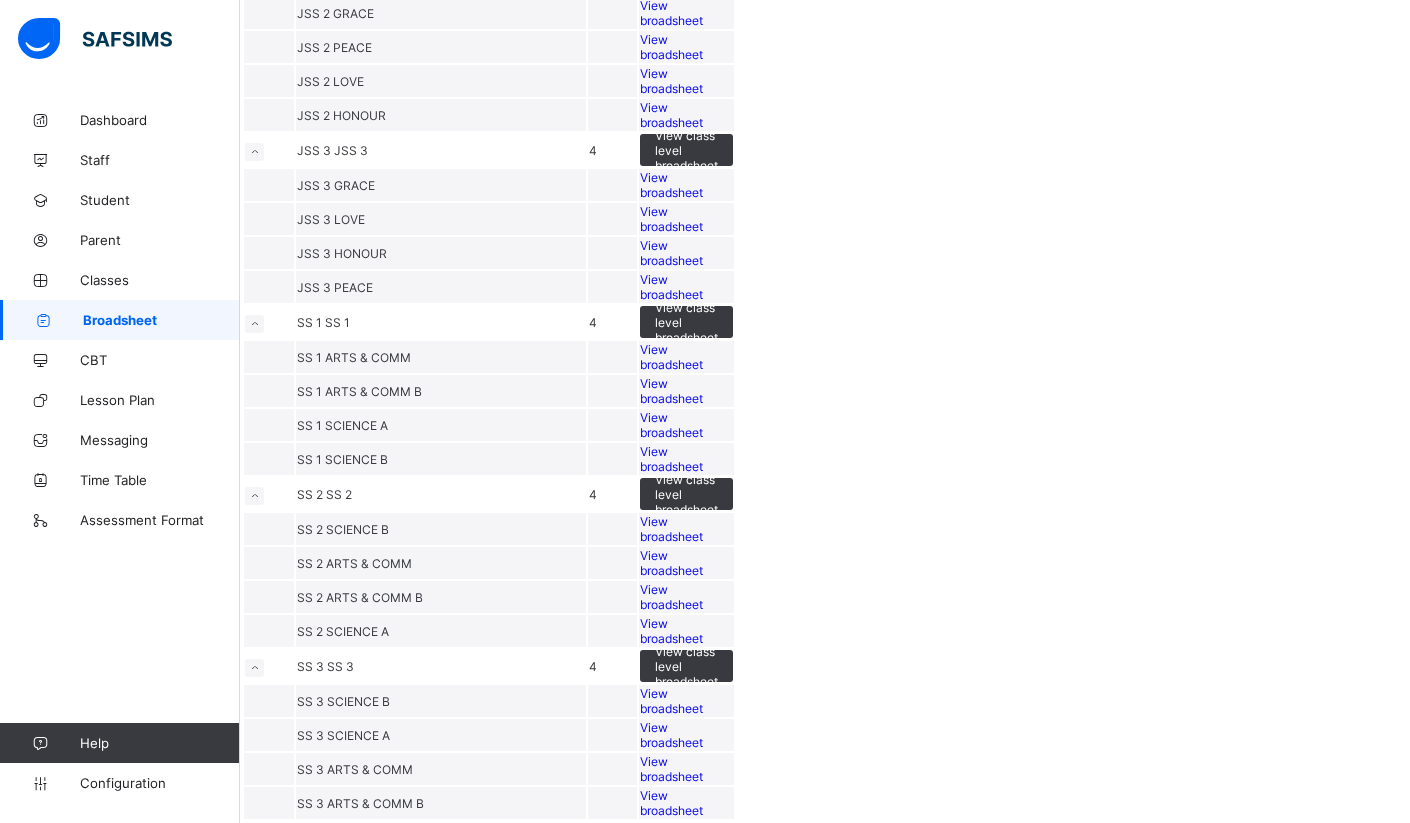 drag, startPoint x: 761, startPoint y: 128, endPoint x: 741, endPoint y: 136, distance: 21.540659 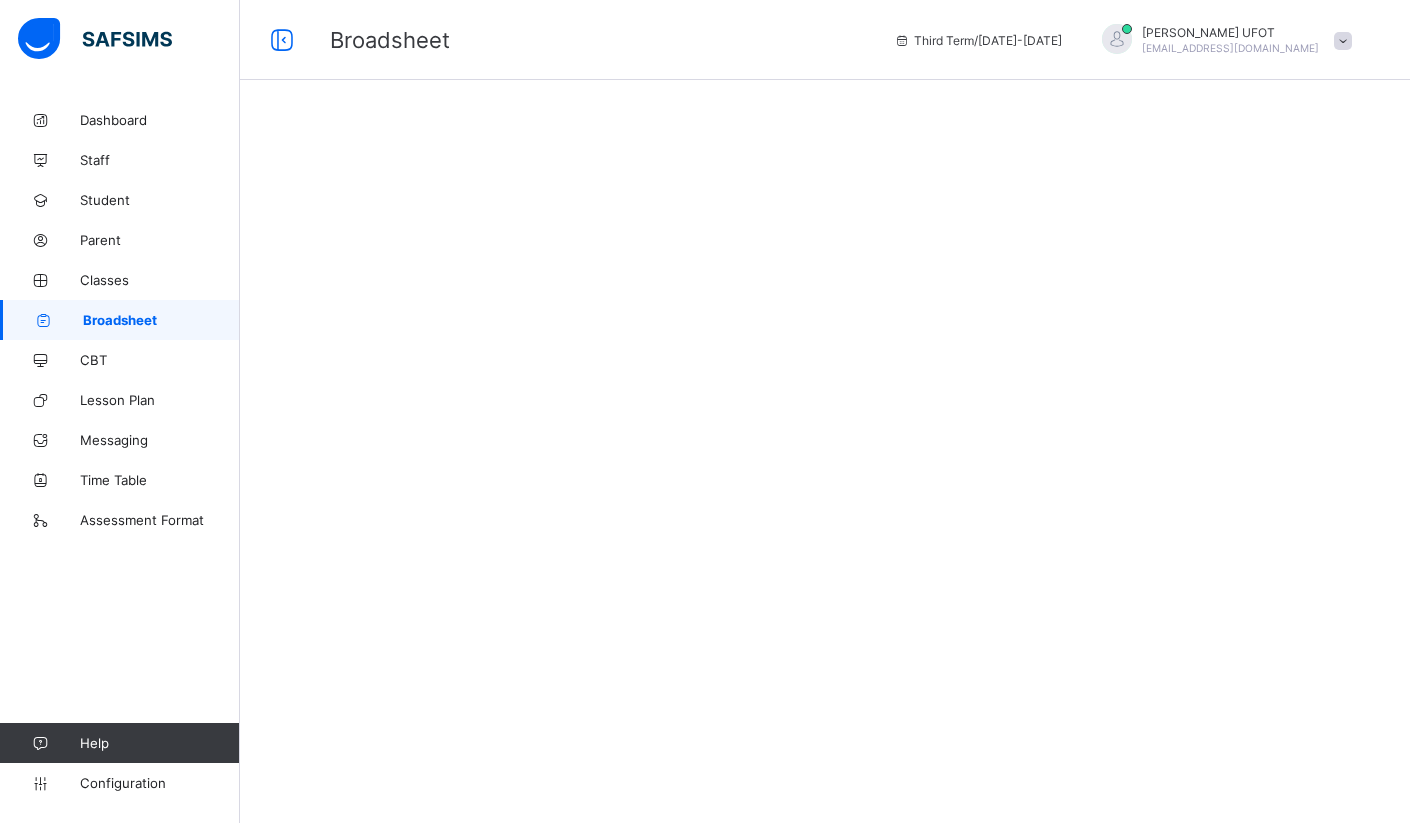 scroll, scrollTop: 0, scrollLeft: 0, axis: both 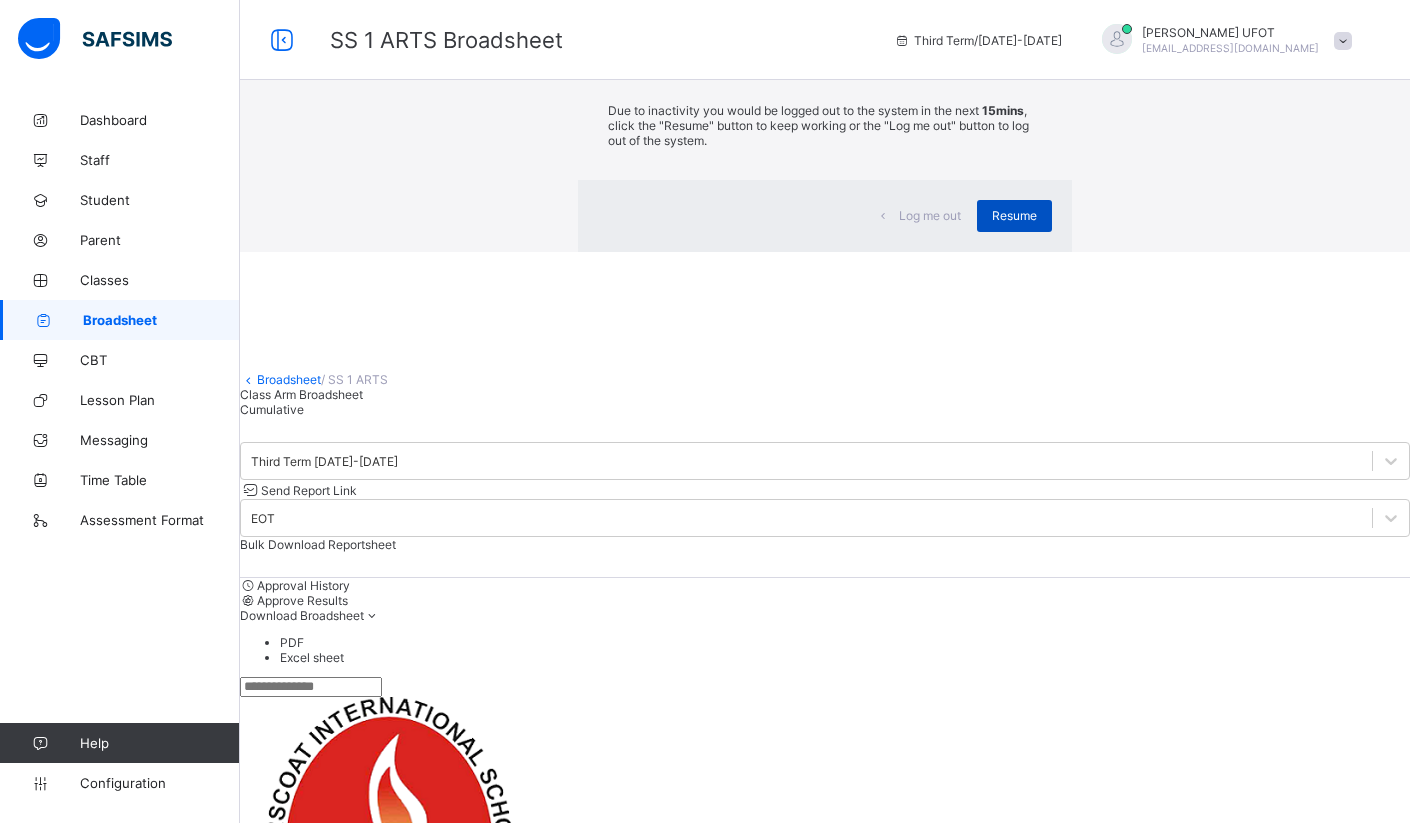 click on "Resume" at bounding box center (1014, 216) 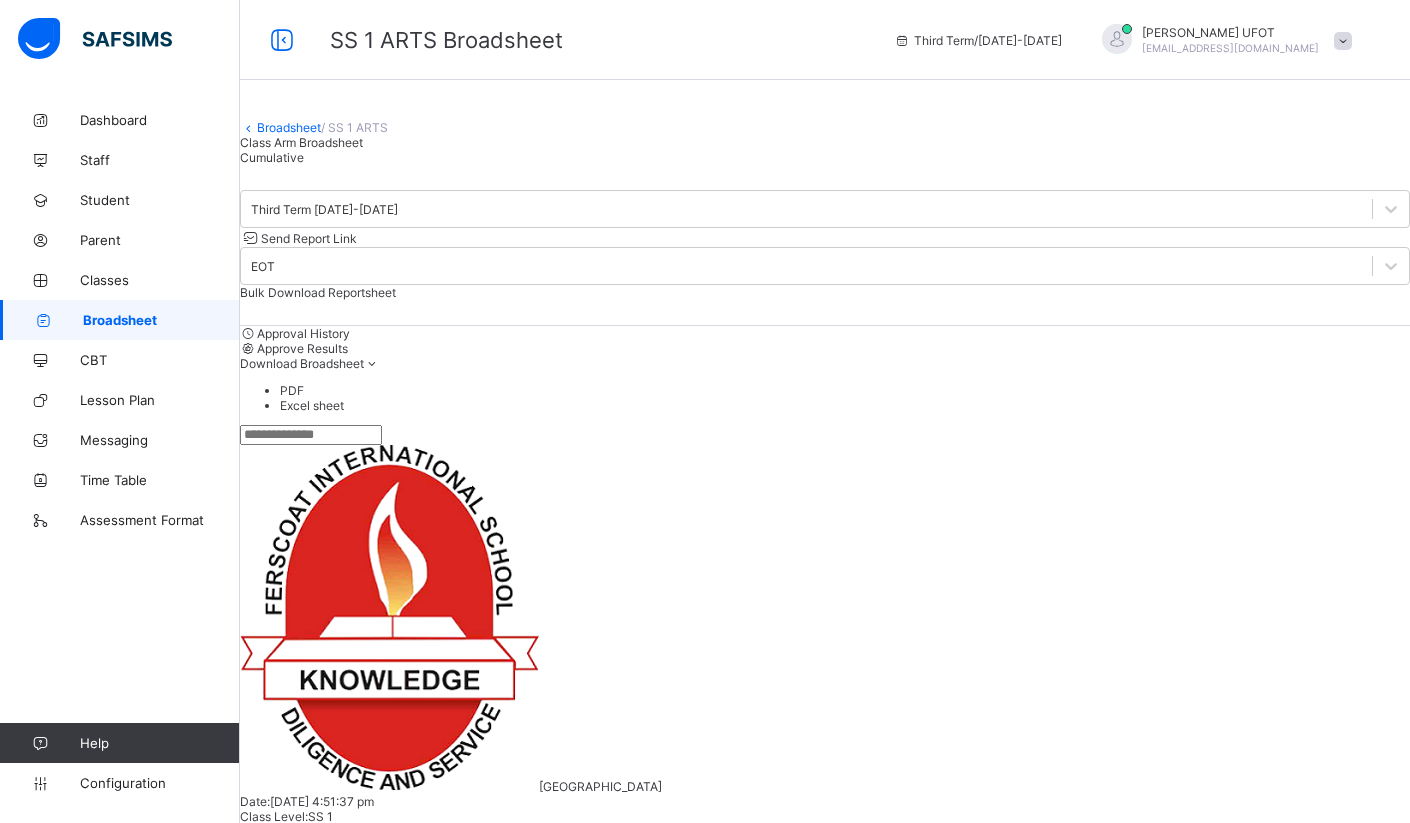 click at bounding box center [598, 1447] 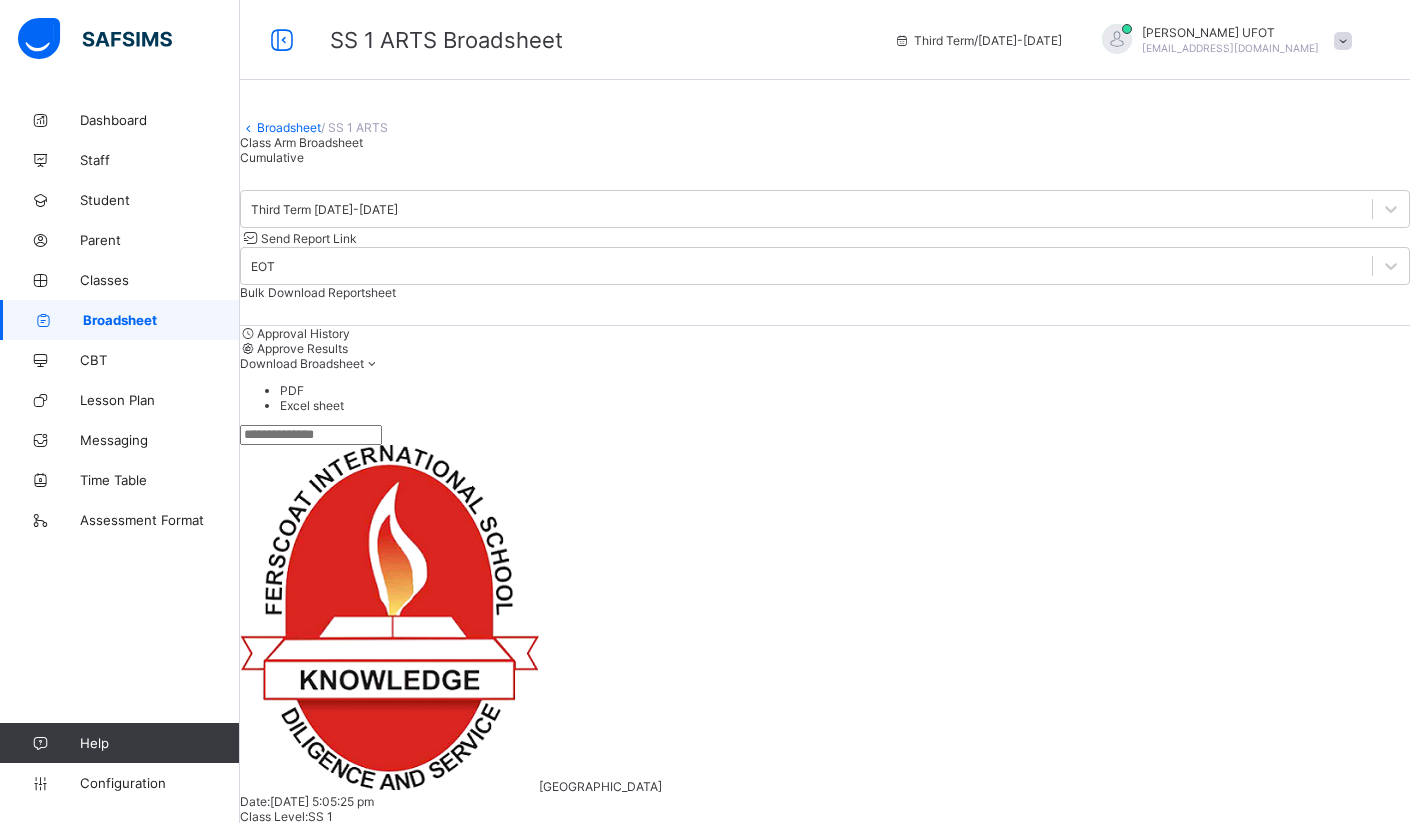 click at bounding box center (598, 1447) 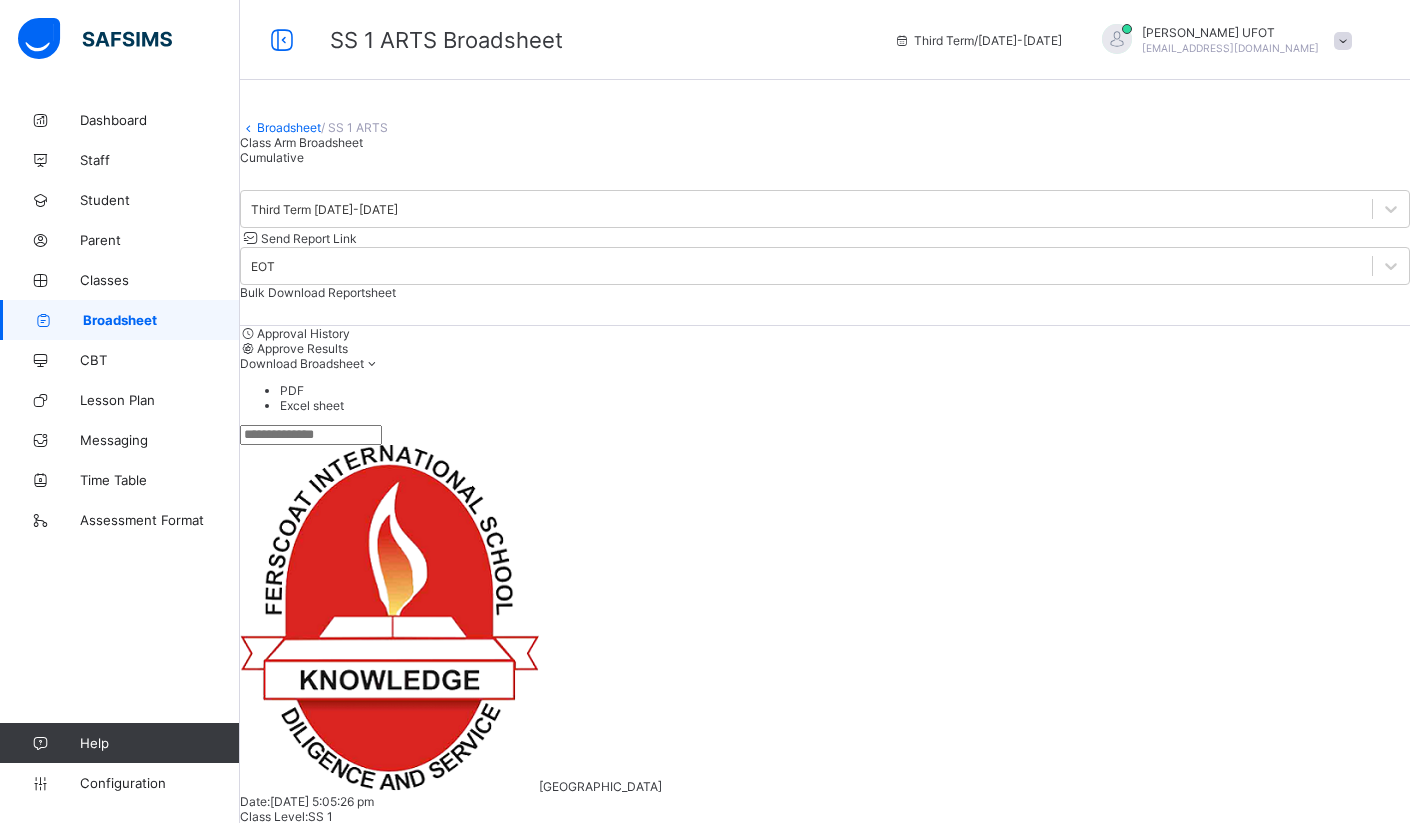 click on "BIO" at bounding box center [598, 1439] 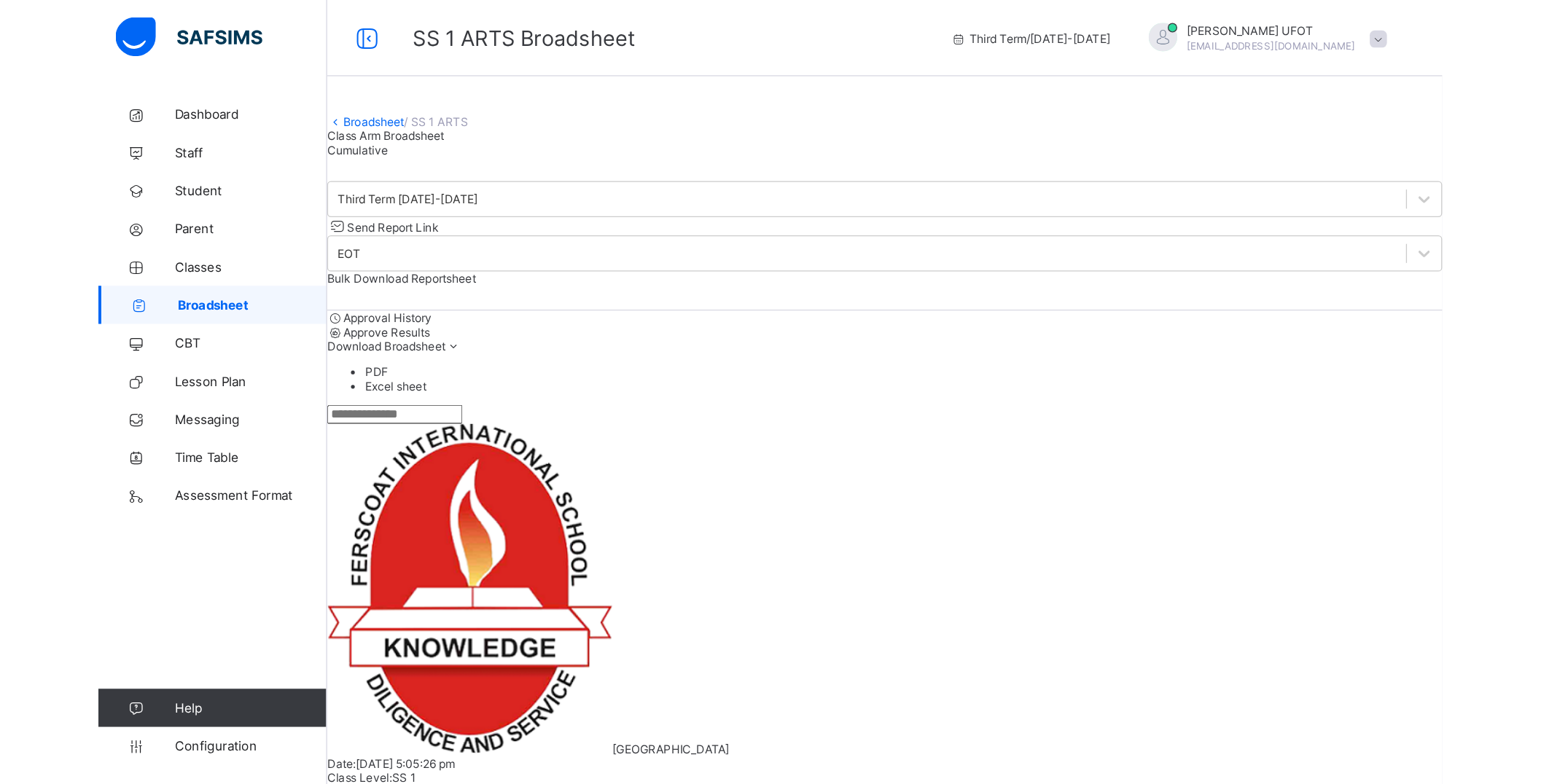 scroll, scrollTop: 0, scrollLeft: 389, axis: horizontal 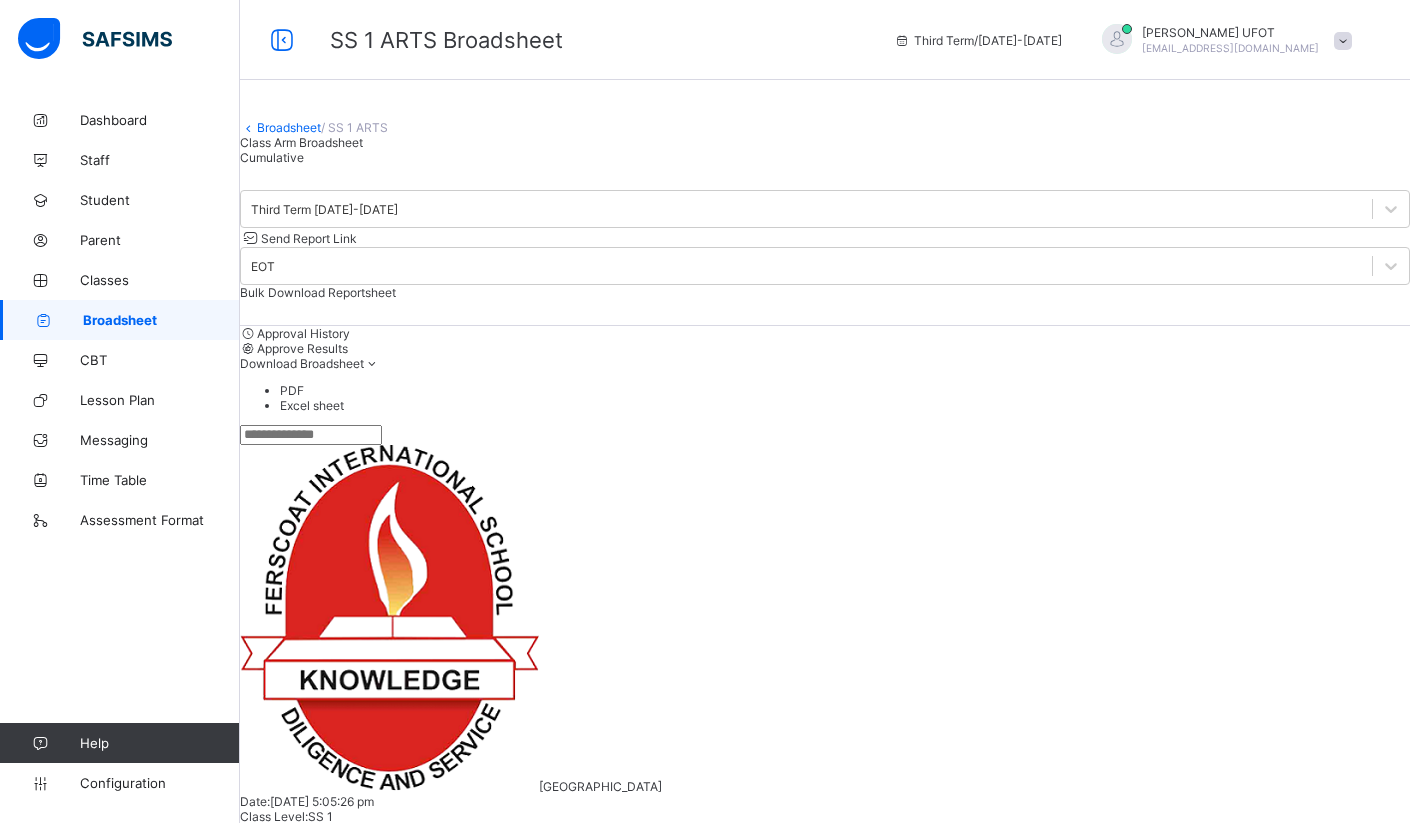 click at bounding box center [789, 1447] 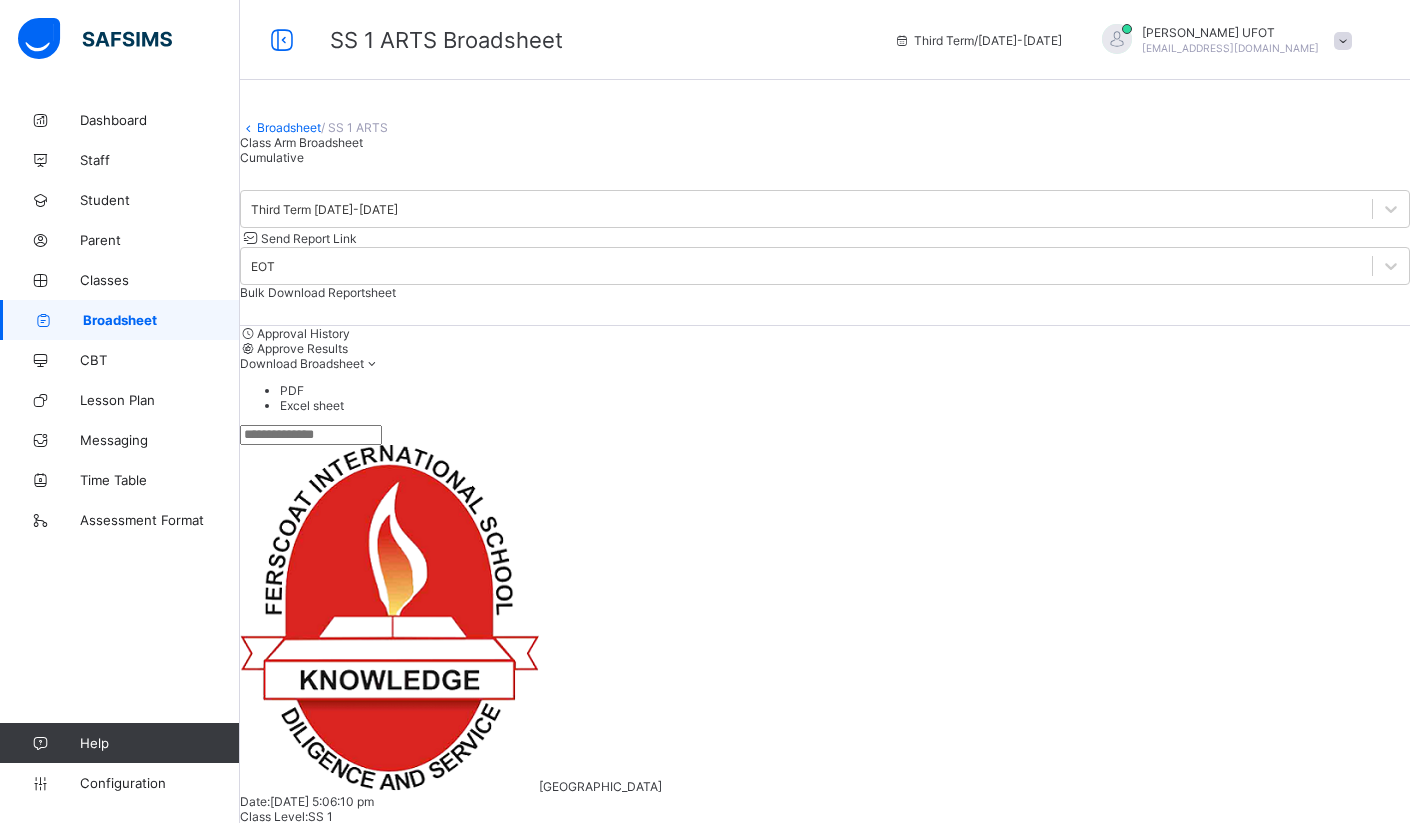 click on "CMR" at bounding box center [789, 1439] 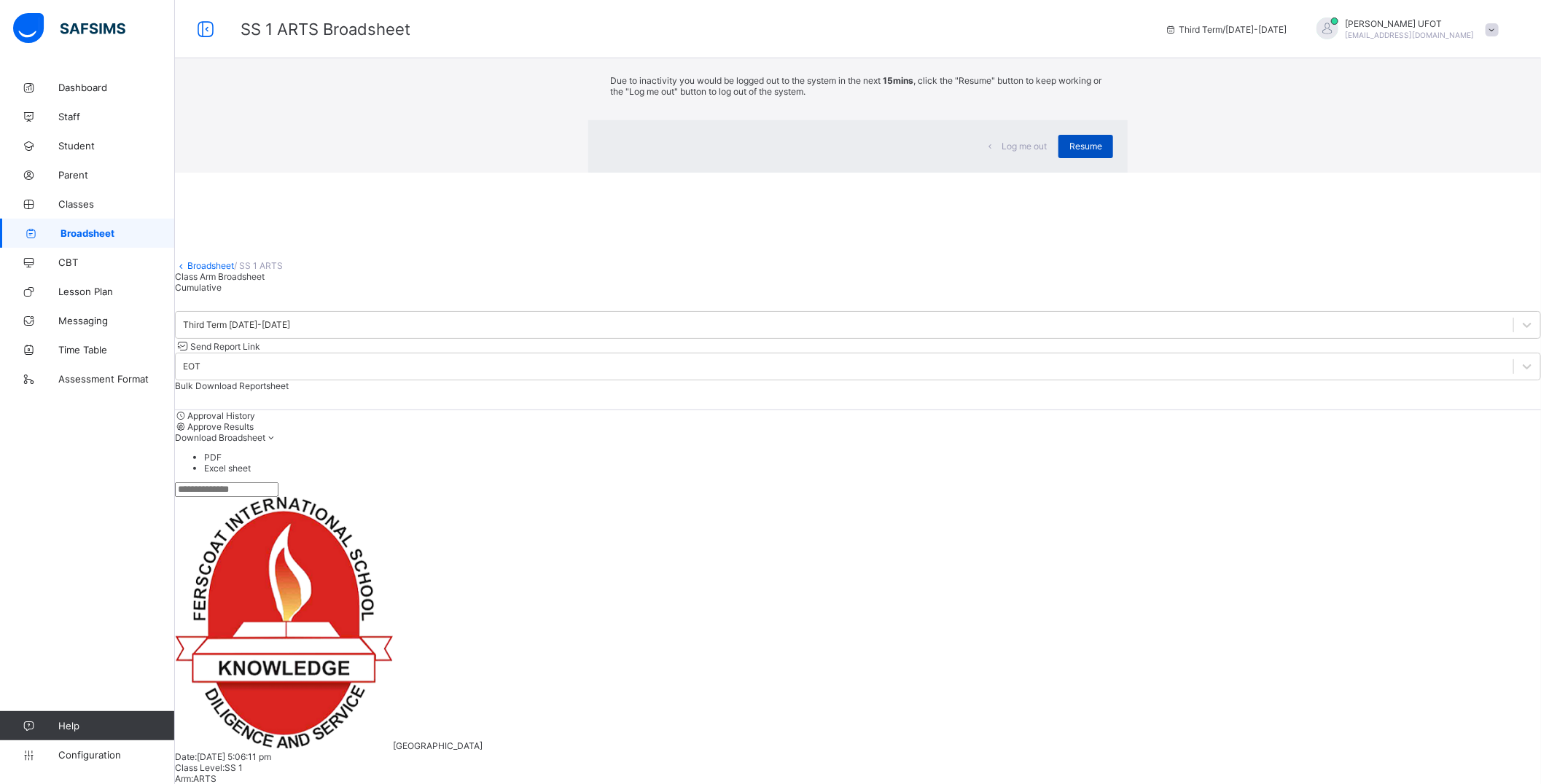 click on "Resume" at bounding box center [1085, 146] 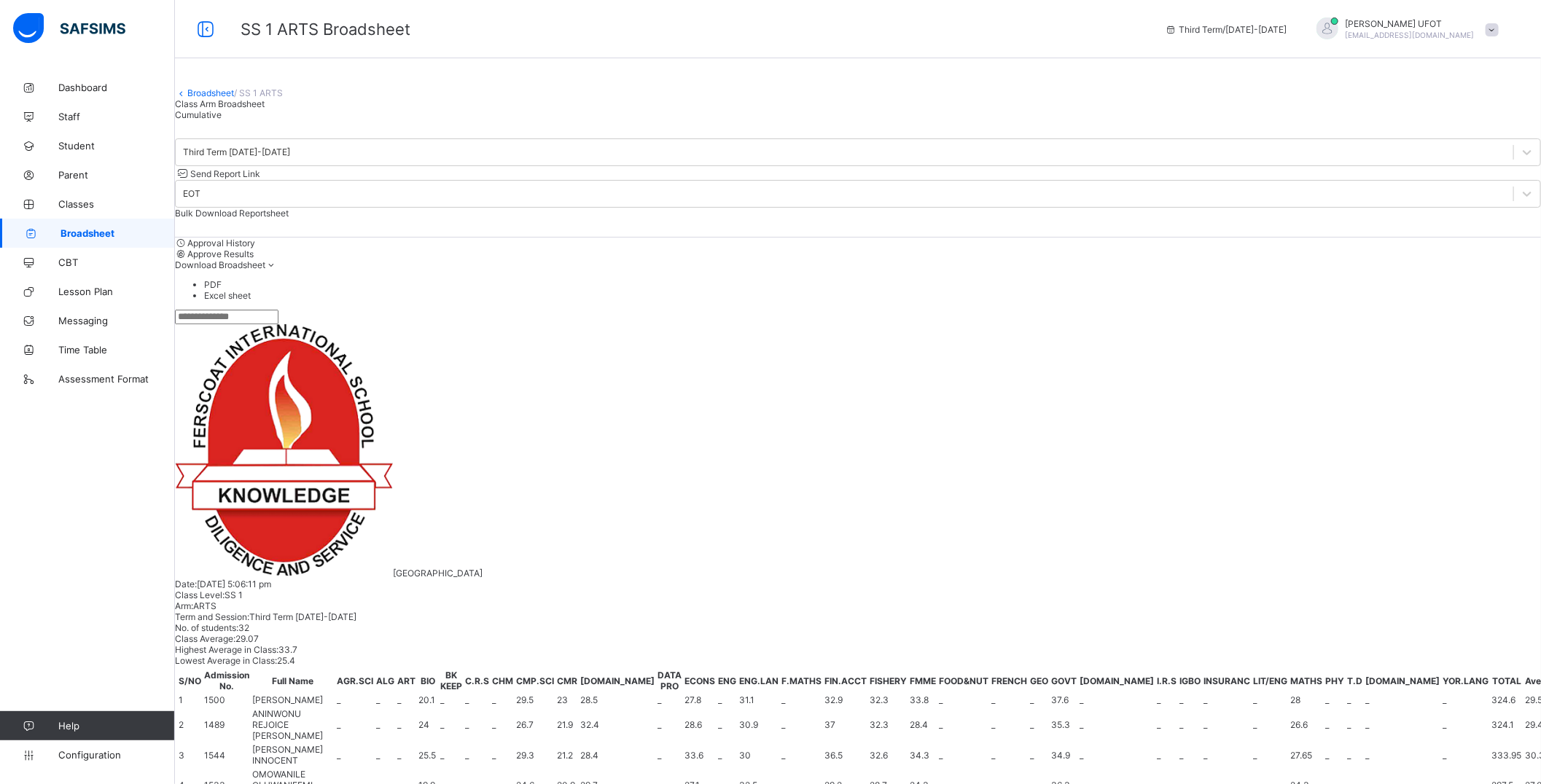 click at bounding box center (858, 80) 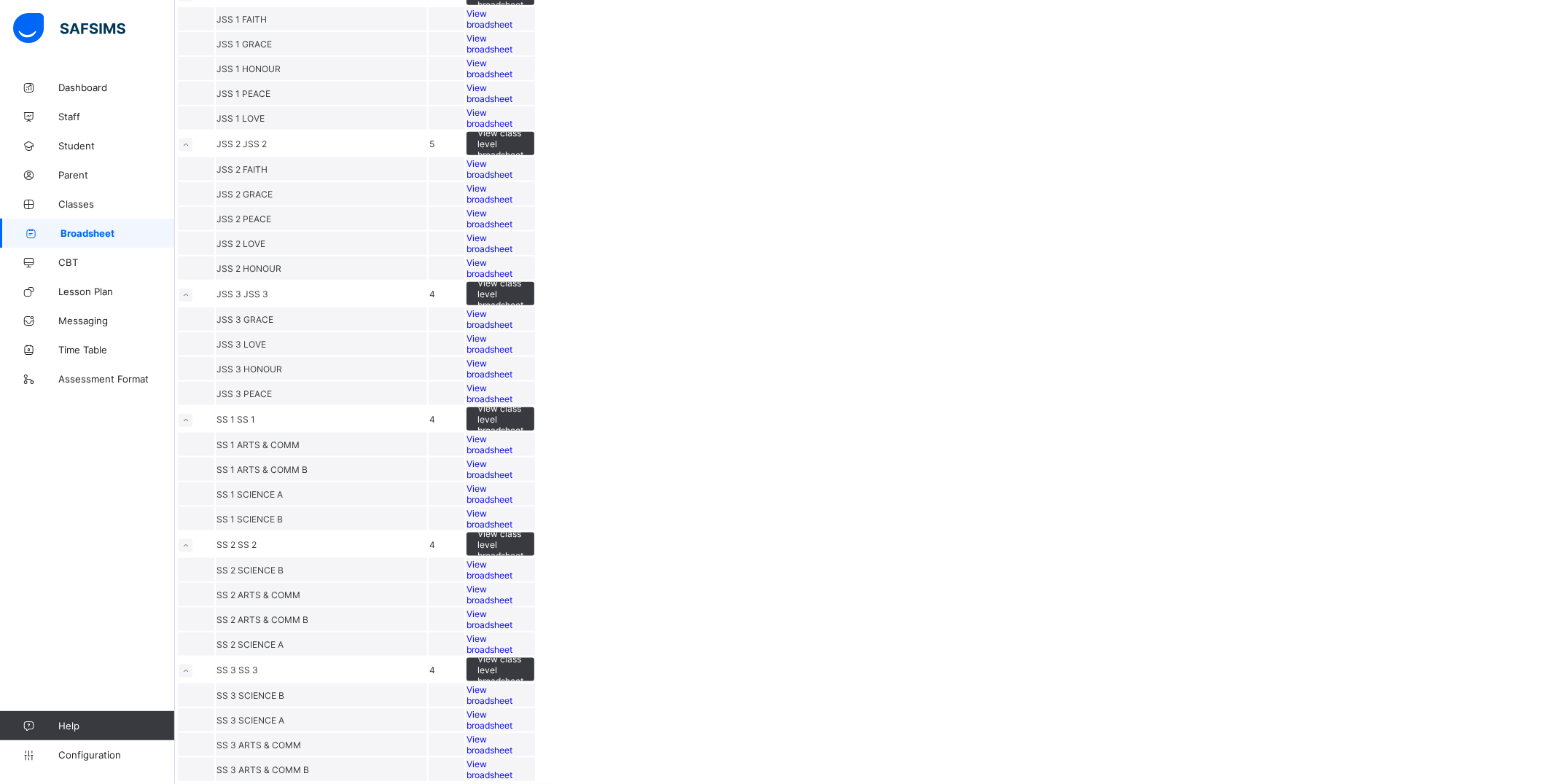 scroll, scrollTop: 1083, scrollLeft: 0, axis: vertical 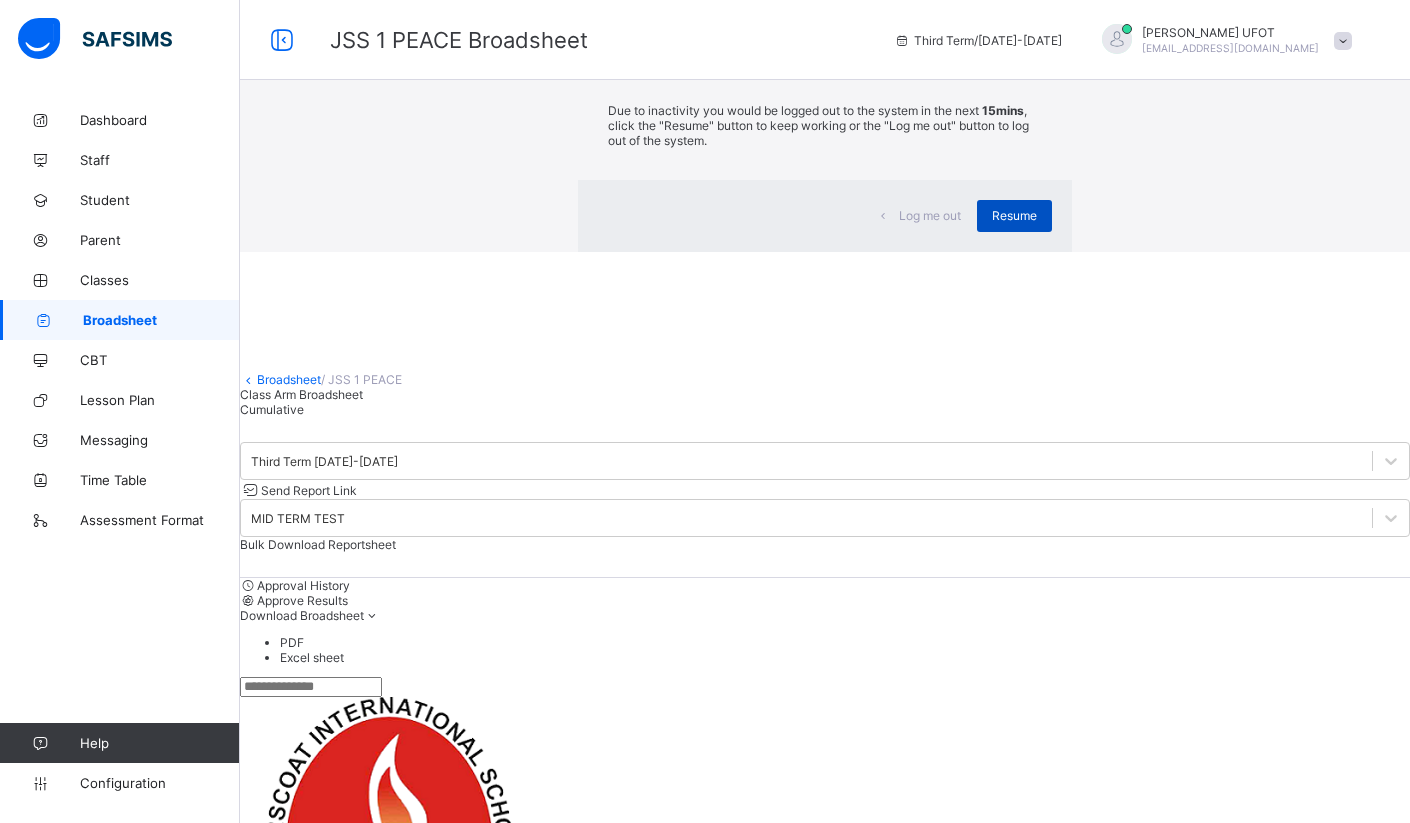 click on "Resume" at bounding box center [1014, 215] 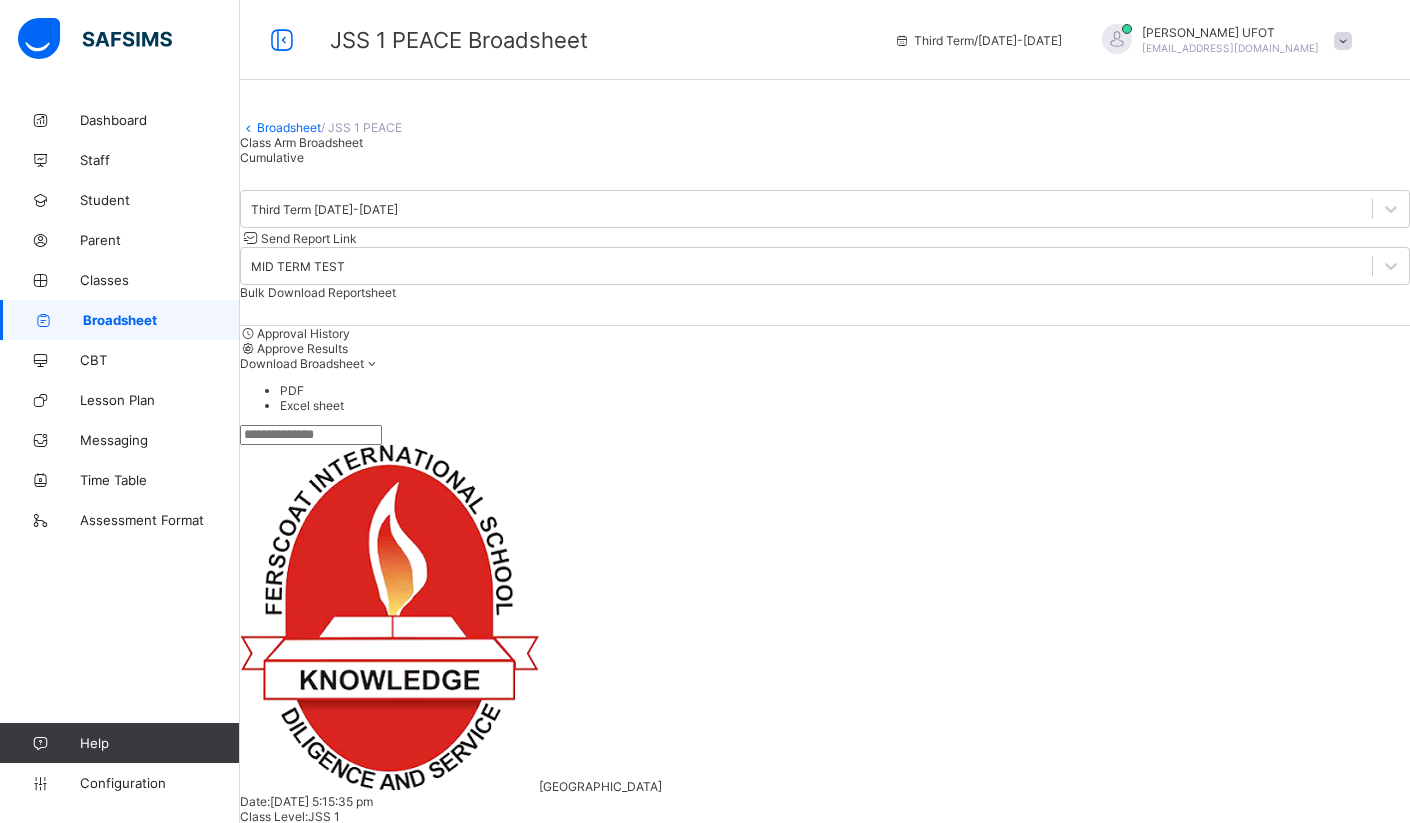 click at bounding box center (590, 1447) 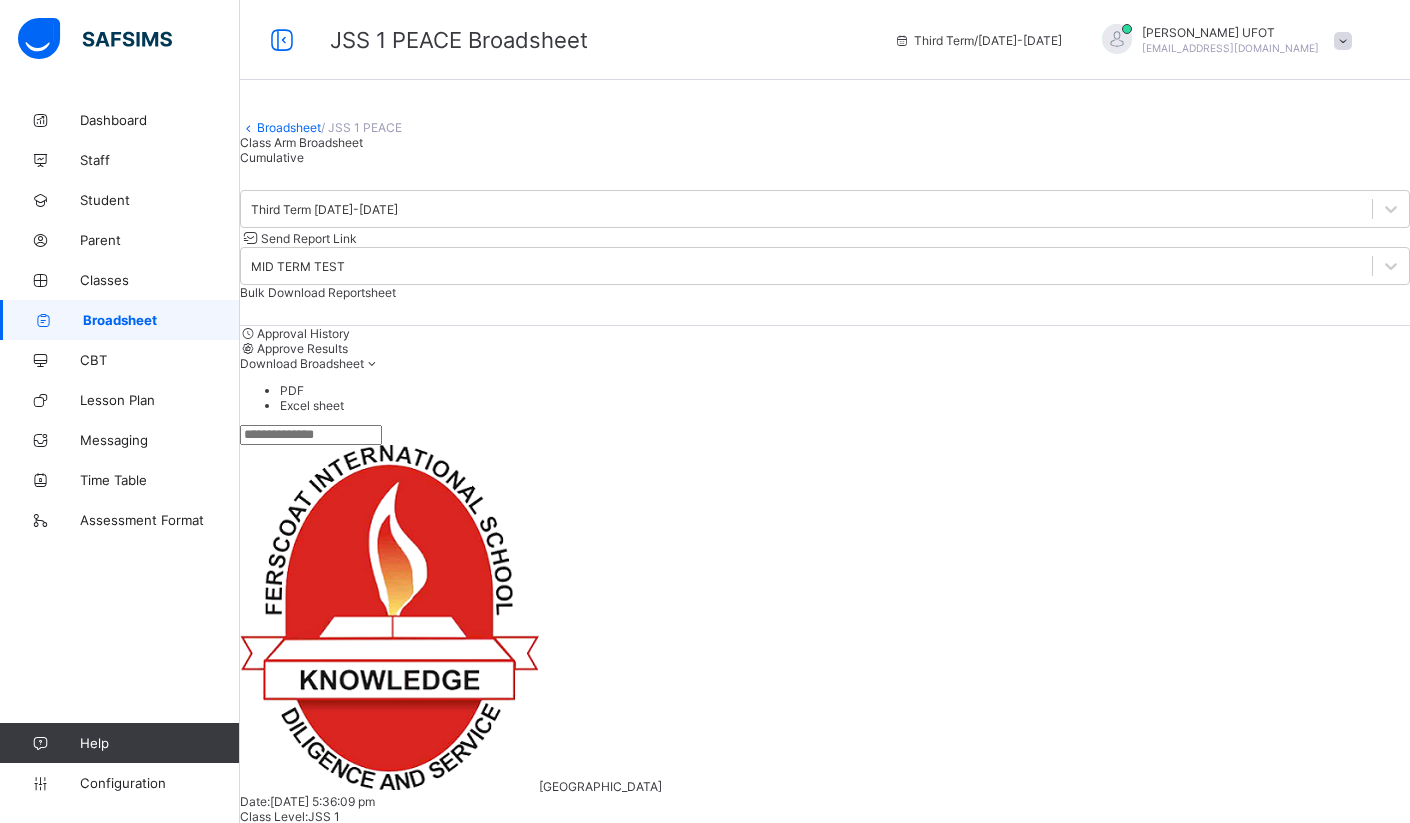 click at bounding box center (590, 1447) 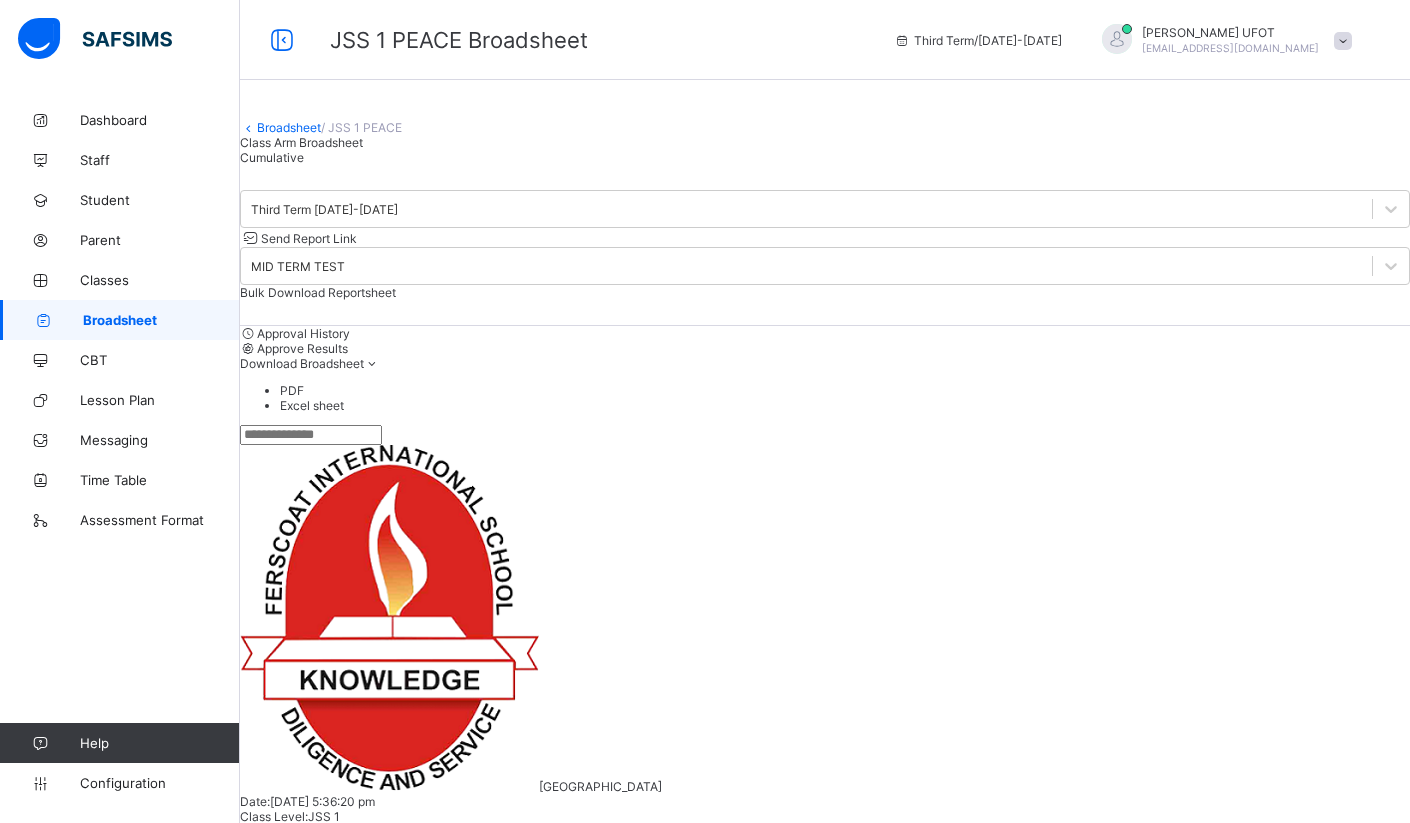 click at bounding box center (1433, 1454) 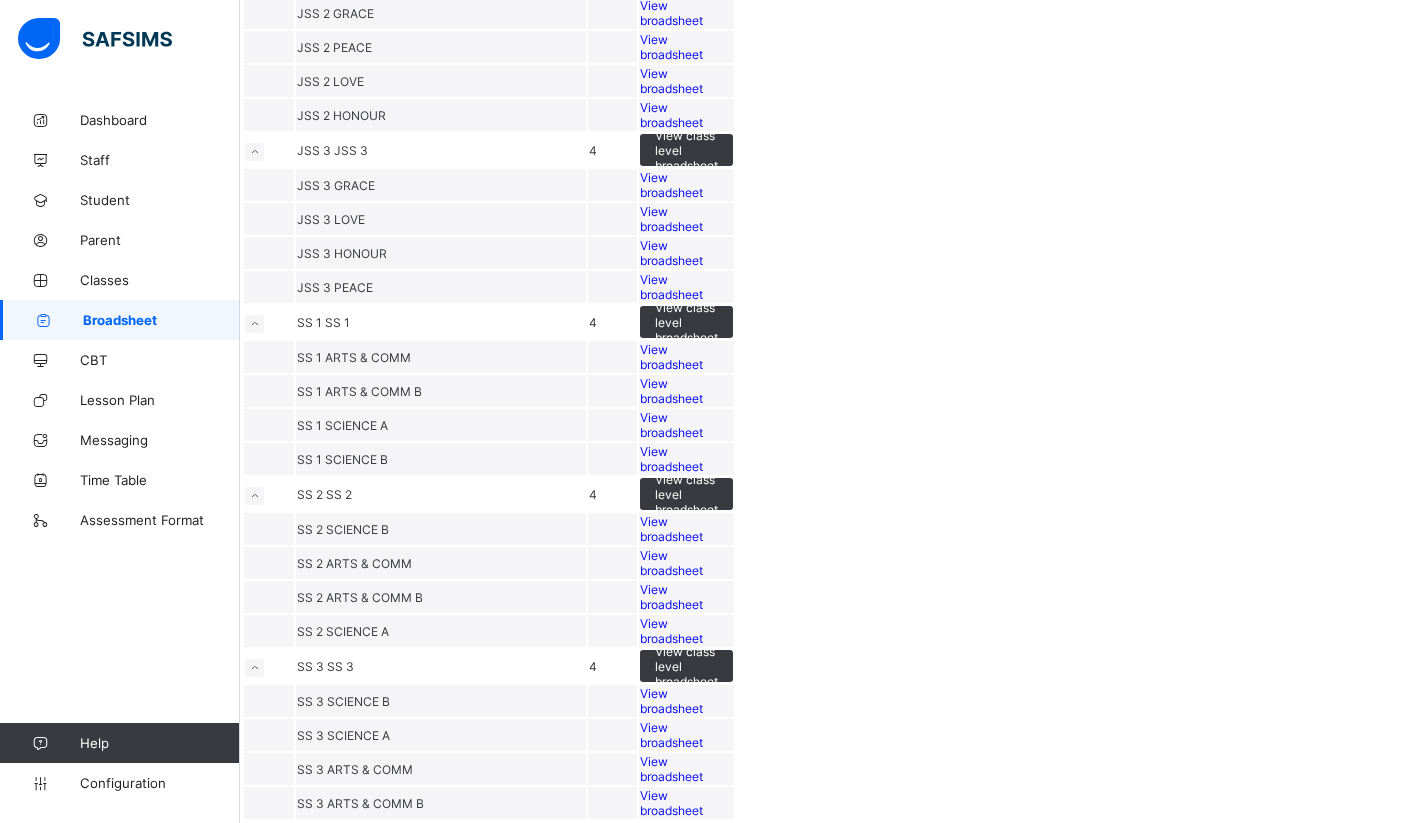 scroll, scrollTop: 1888, scrollLeft: 0, axis: vertical 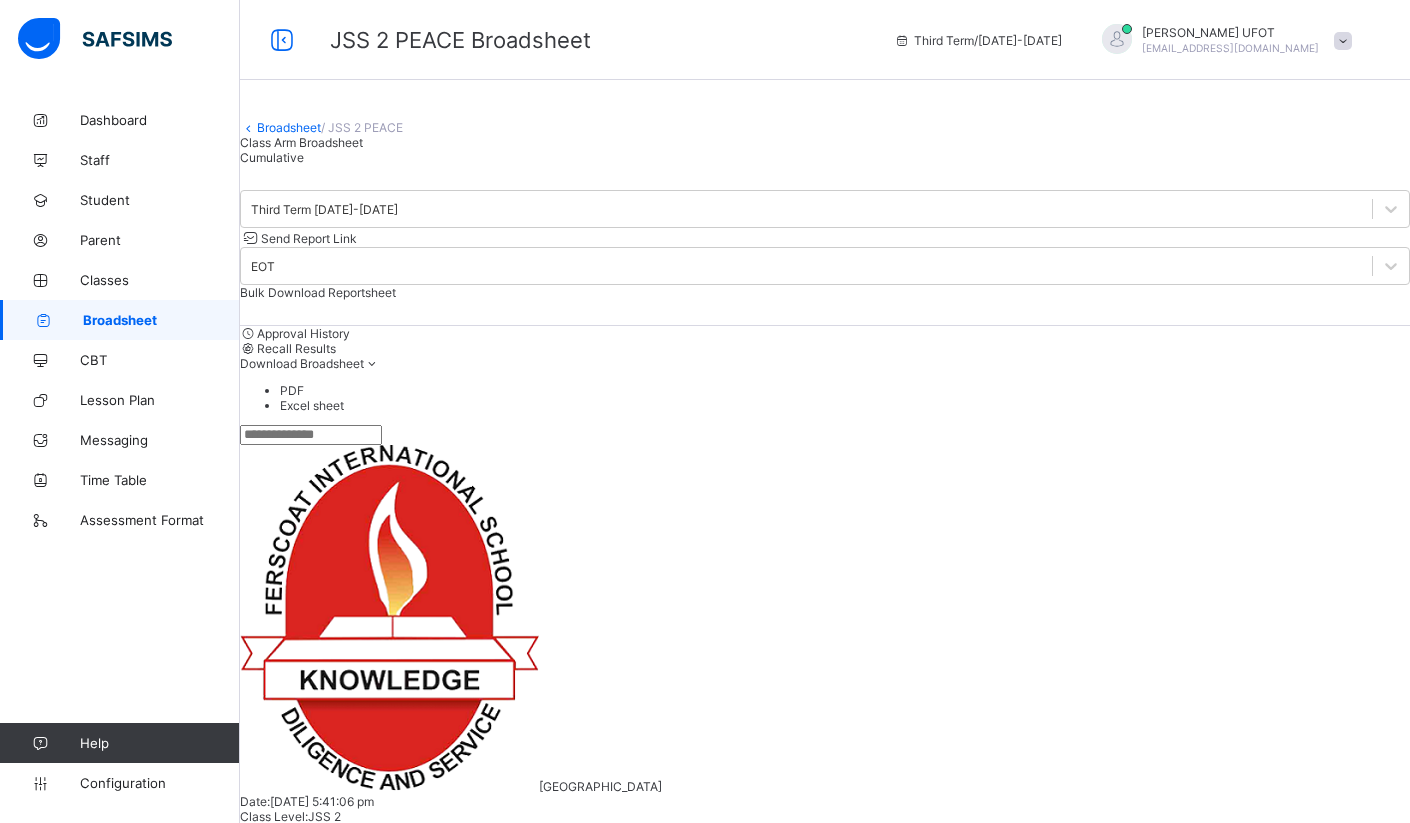 click at bounding box center (416, 1454) 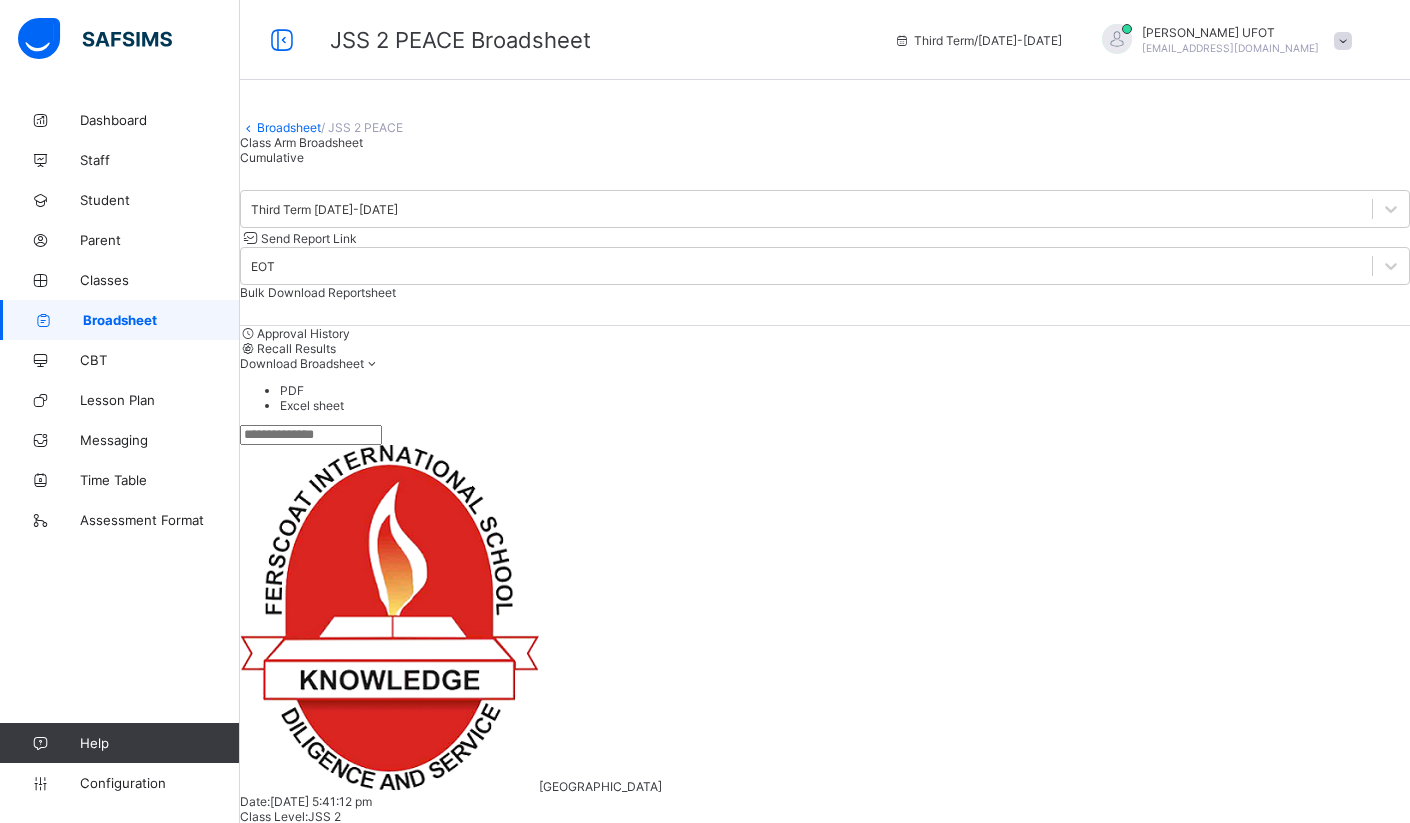 click at bounding box center (416, 1454) 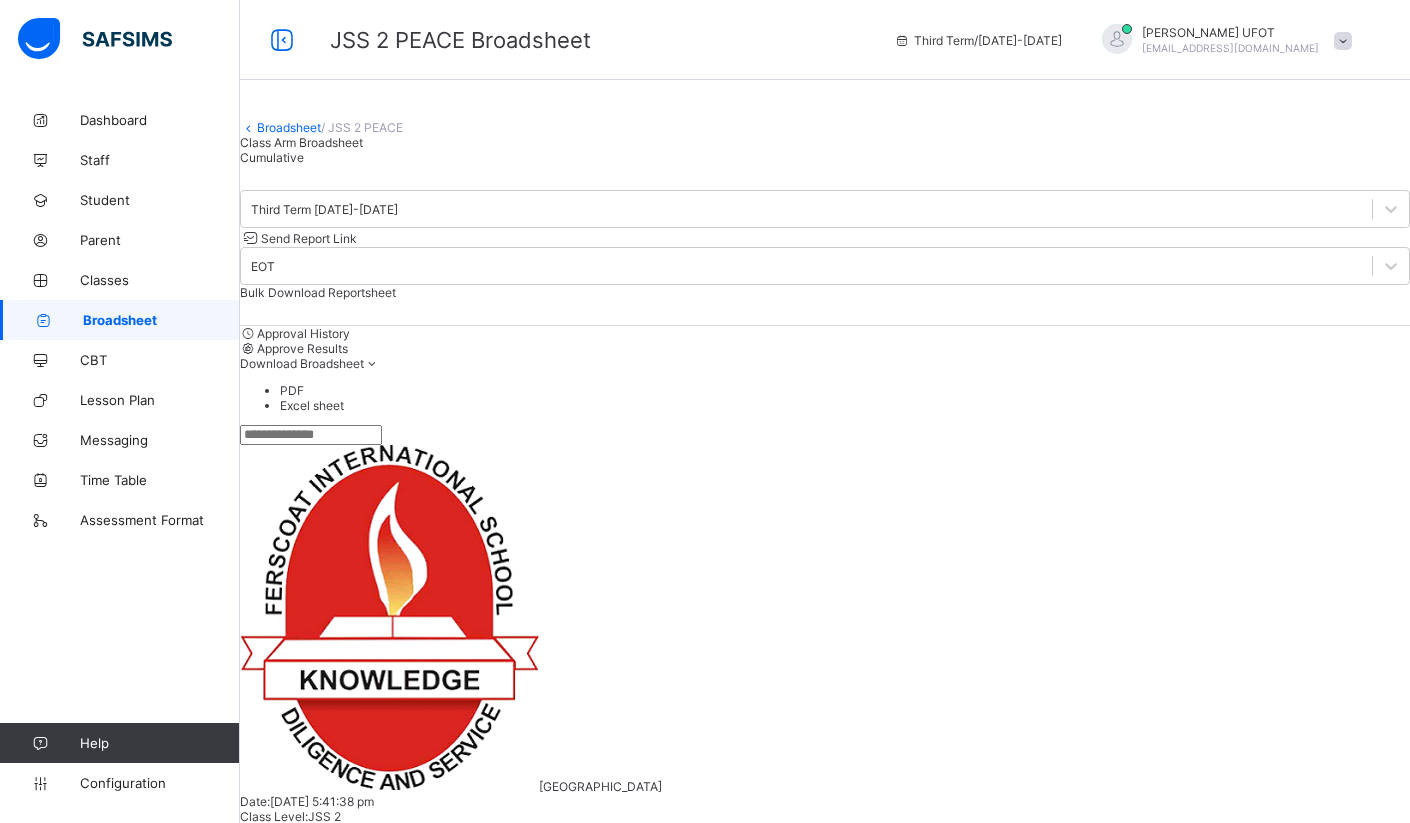 click on "BST P" at bounding box center (481, 1439) 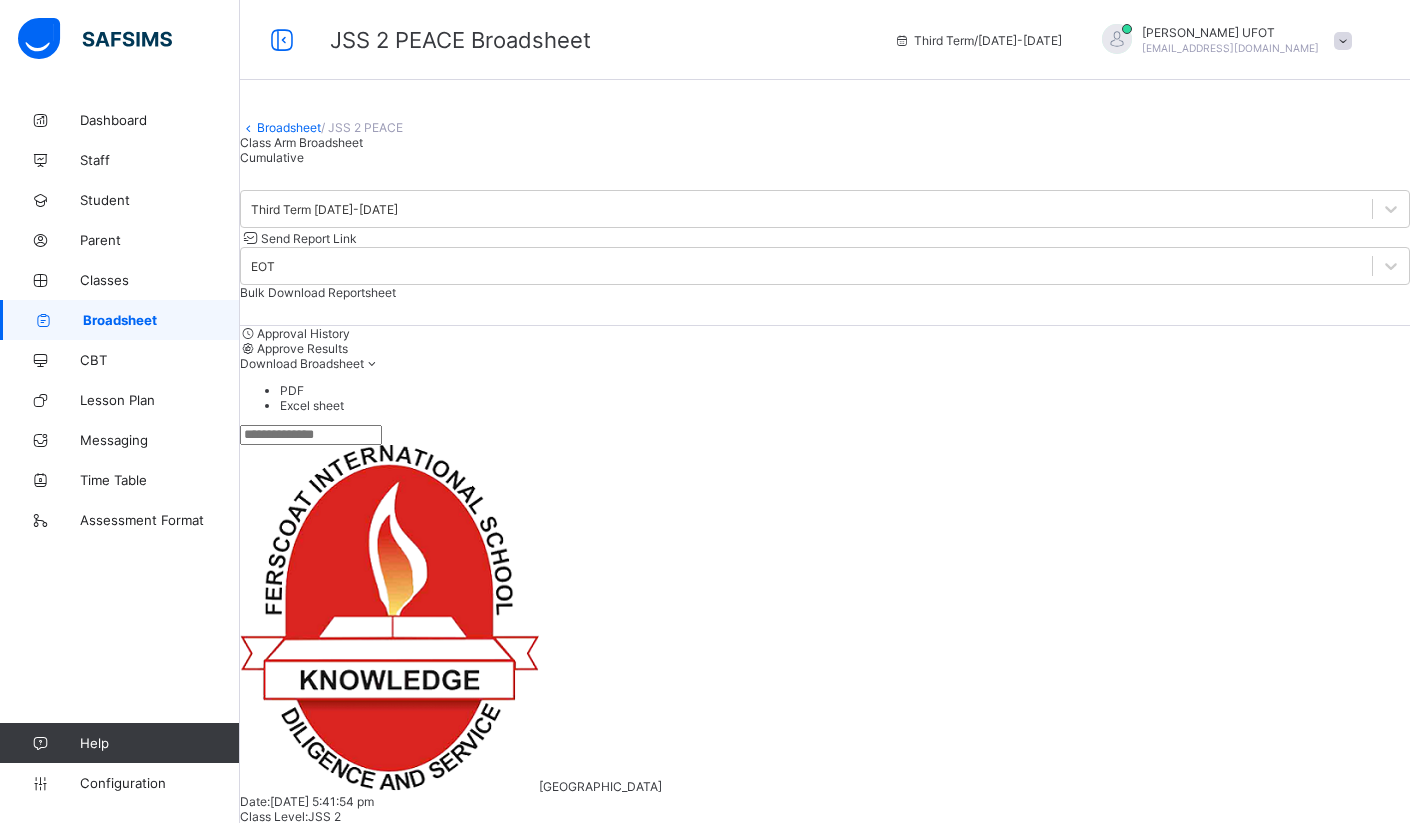 click at bounding box center [416, 1454] 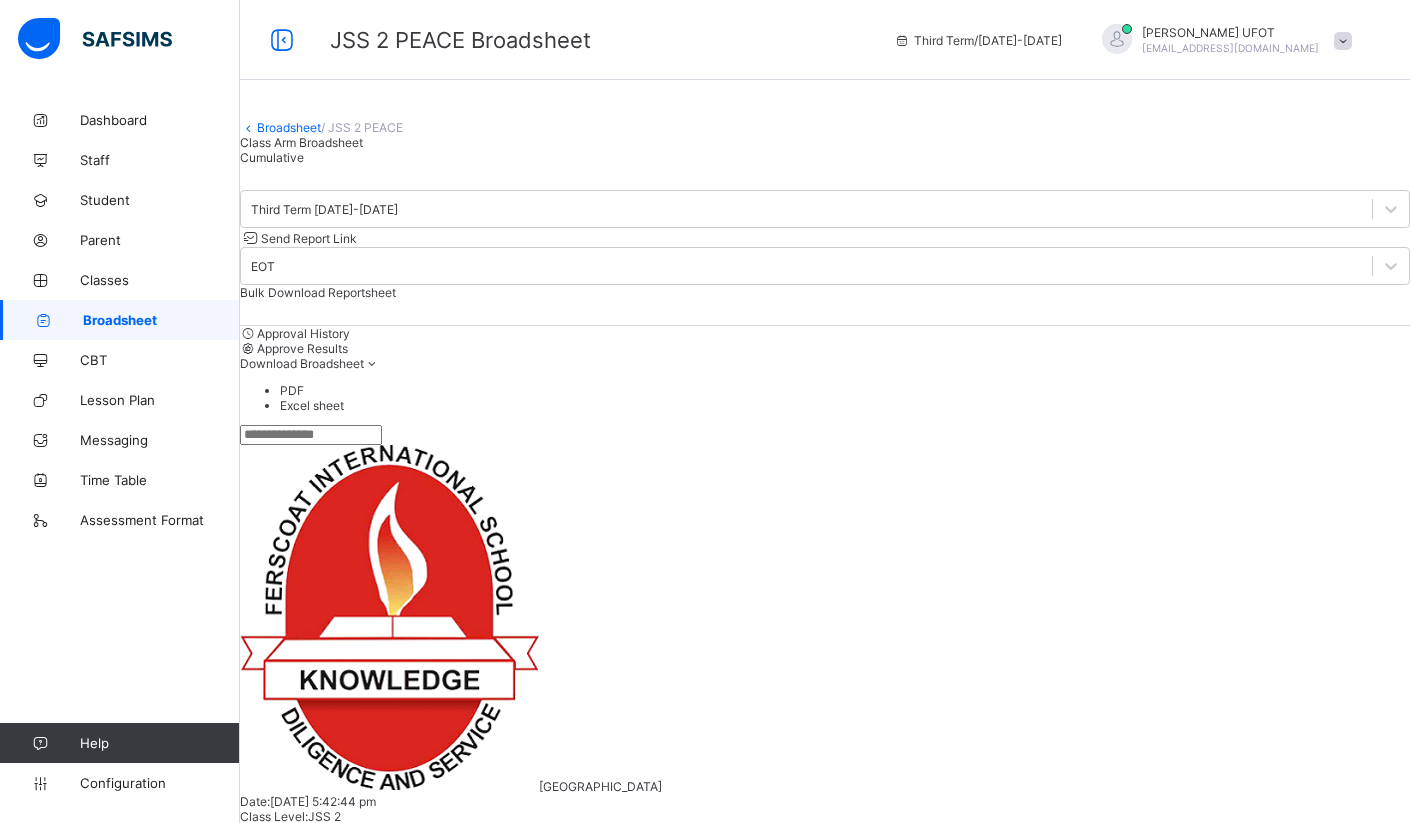 click at bounding box center [613, 1454] 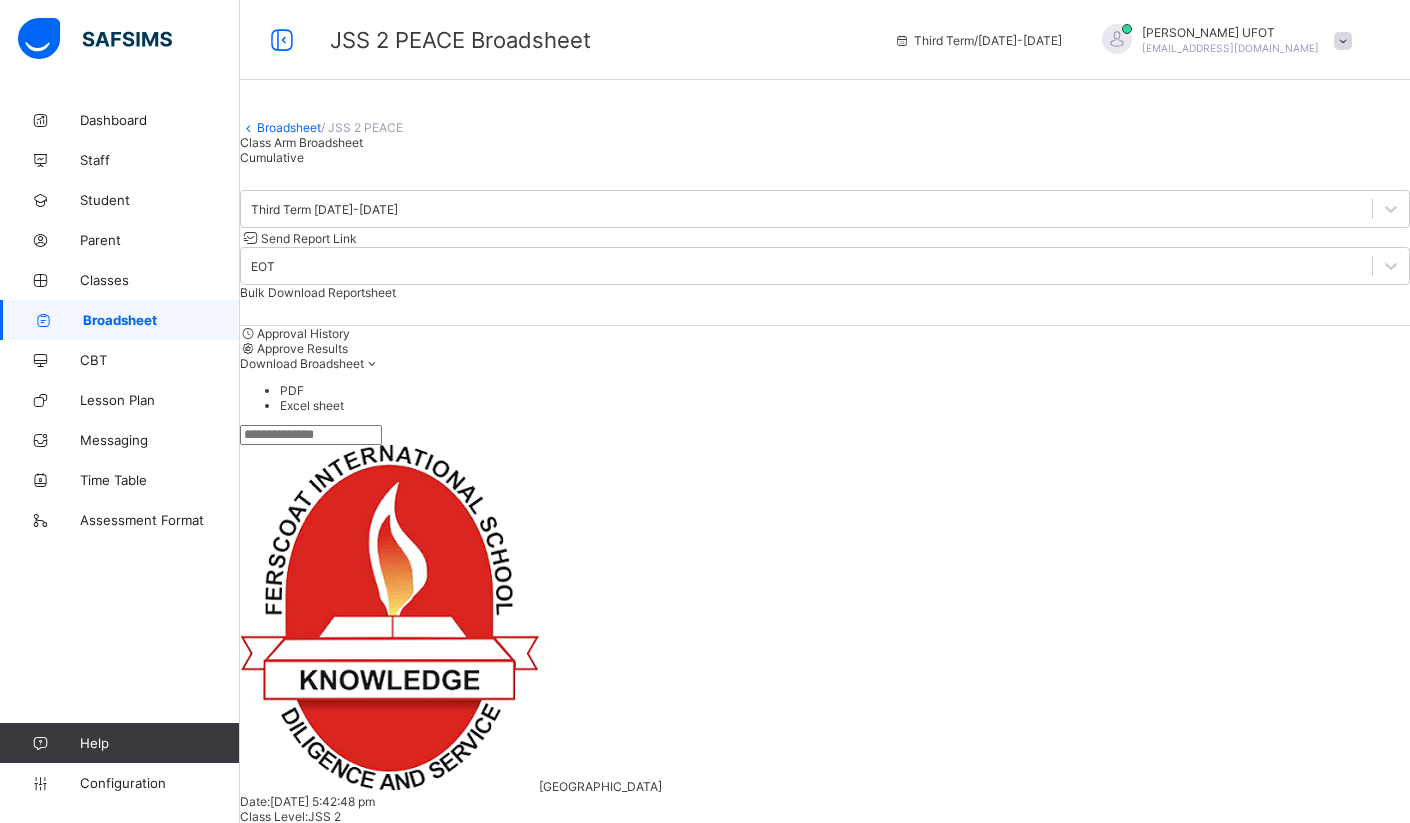 click at bounding box center (1264, 1447) 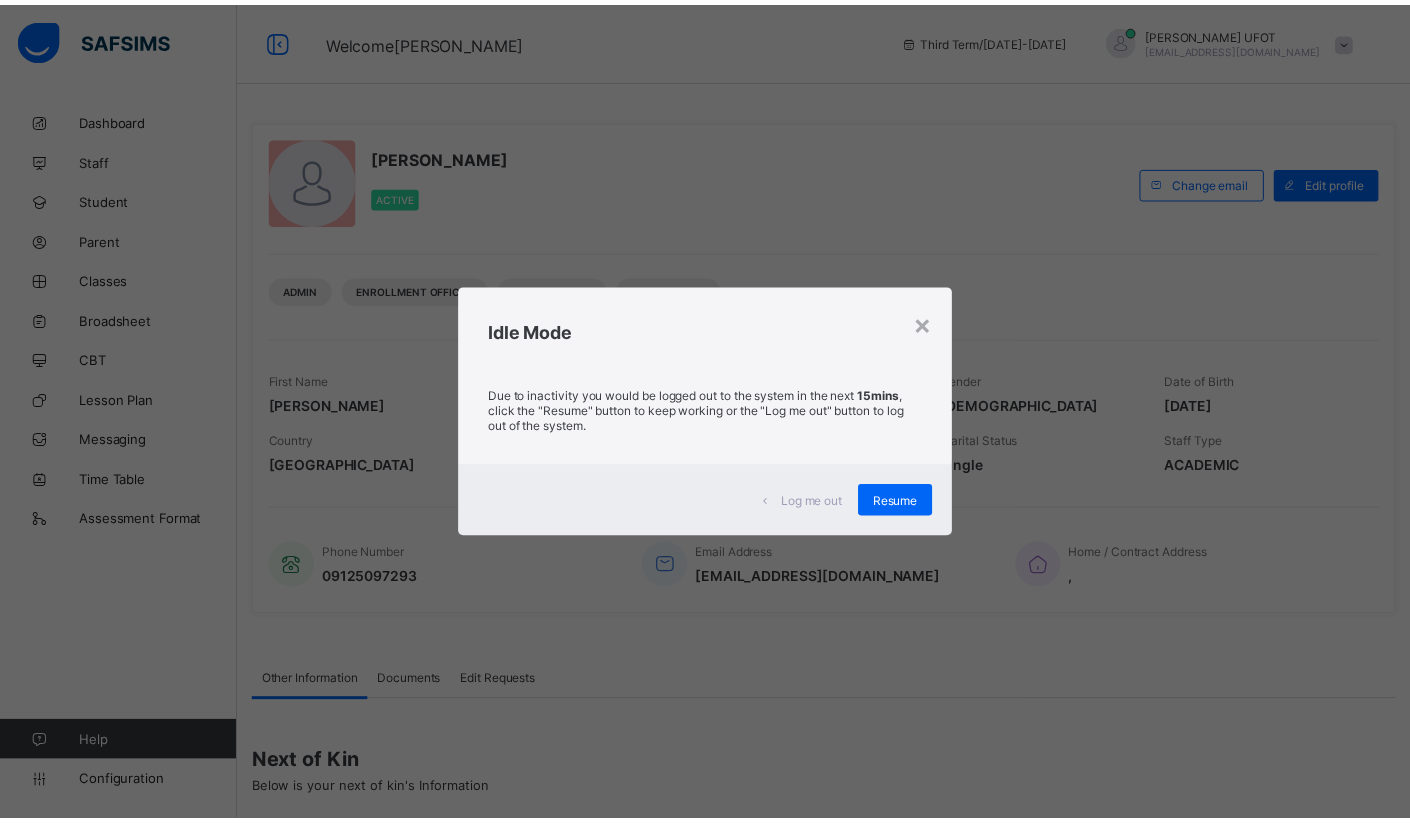 scroll, scrollTop: 0, scrollLeft: 0, axis: both 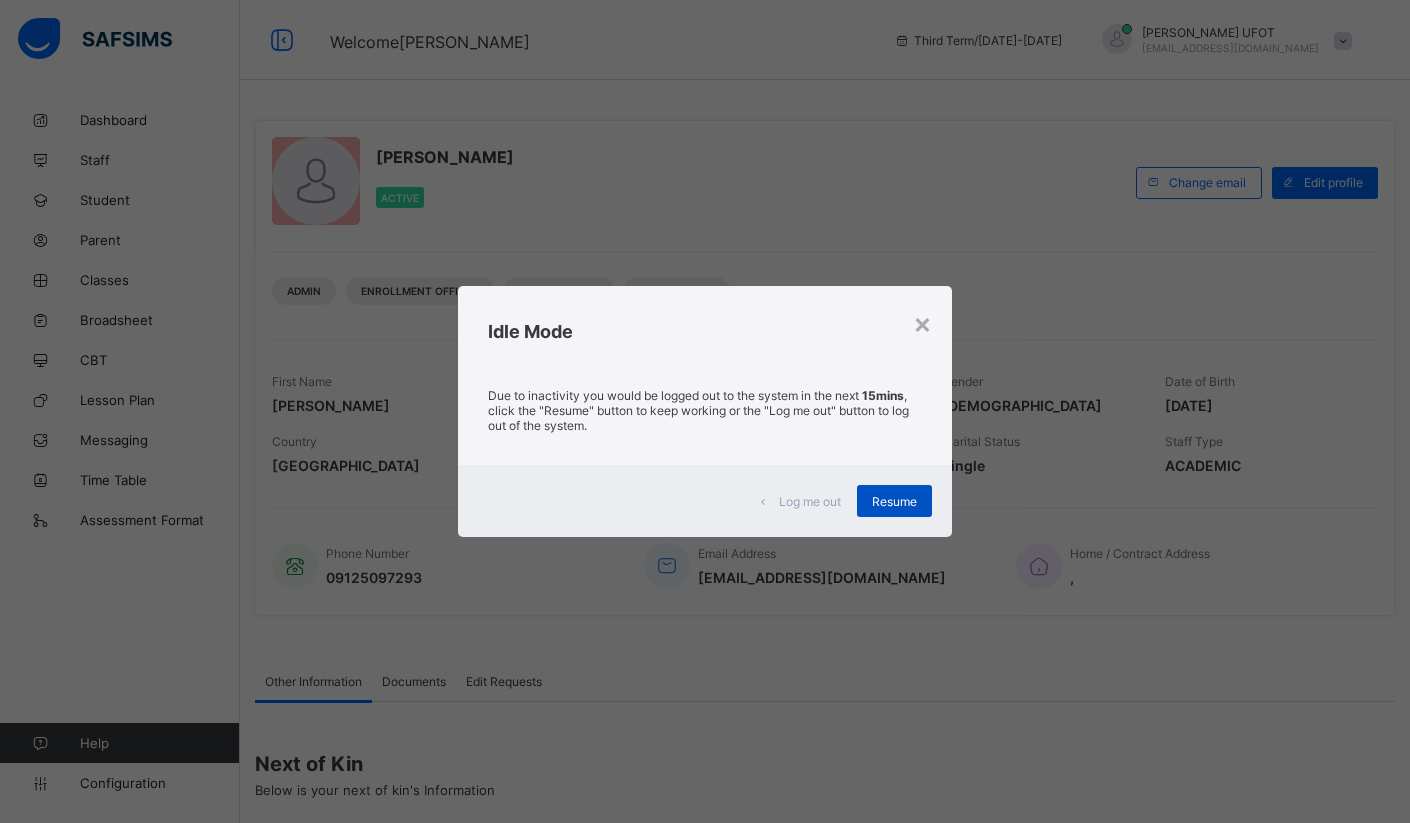 click on "Resume" at bounding box center [894, 501] 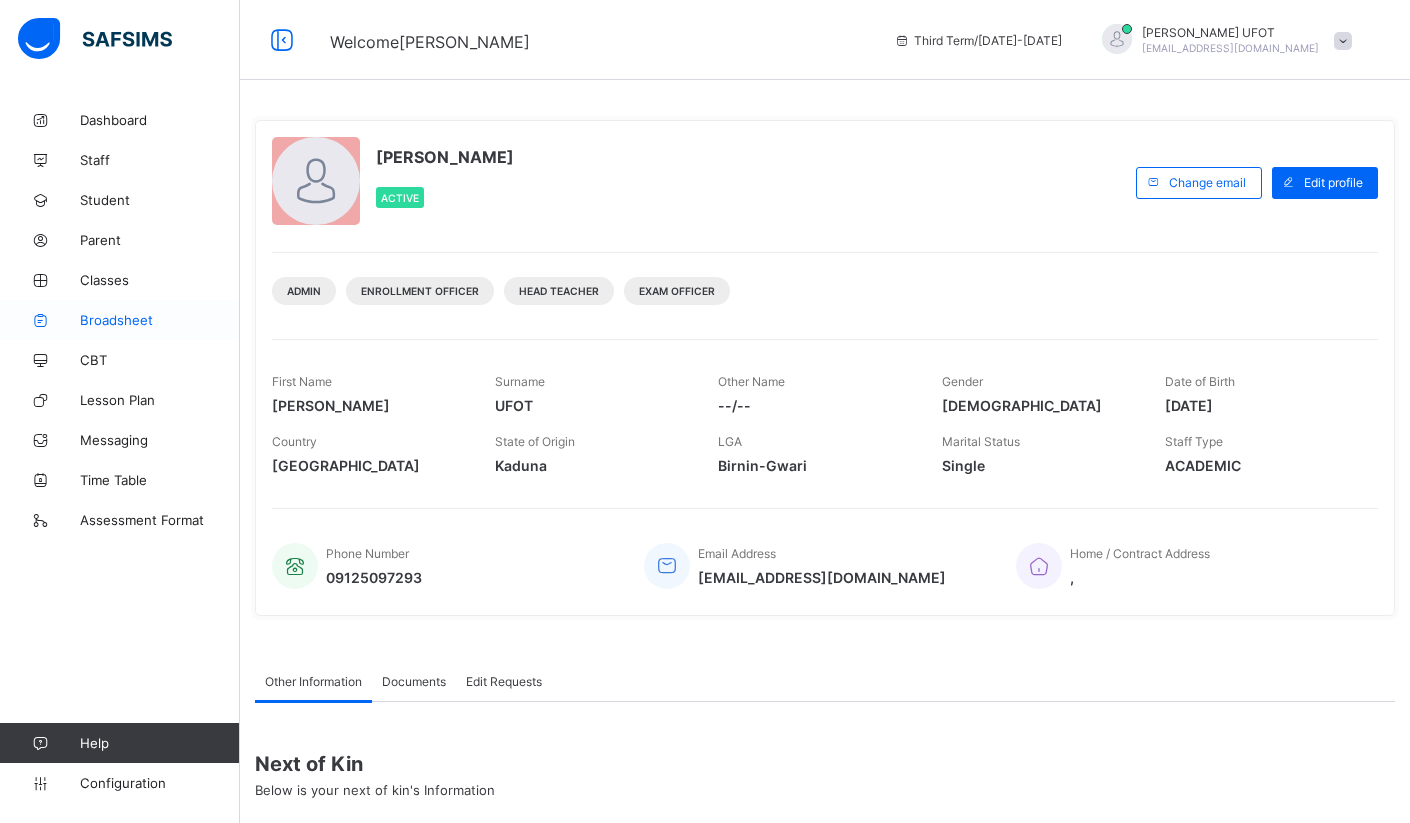 click on "Broadsheet" at bounding box center [160, 320] 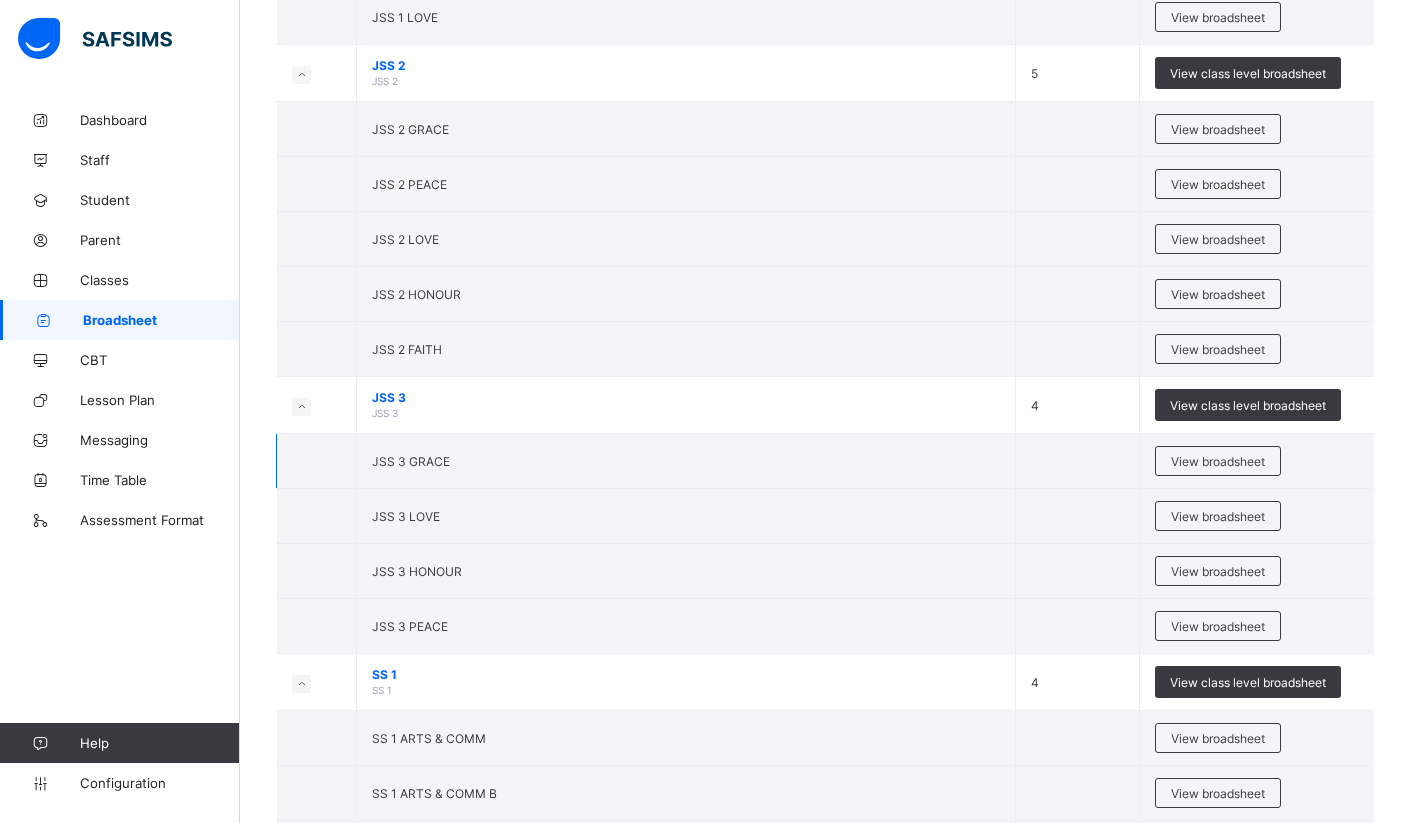 scroll, scrollTop: 2222, scrollLeft: 0, axis: vertical 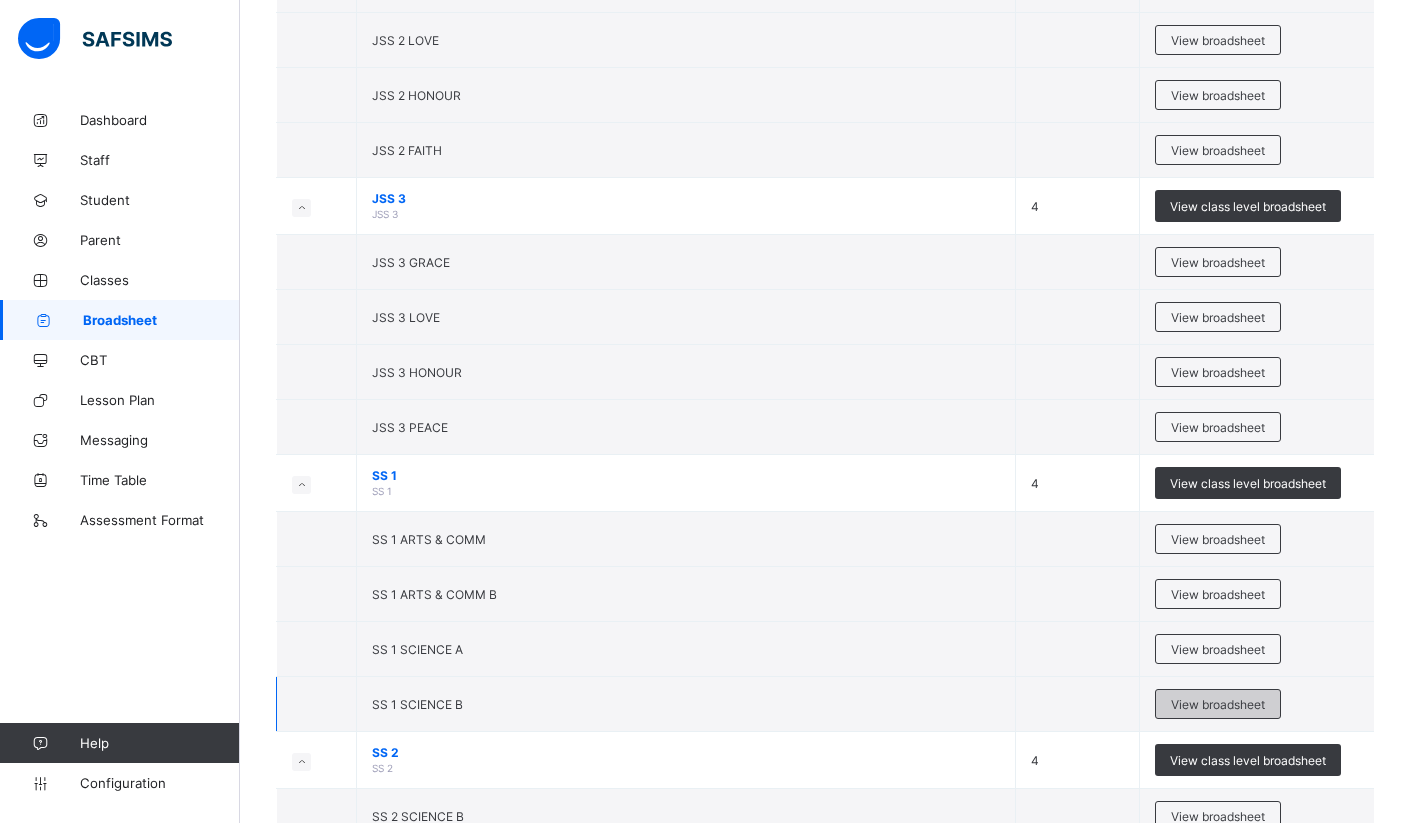 click on "View broadsheet" at bounding box center (1218, 704) 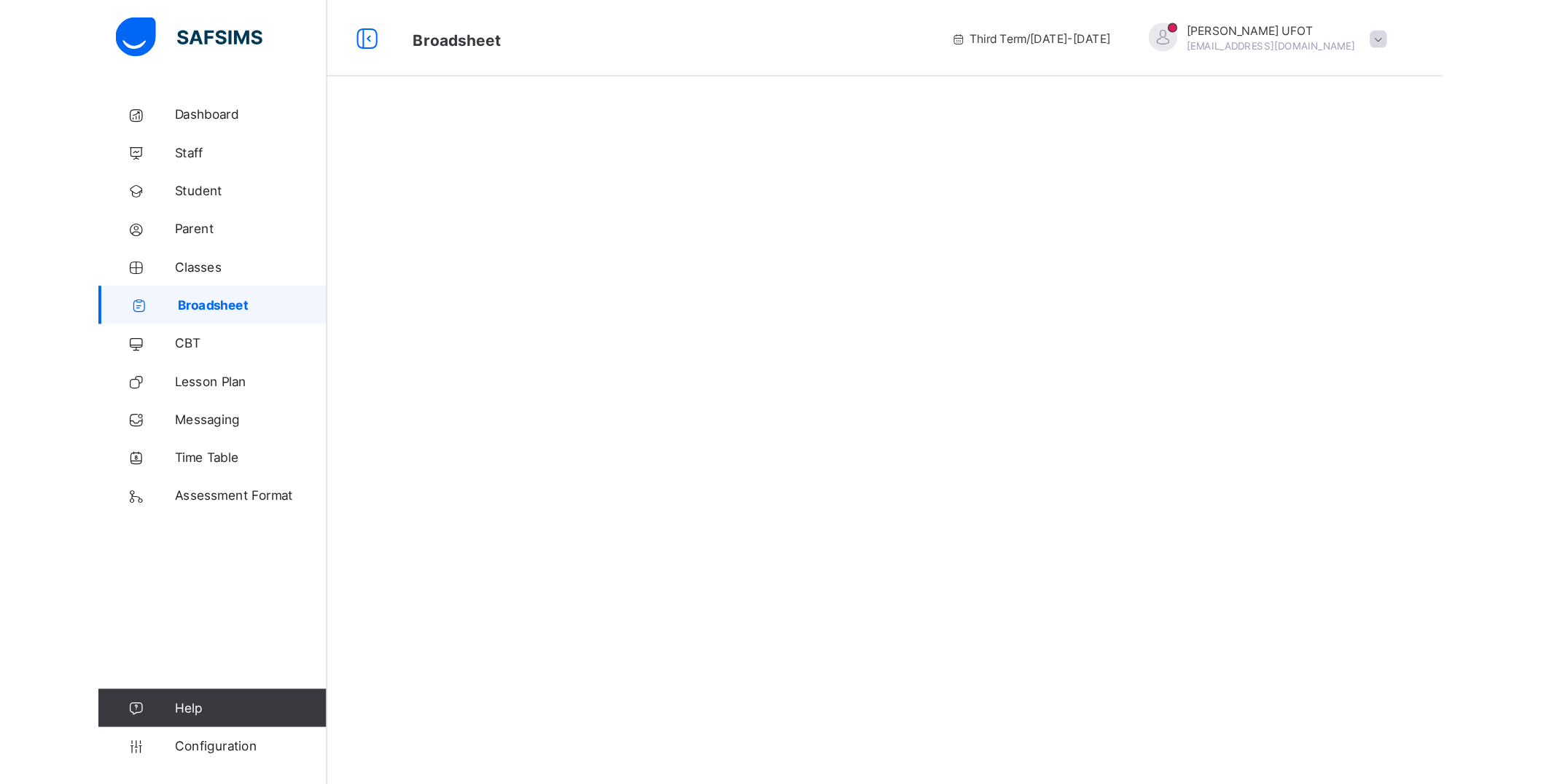 scroll, scrollTop: 0, scrollLeft: 0, axis: both 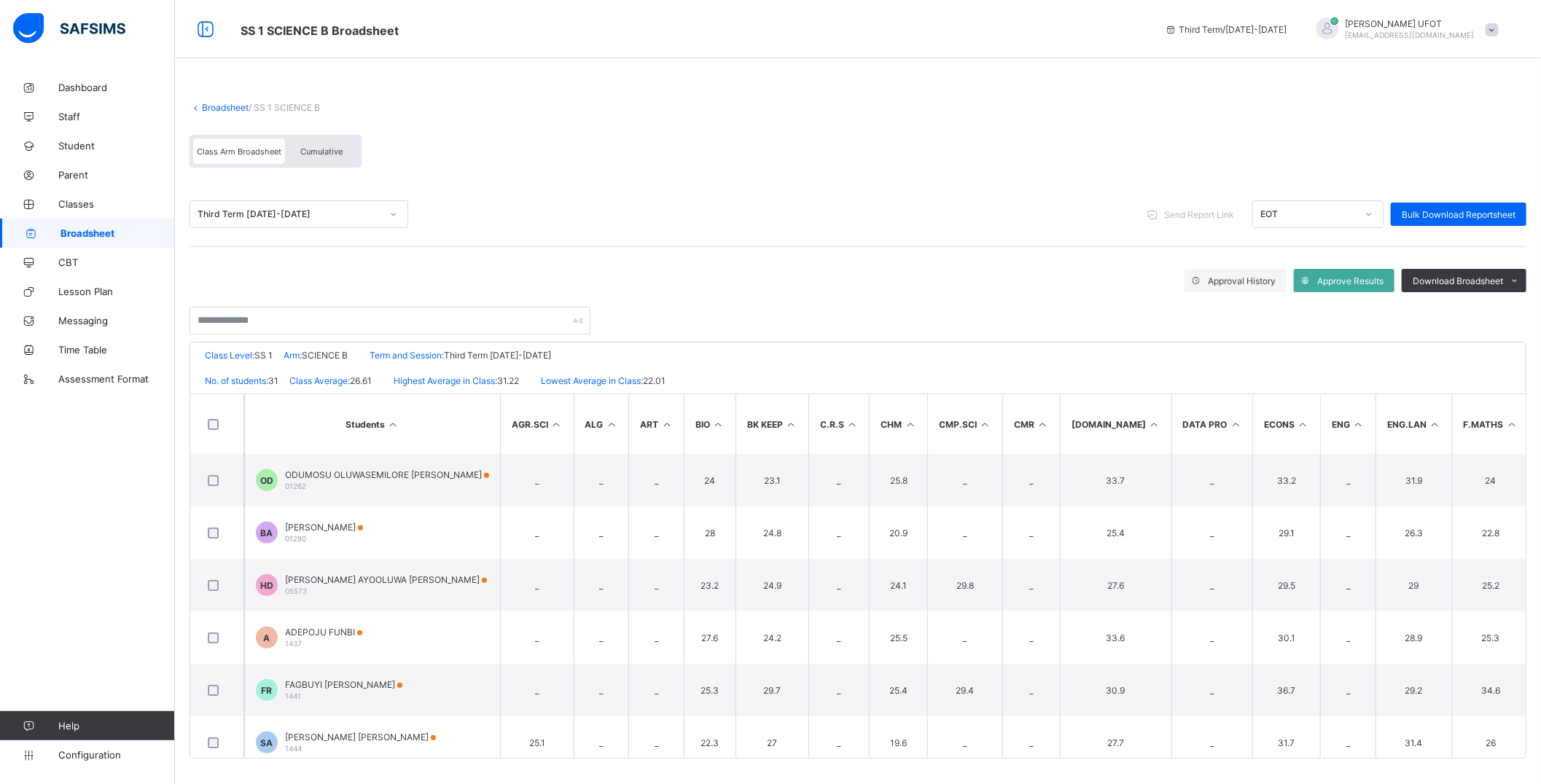 click at bounding box center [910, 424] 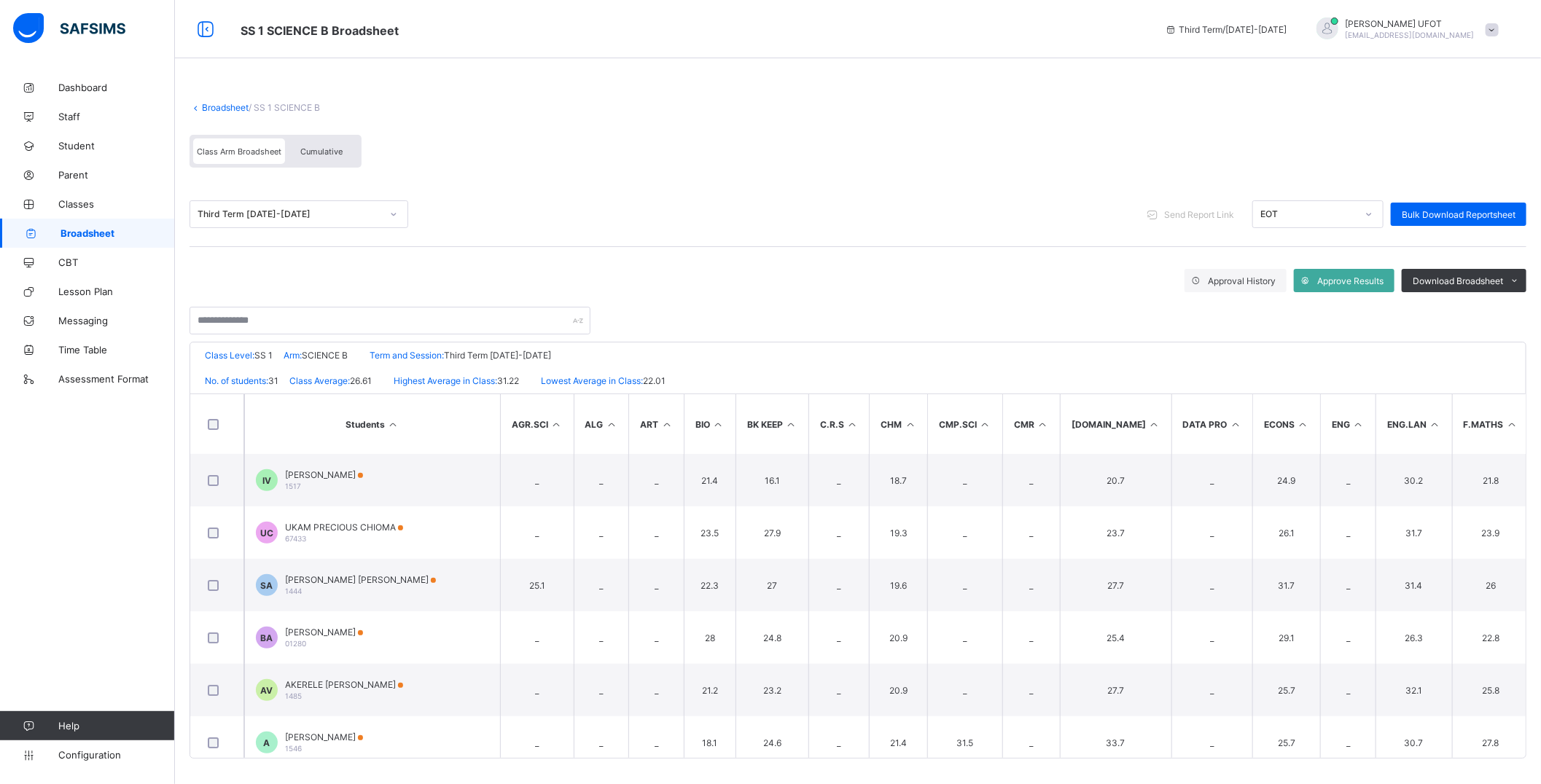 click at bounding box center (910, 424) 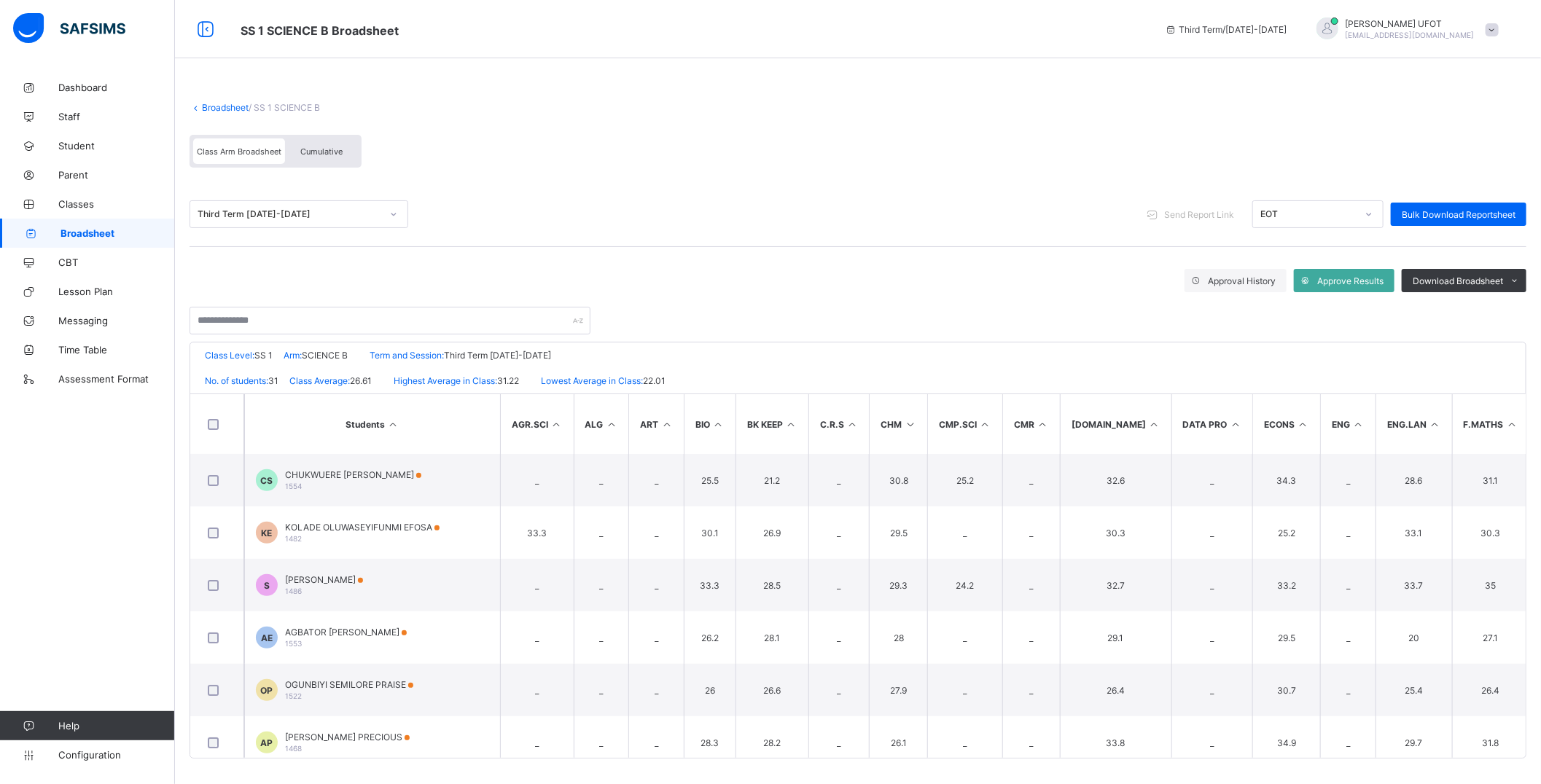 click at bounding box center [718, 424] 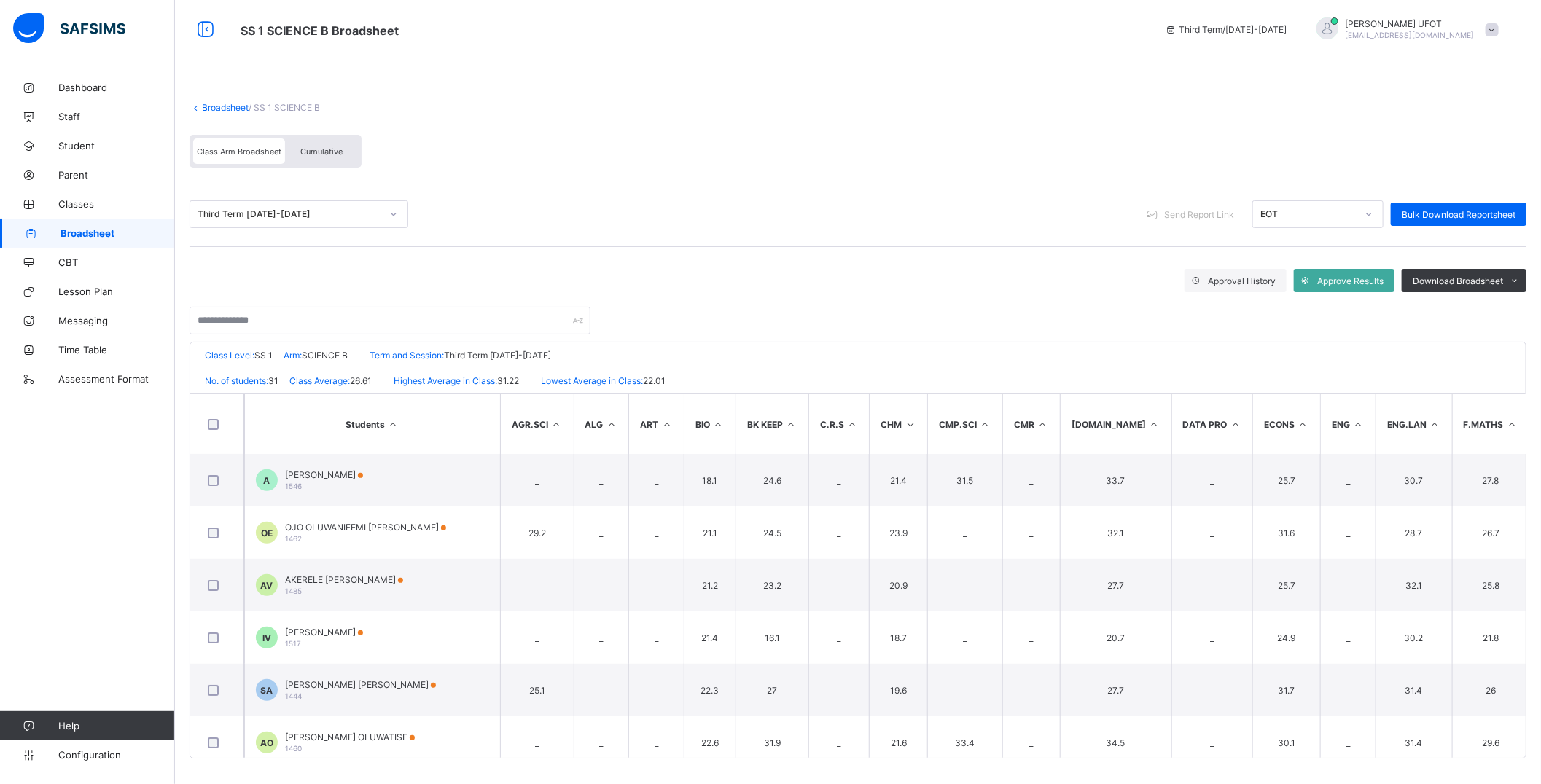 click at bounding box center (718, 424) 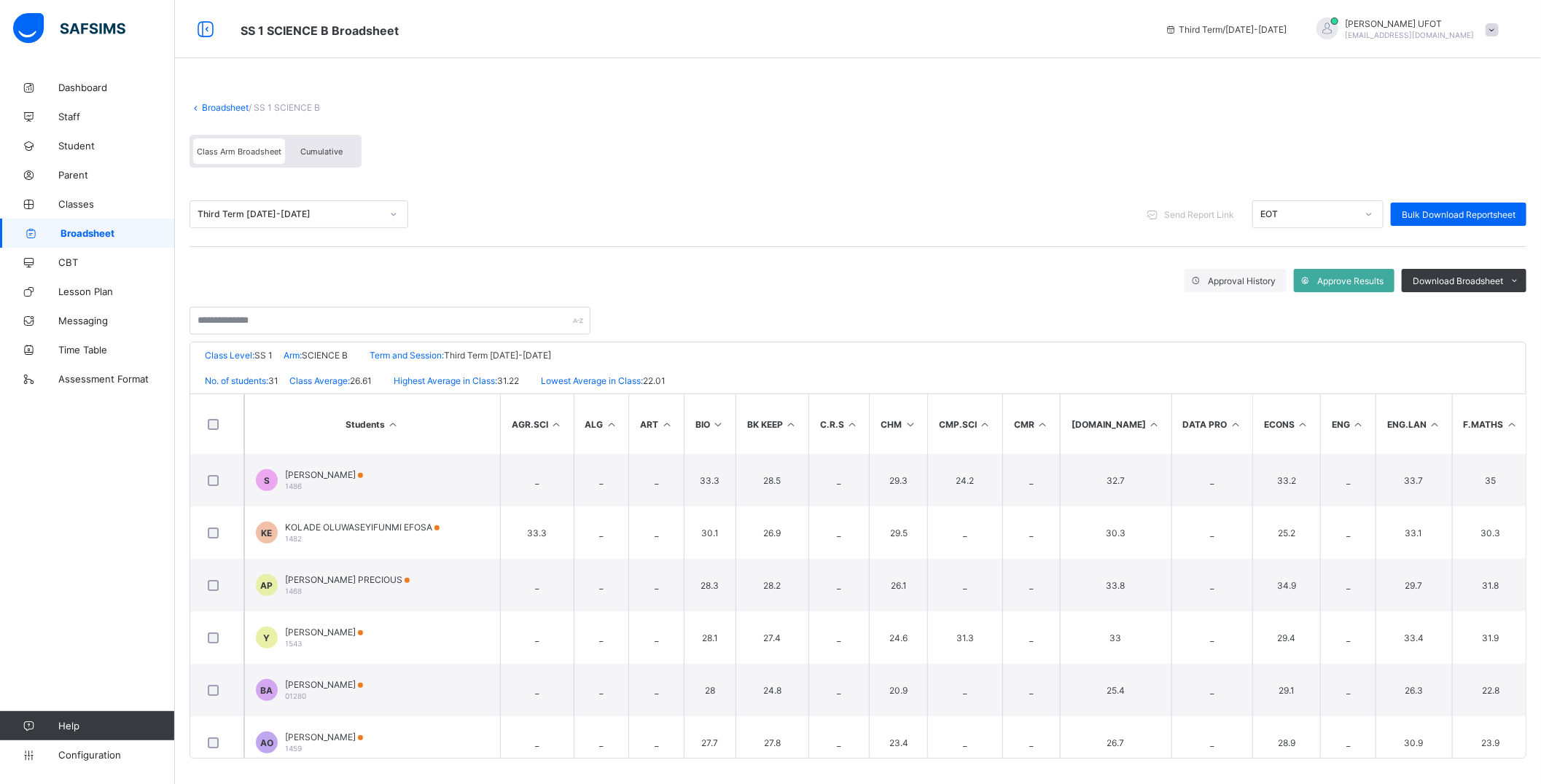 click on "Broadsheet" at bounding box center [225, 107] 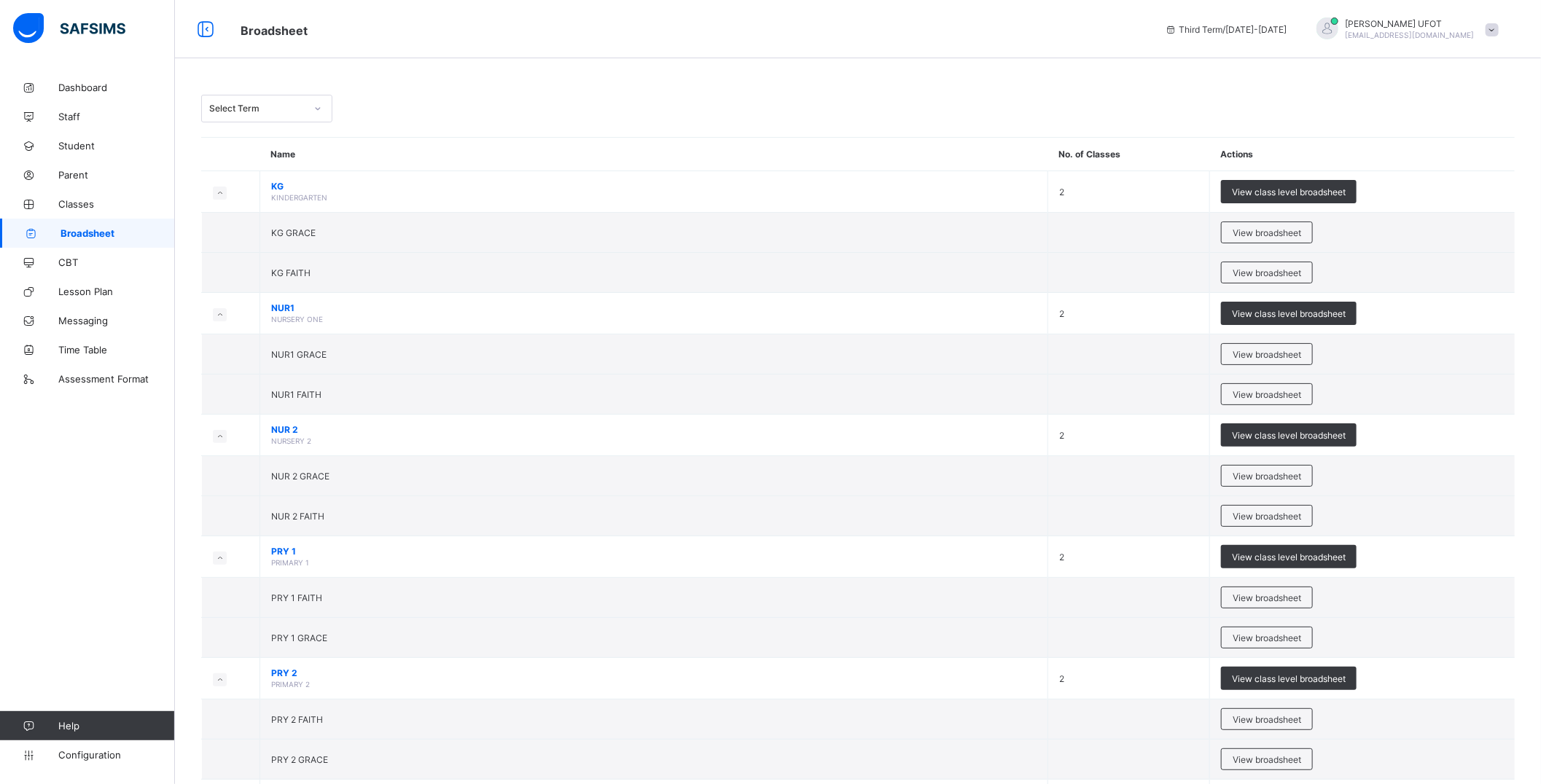drag, startPoint x: 952, startPoint y: 71, endPoint x: 917, endPoint y: 77, distance: 35.510562 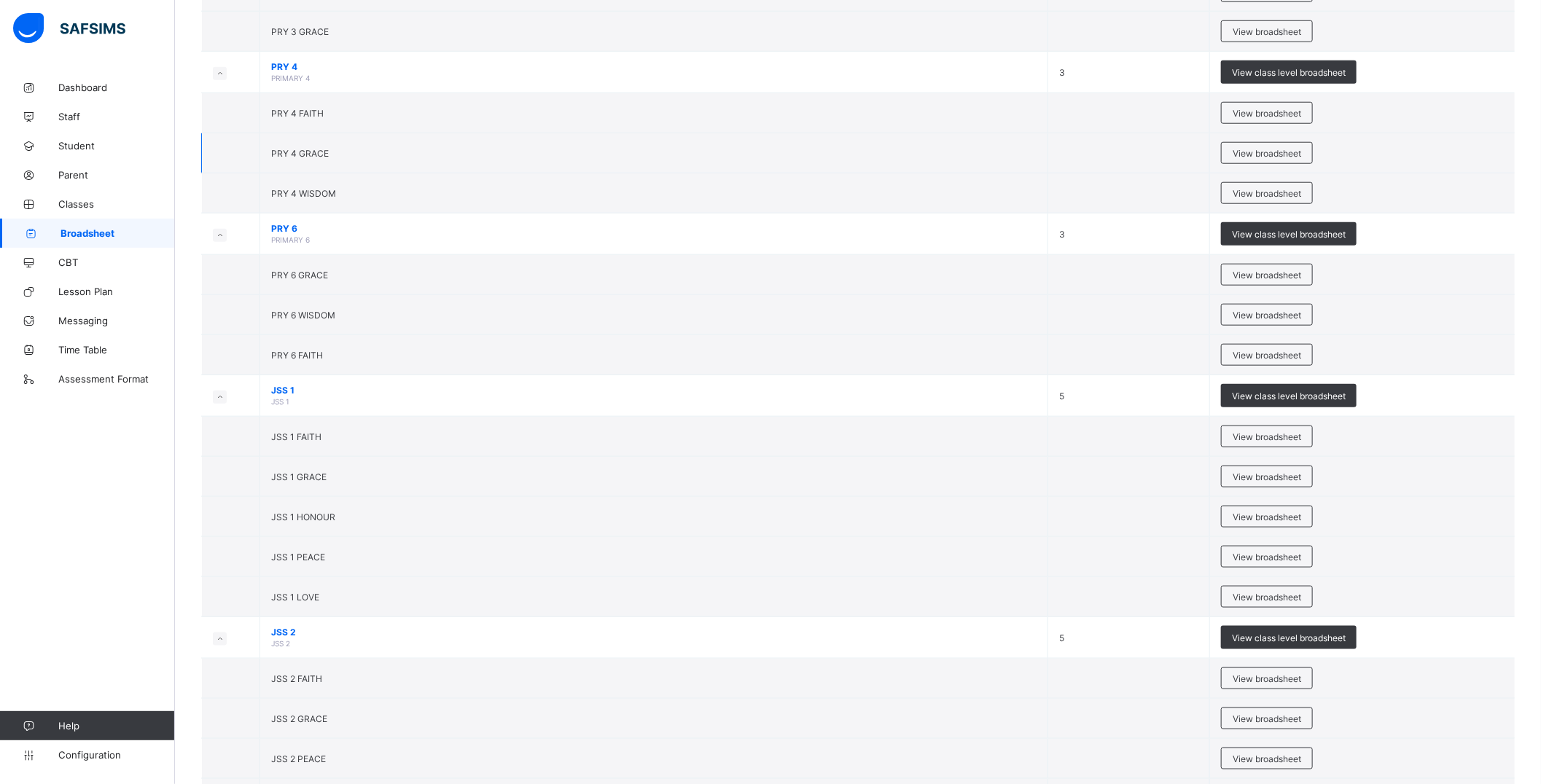 scroll, scrollTop: 971, scrollLeft: 0, axis: vertical 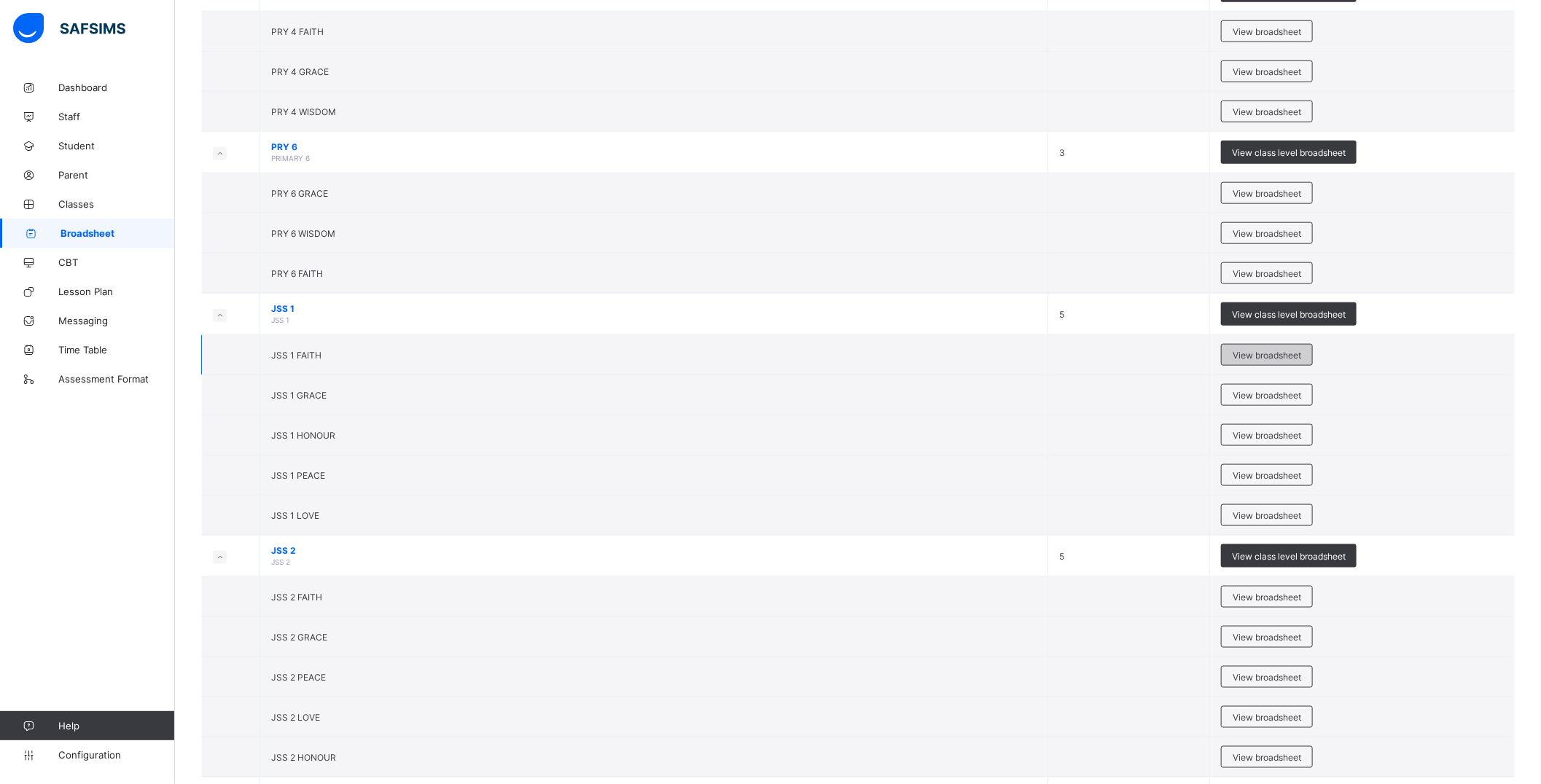 click on "View broadsheet" at bounding box center [1267, 355] 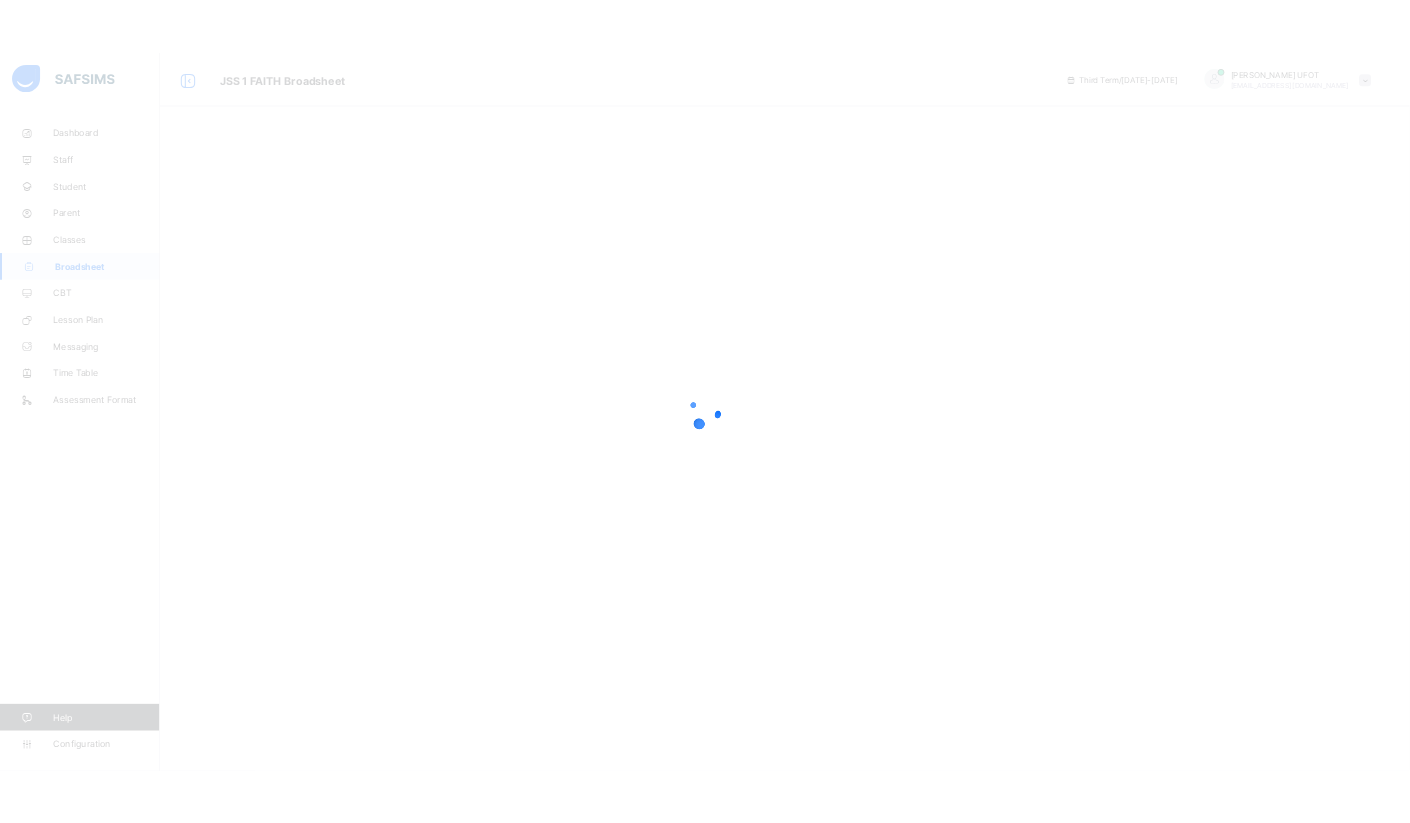 scroll, scrollTop: 0, scrollLeft: 0, axis: both 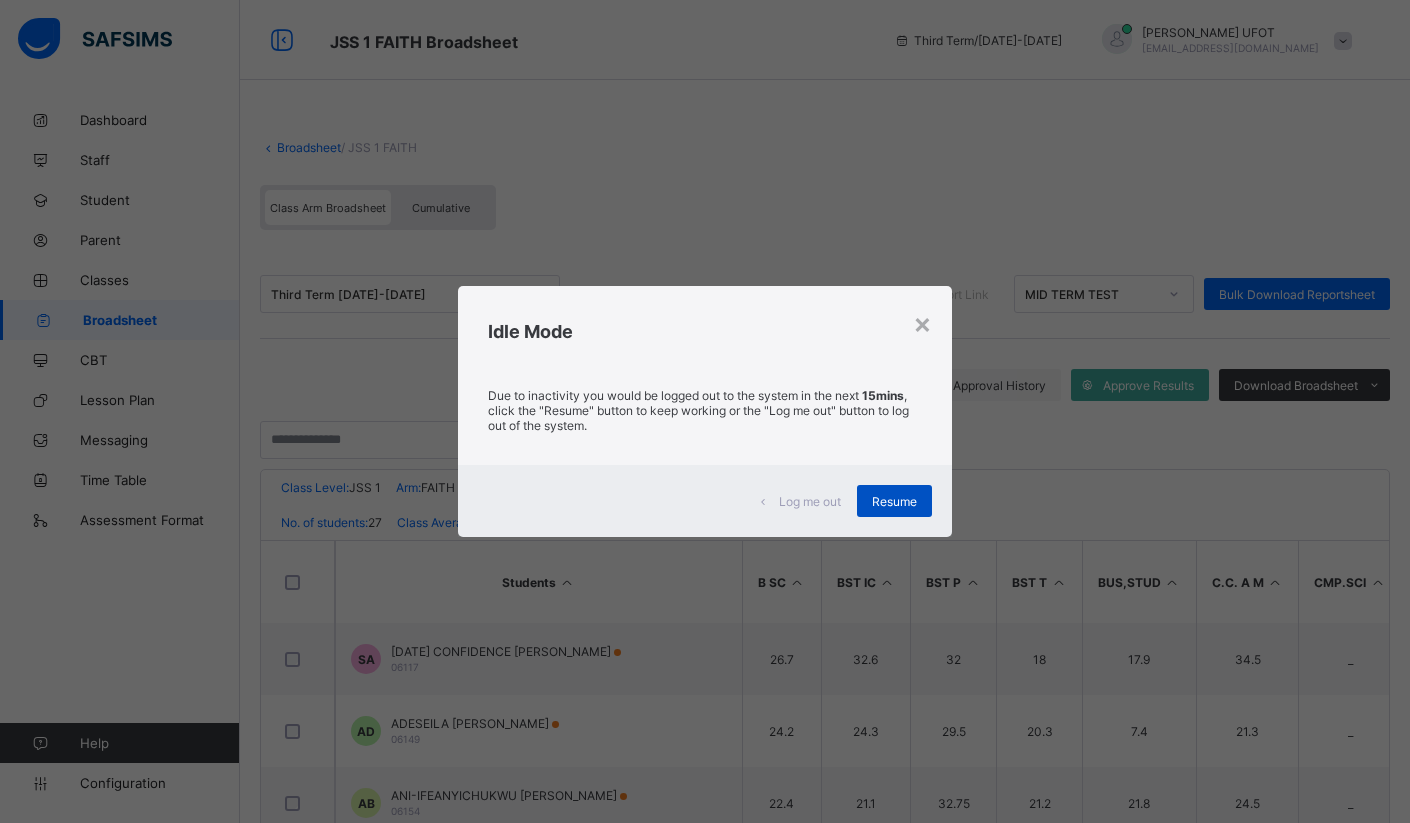 click on "Resume" at bounding box center (894, 501) 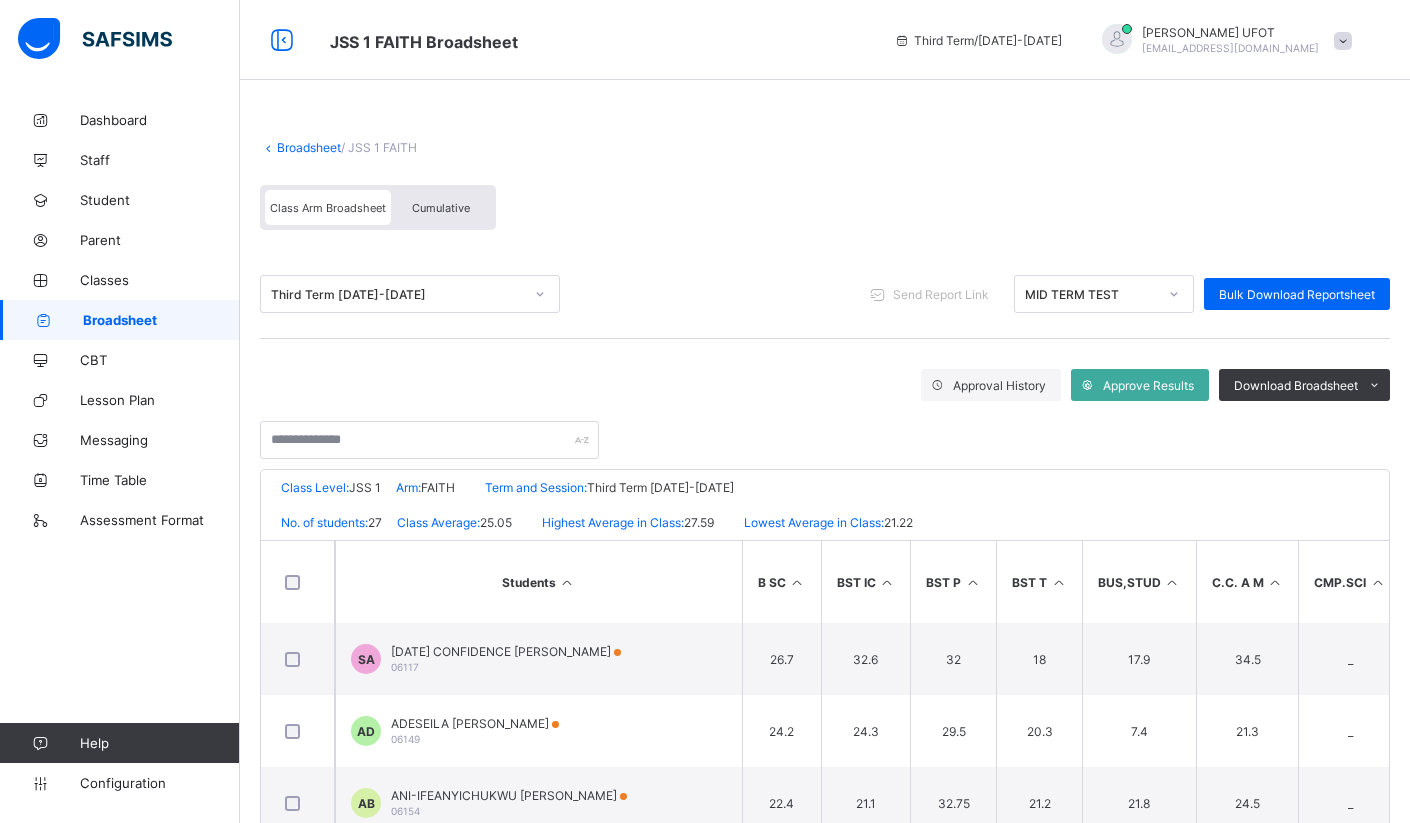 click at bounding box center (1275, 582) 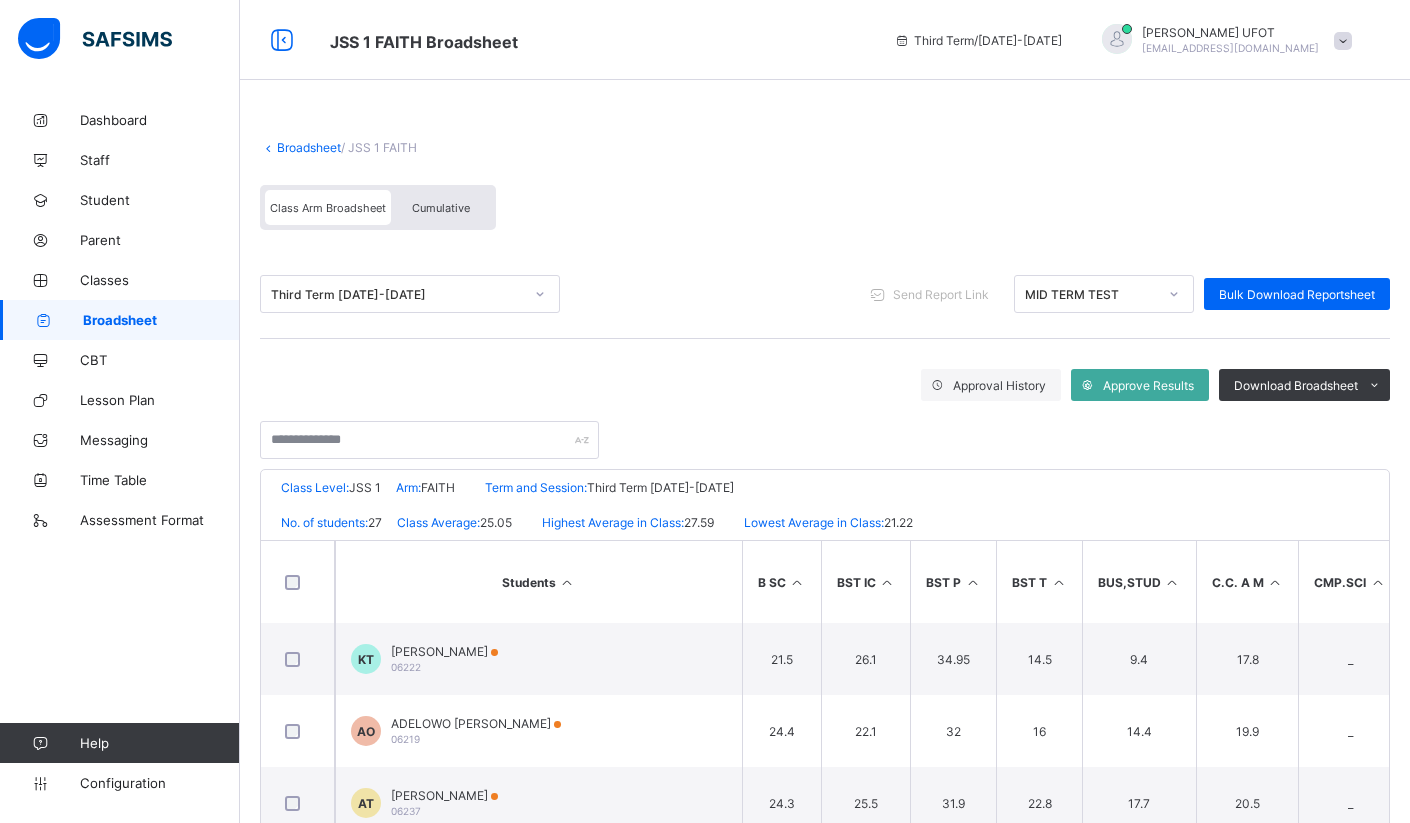 click at bounding box center (1275, 582) 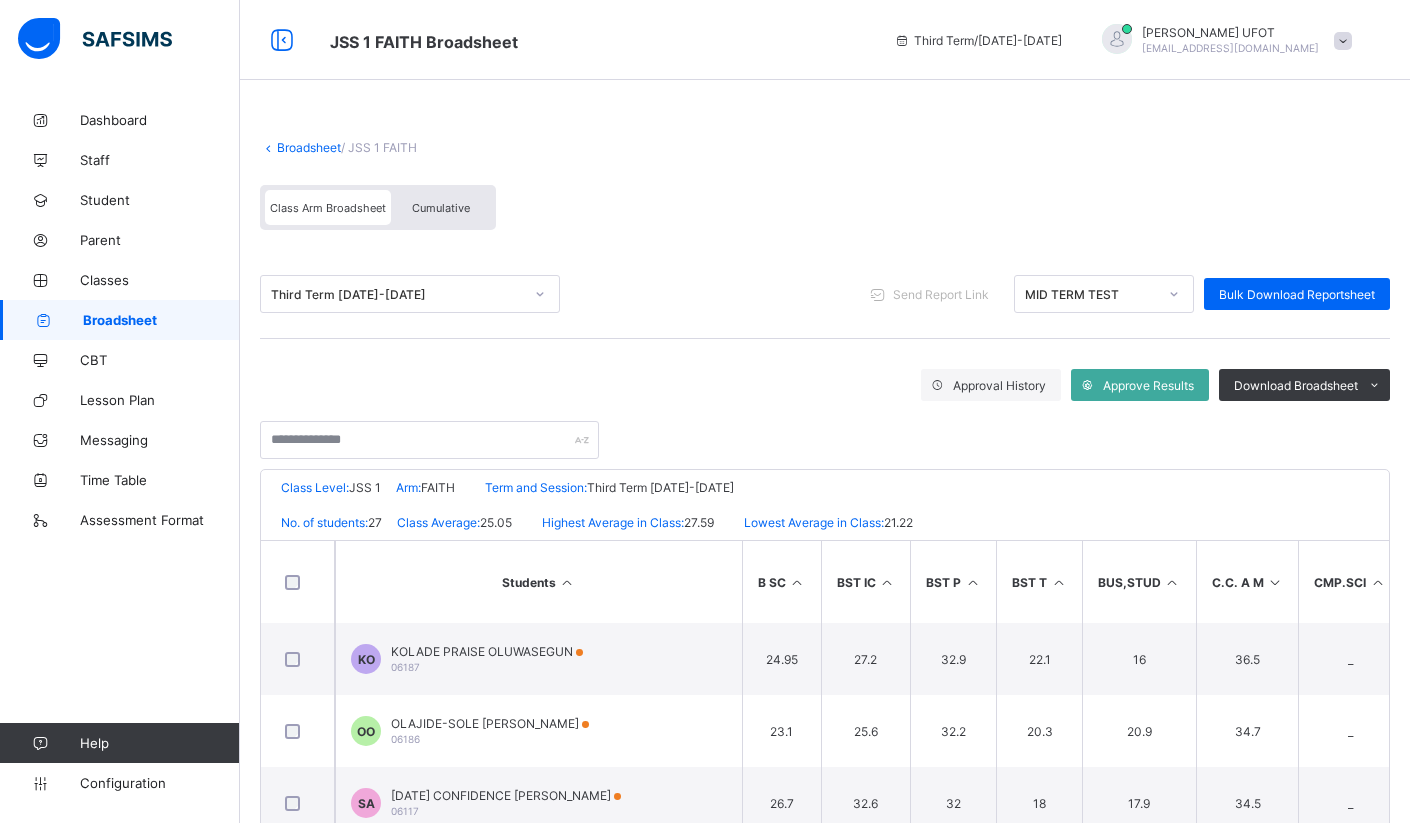 click on "Broadsheet" at bounding box center [309, 147] 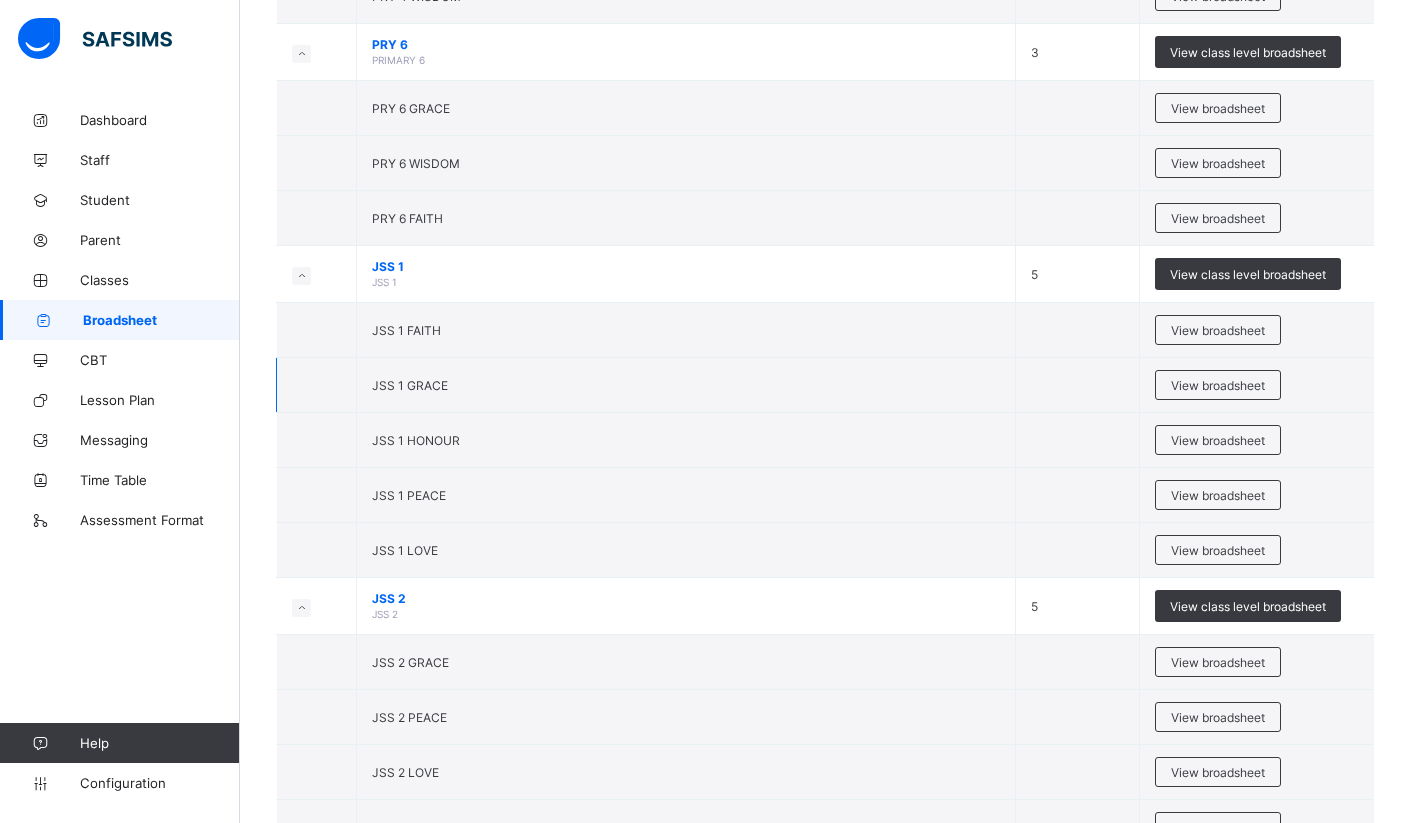 scroll, scrollTop: 1777, scrollLeft: 0, axis: vertical 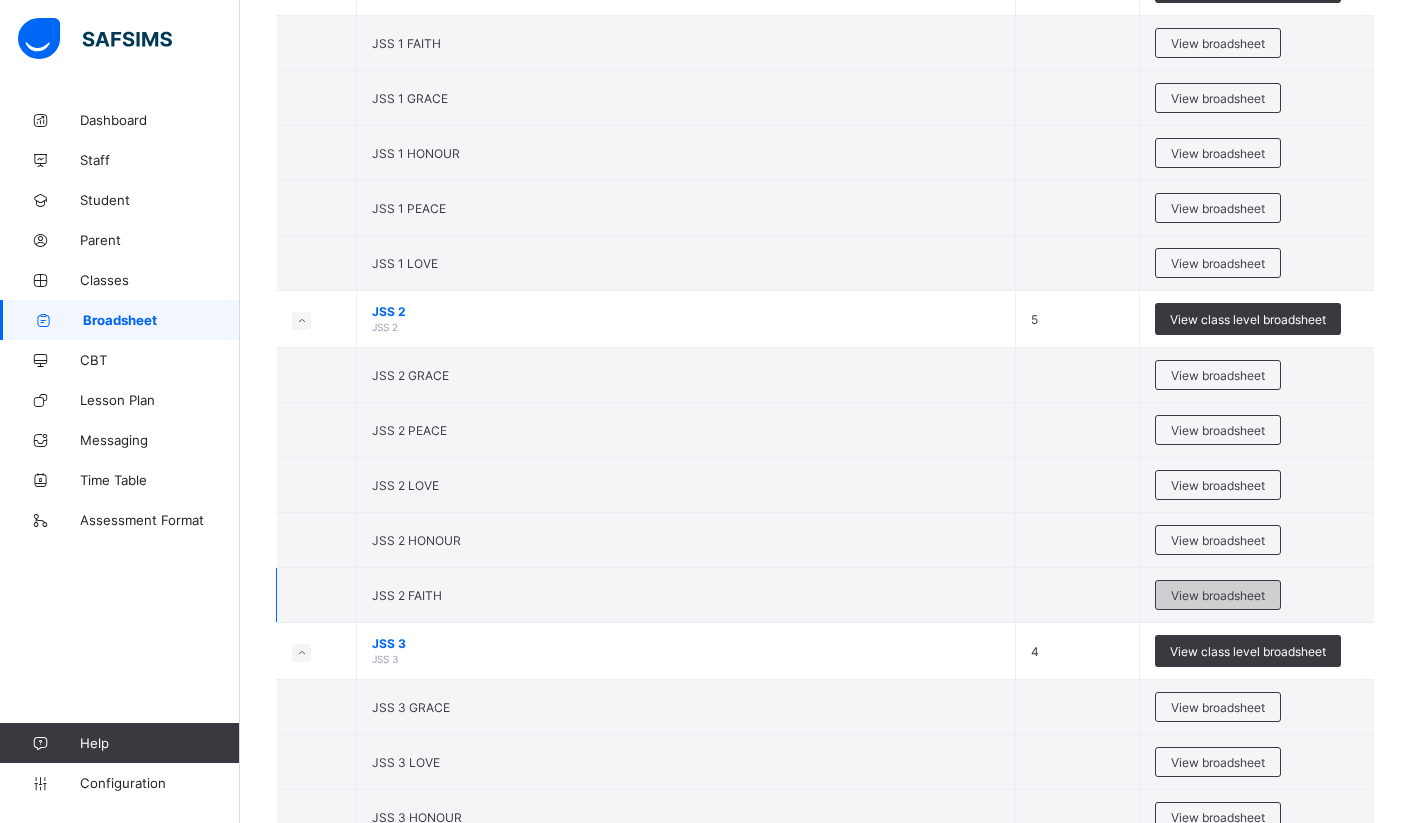 click on "View broadsheet" at bounding box center [1218, 595] 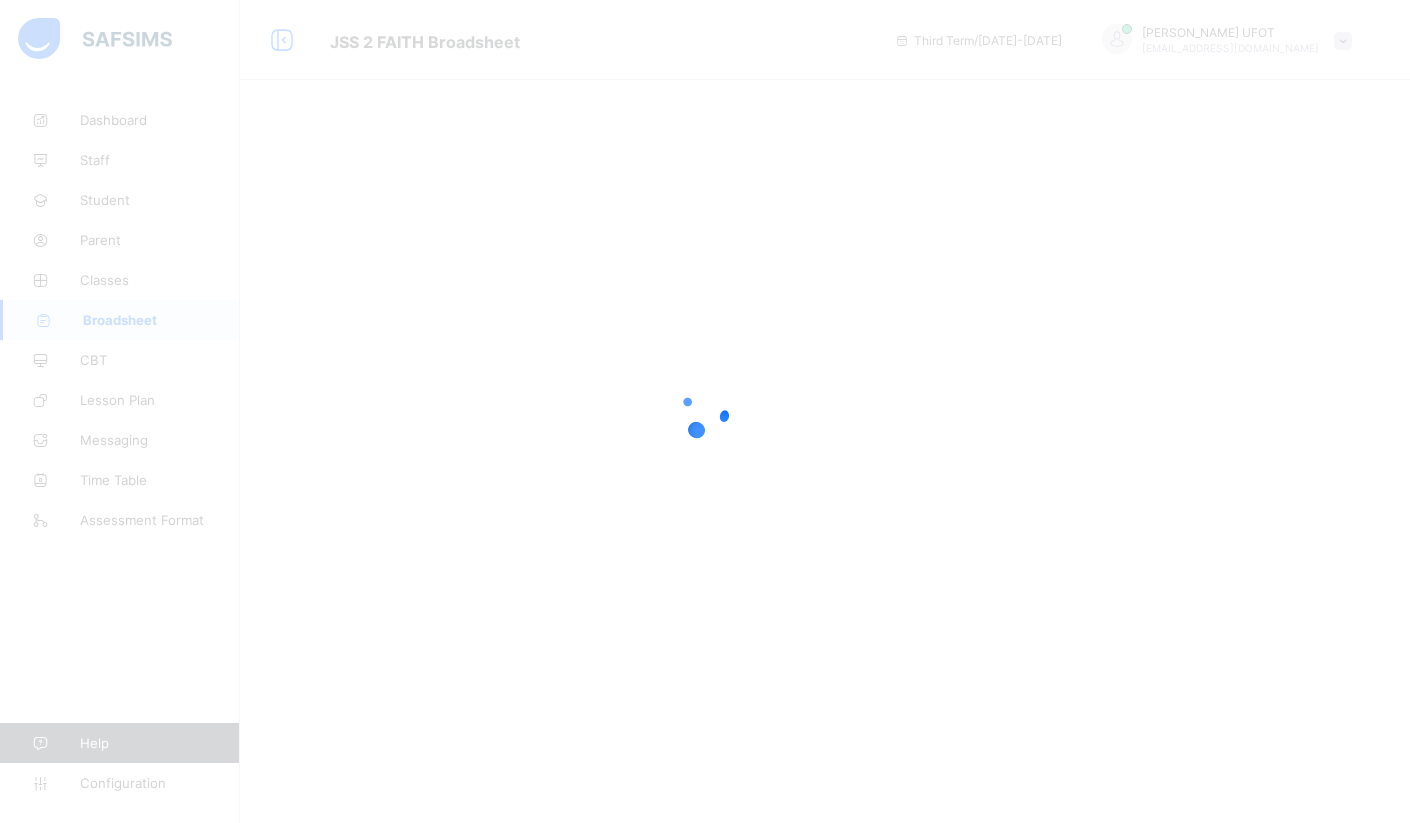 scroll, scrollTop: 0, scrollLeft: 0, axis: both 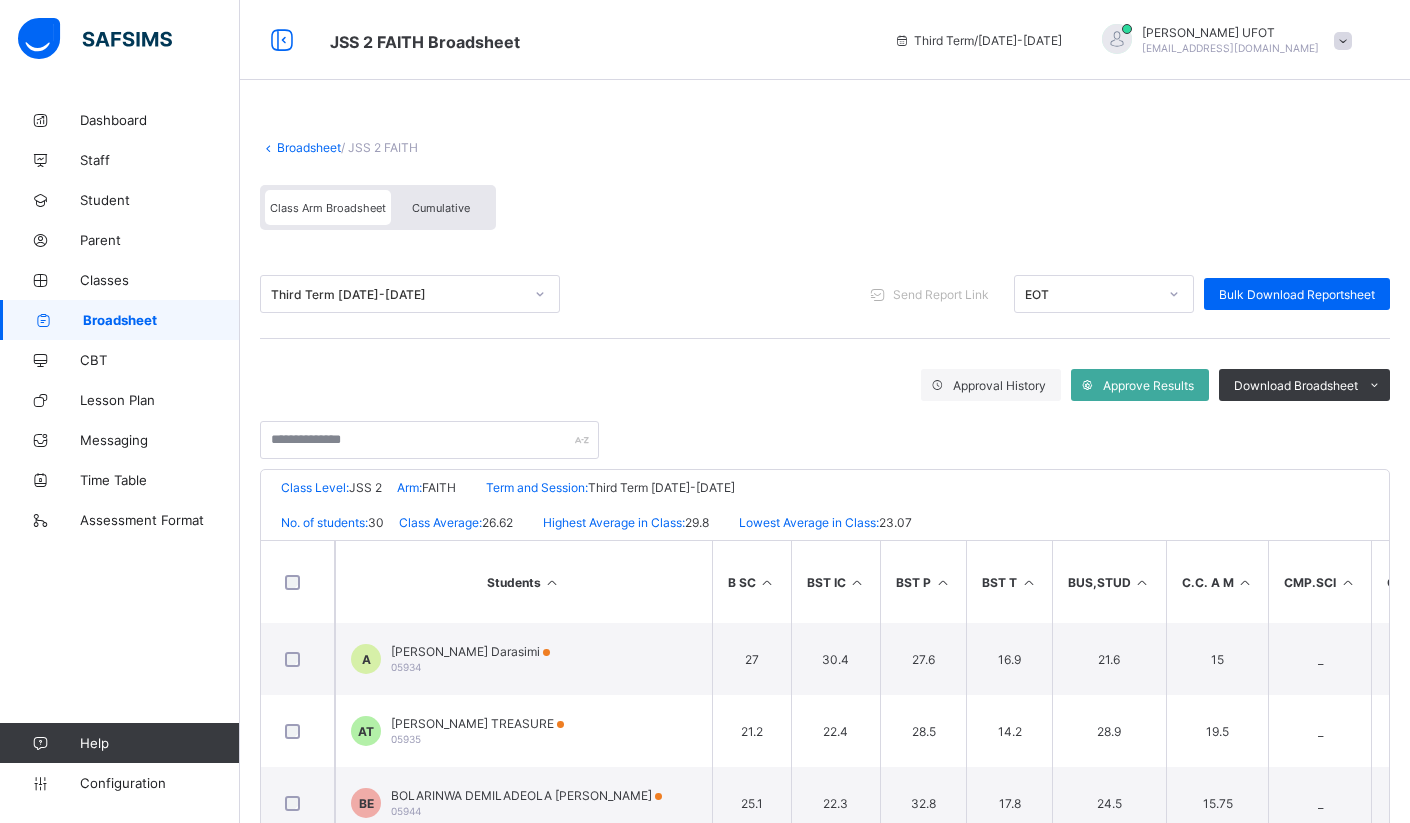 click on "B SC" at bounding box center [751, 582] 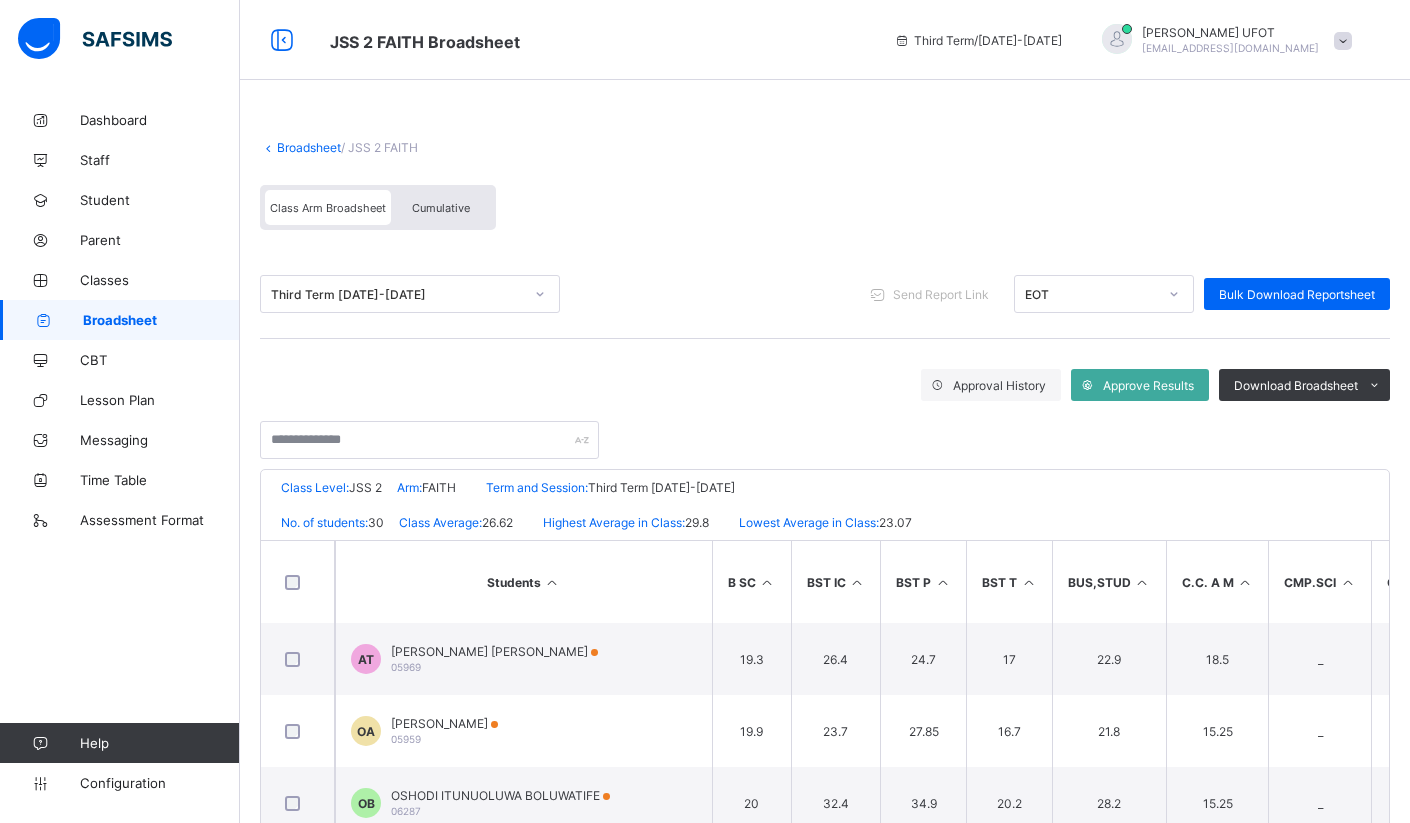 click at bounding box center (767, 582) 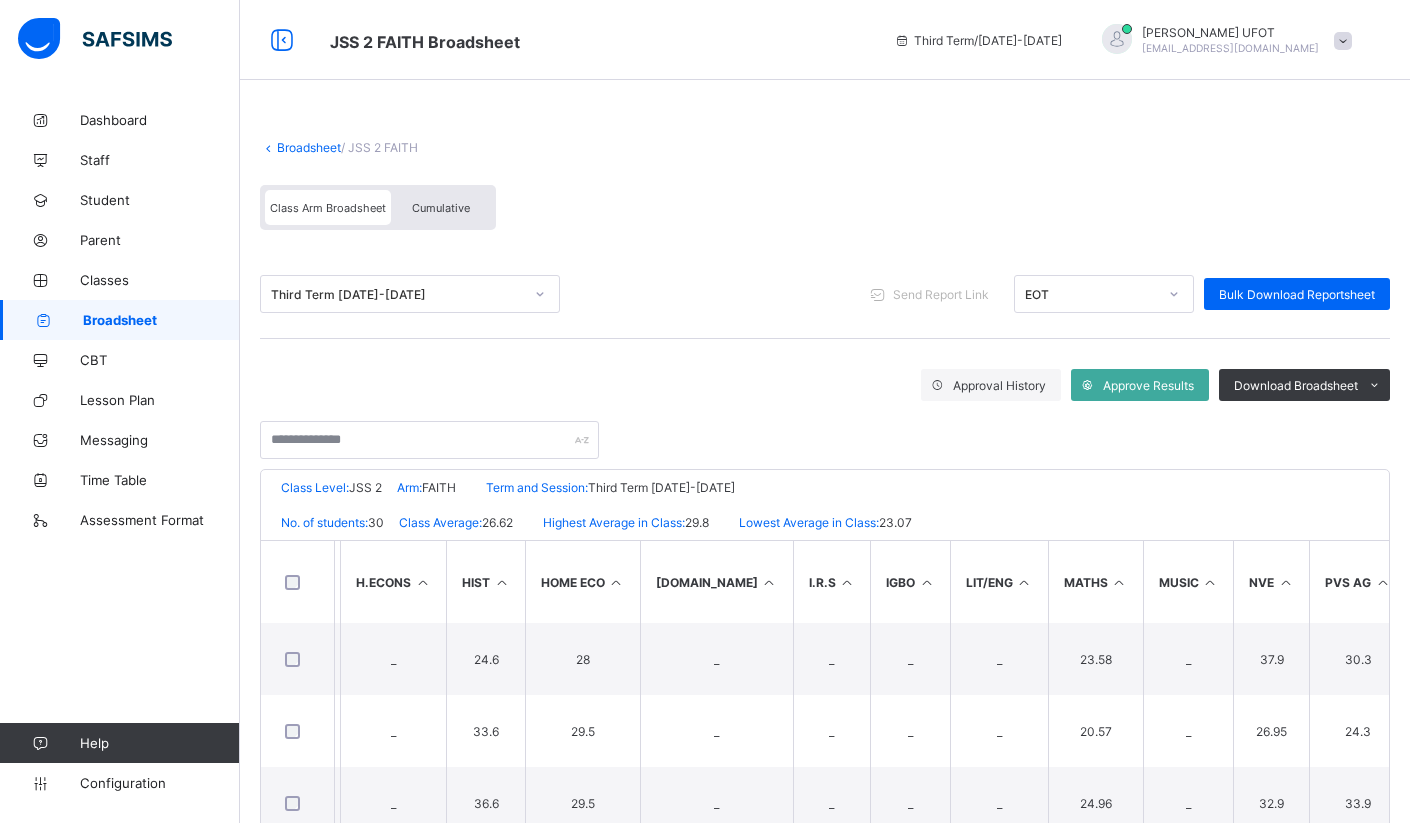 scroll, scrollTop: 0, scrollLeft: 1466, axis: horizontal 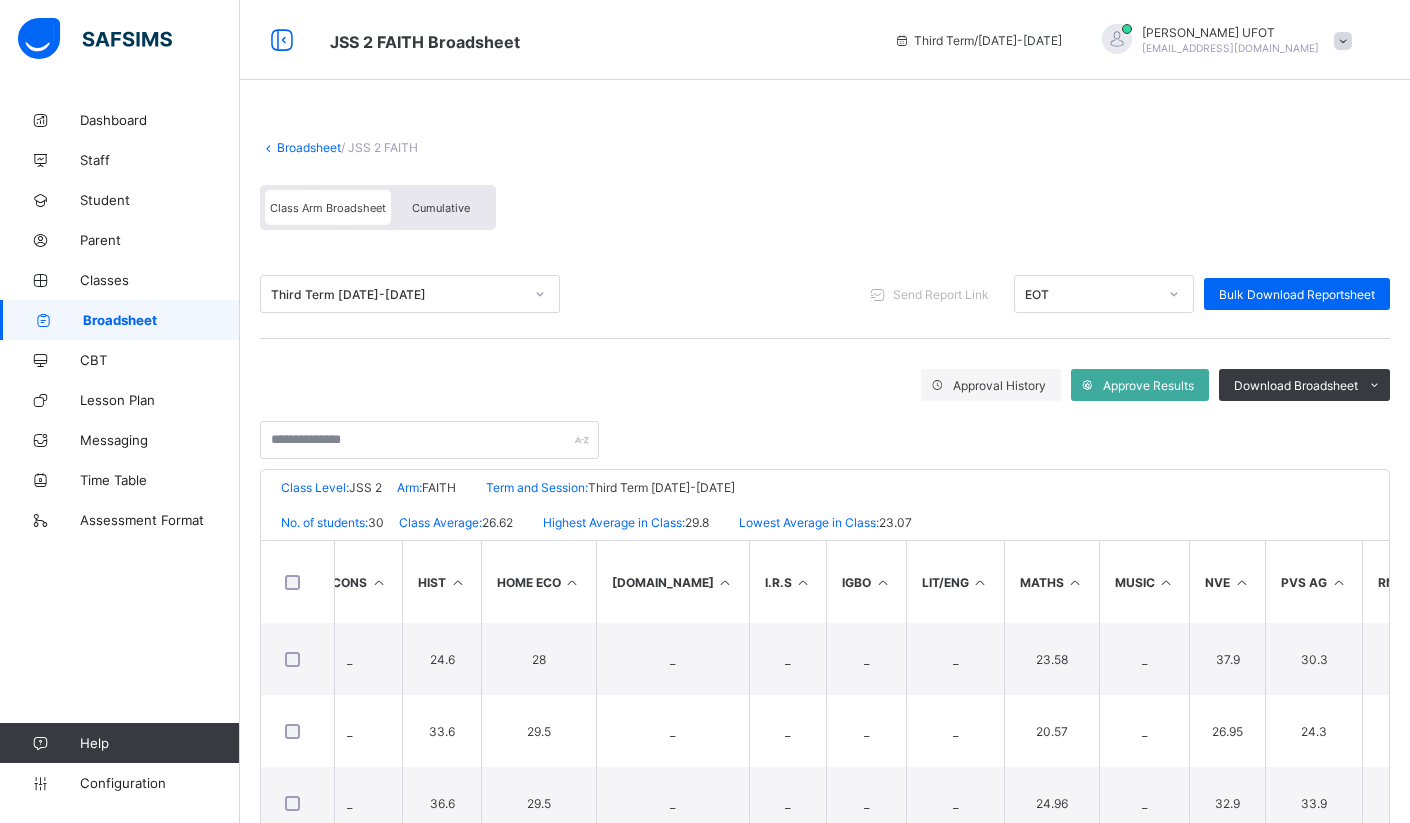 click at bounding box center (1075, 582) 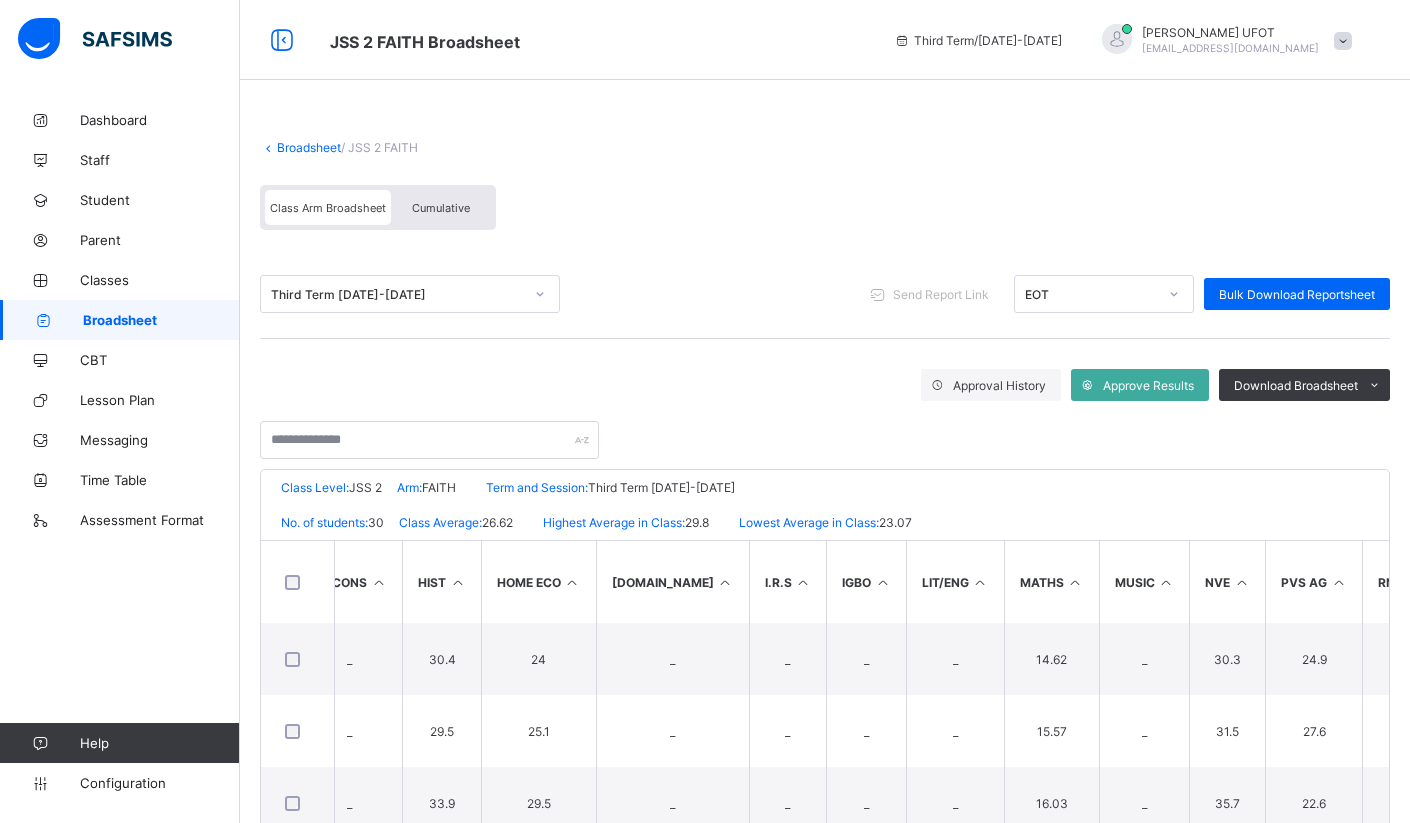 click at bounding box center (1075, 582) 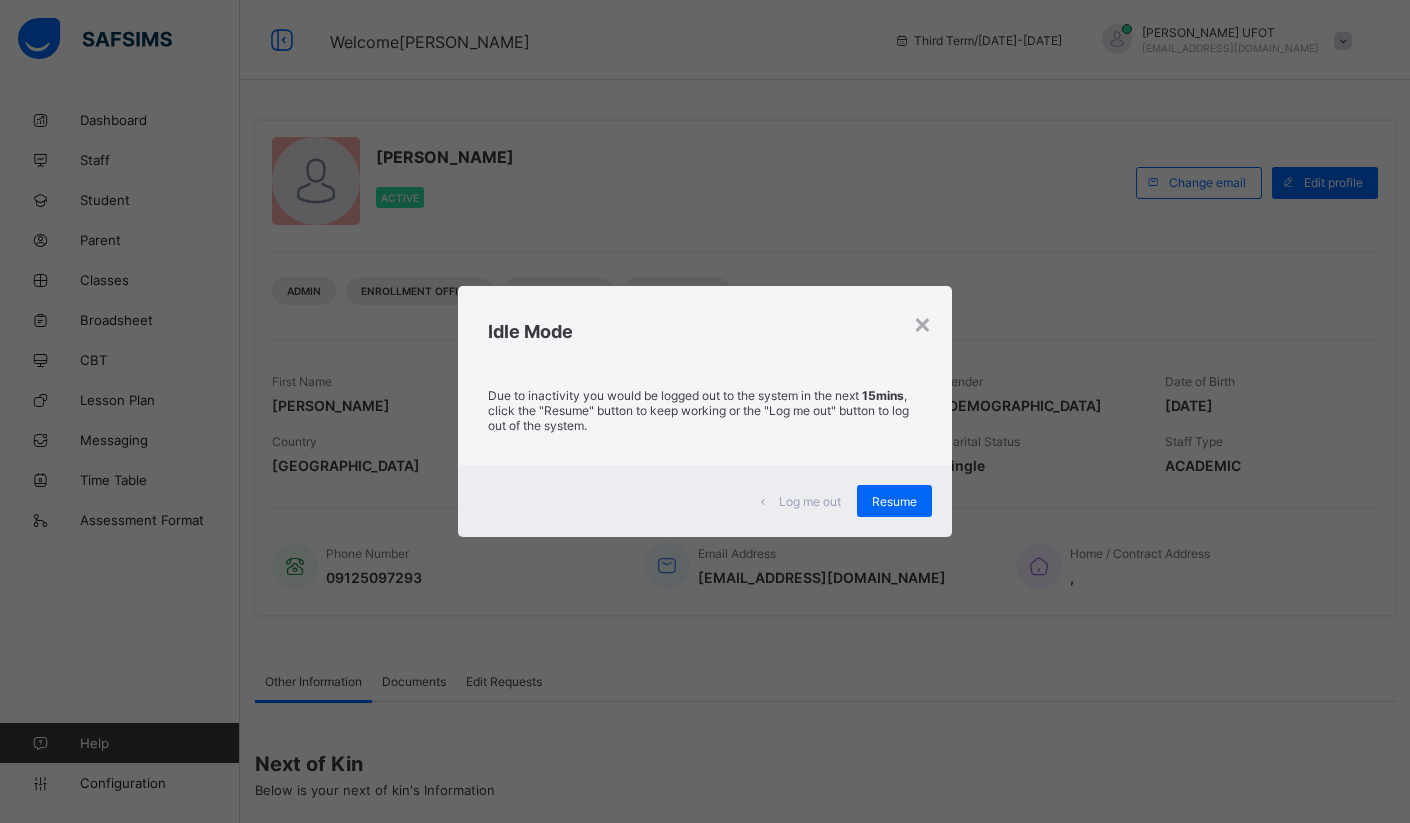 scroll, scrollTop: 0, scrollLeft: 0, axis: both 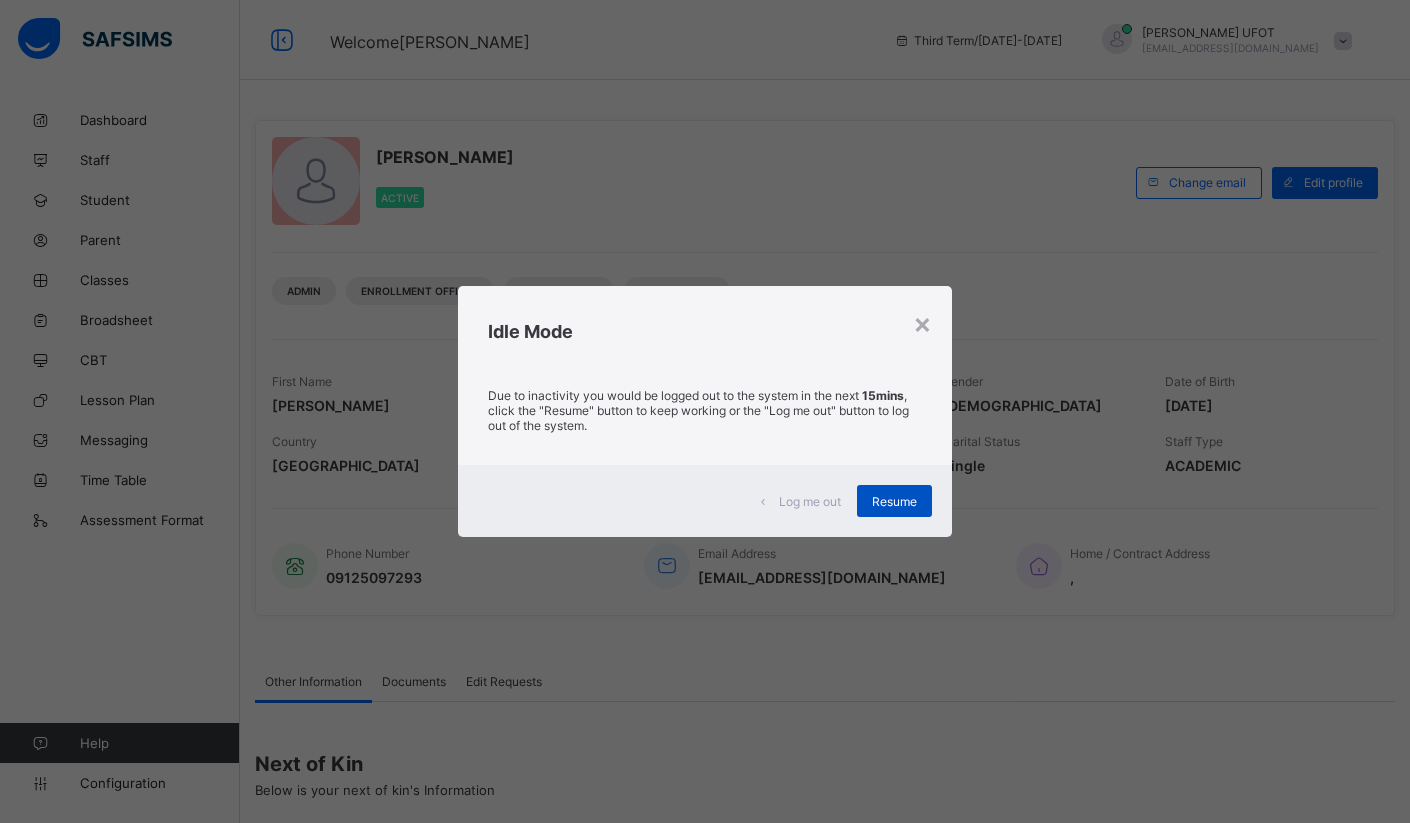 click on "Resume" at bounding box center [894, 501] 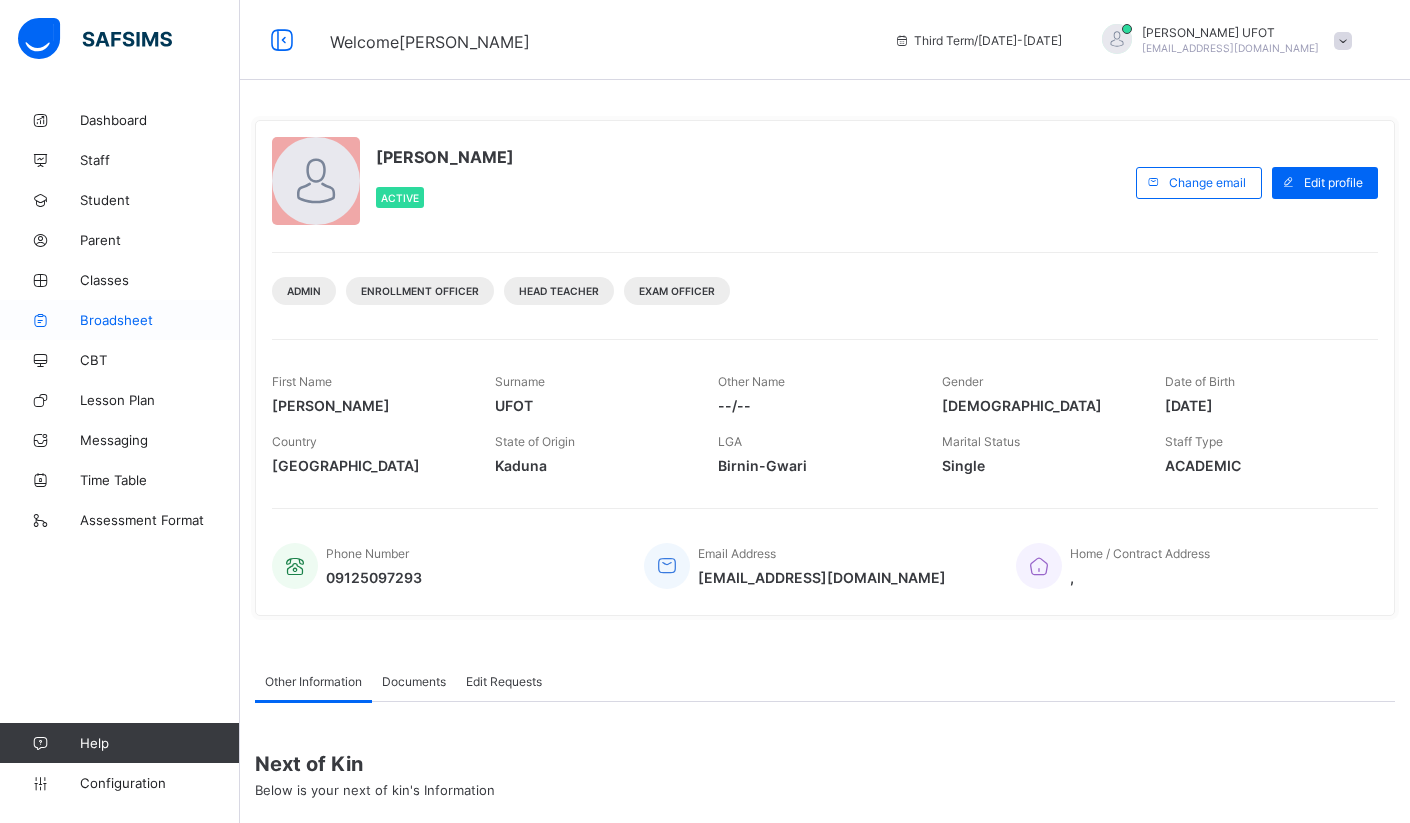 click on "Broadsheet" at bounding box center [120, 320] 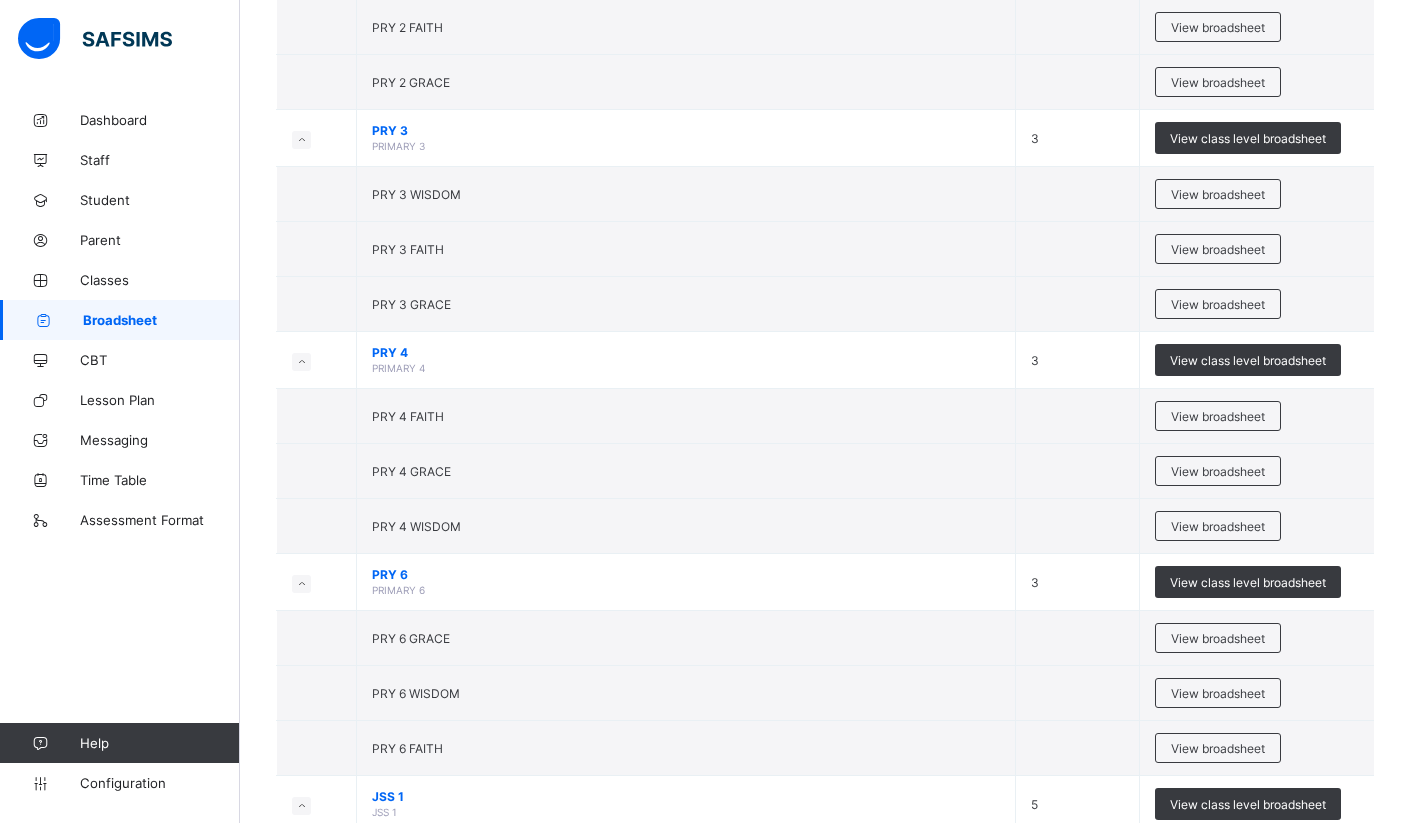 scroll, scrollTop: 1000, scrollLeft: 0, axis: vertical 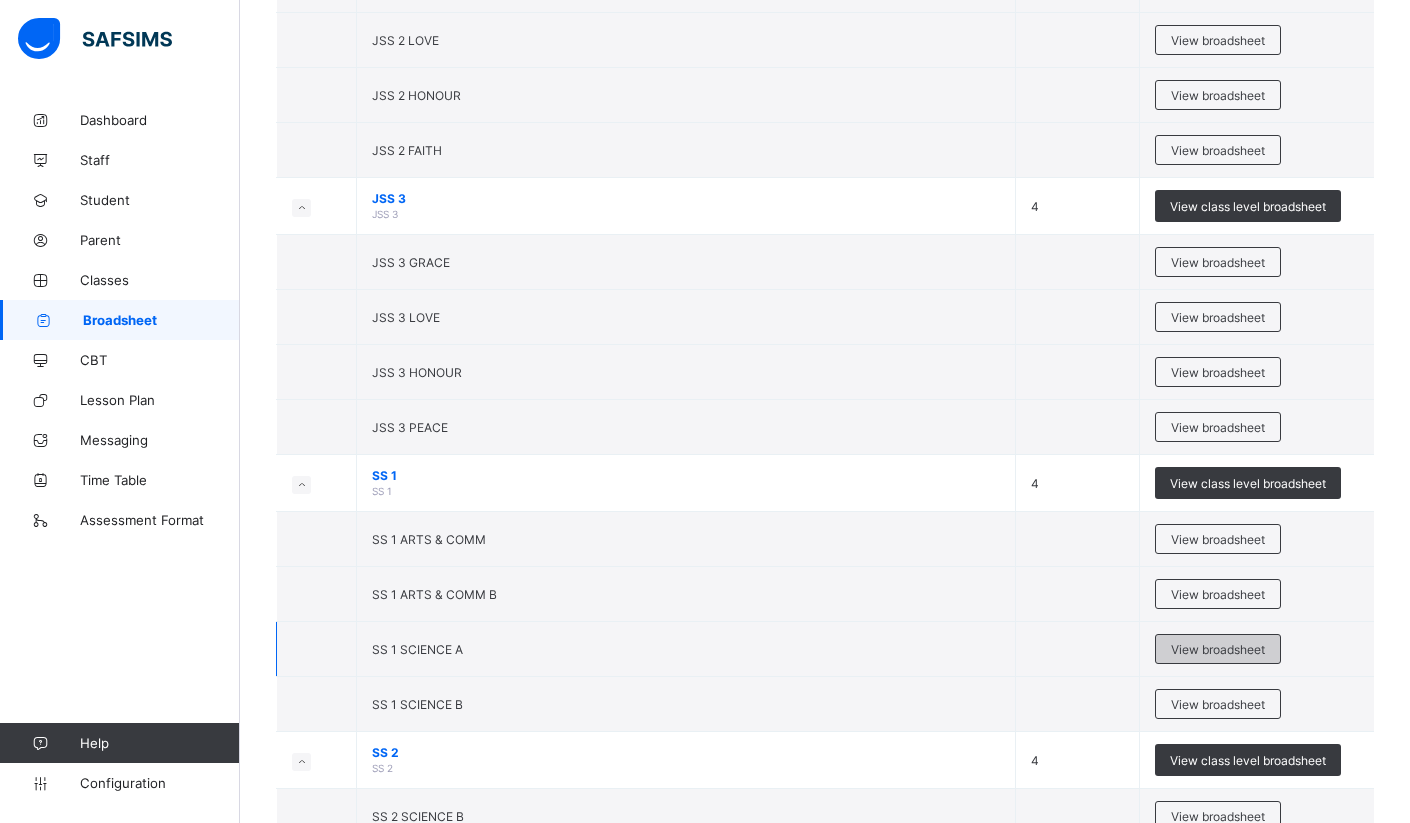 click on "View broadsheet" at bounding box center [1218, 649] 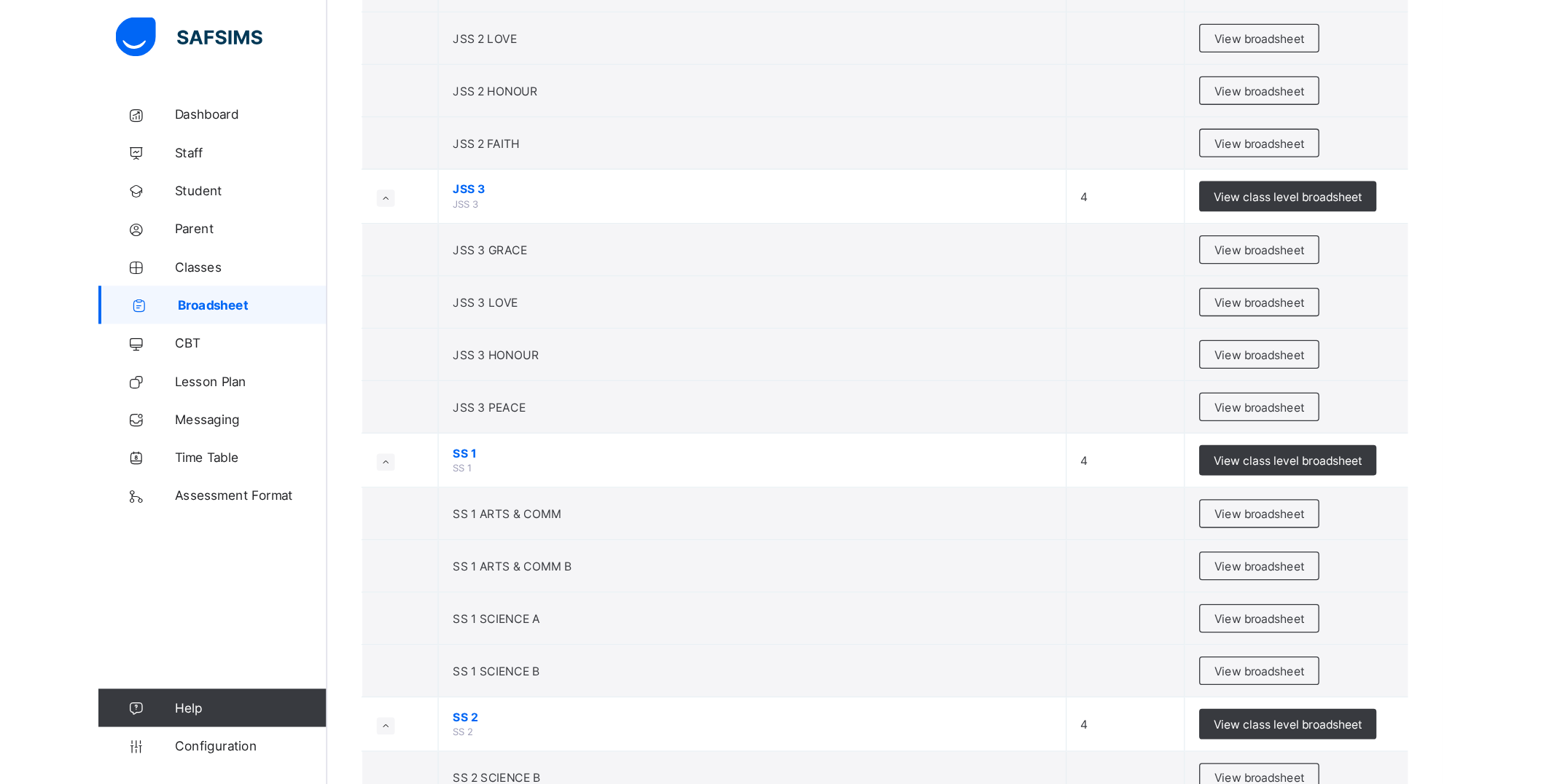 scroll, scrollTop: 0, scrollLeft: 0, axis: both 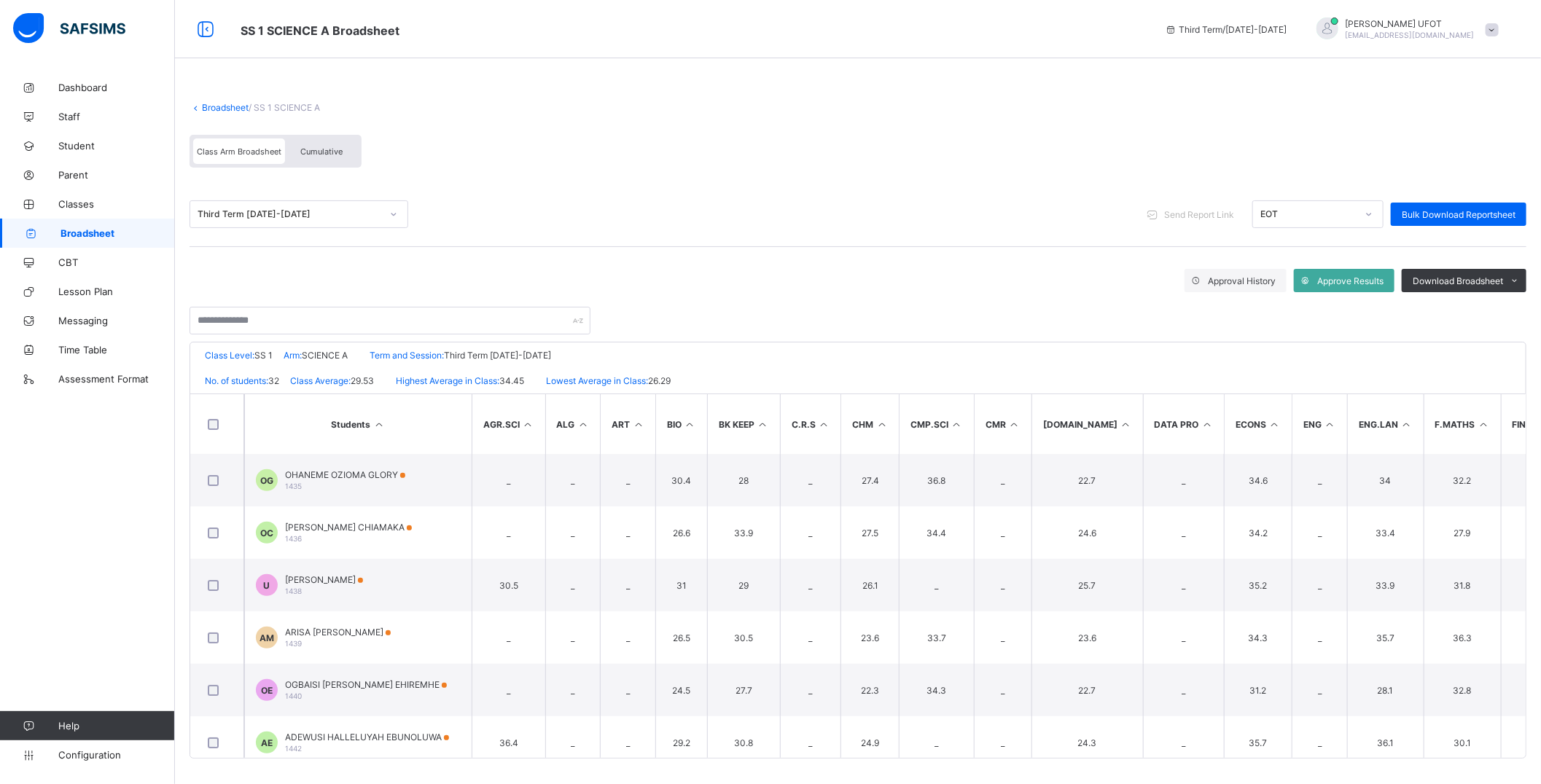 click at bounding box center [690, 424] 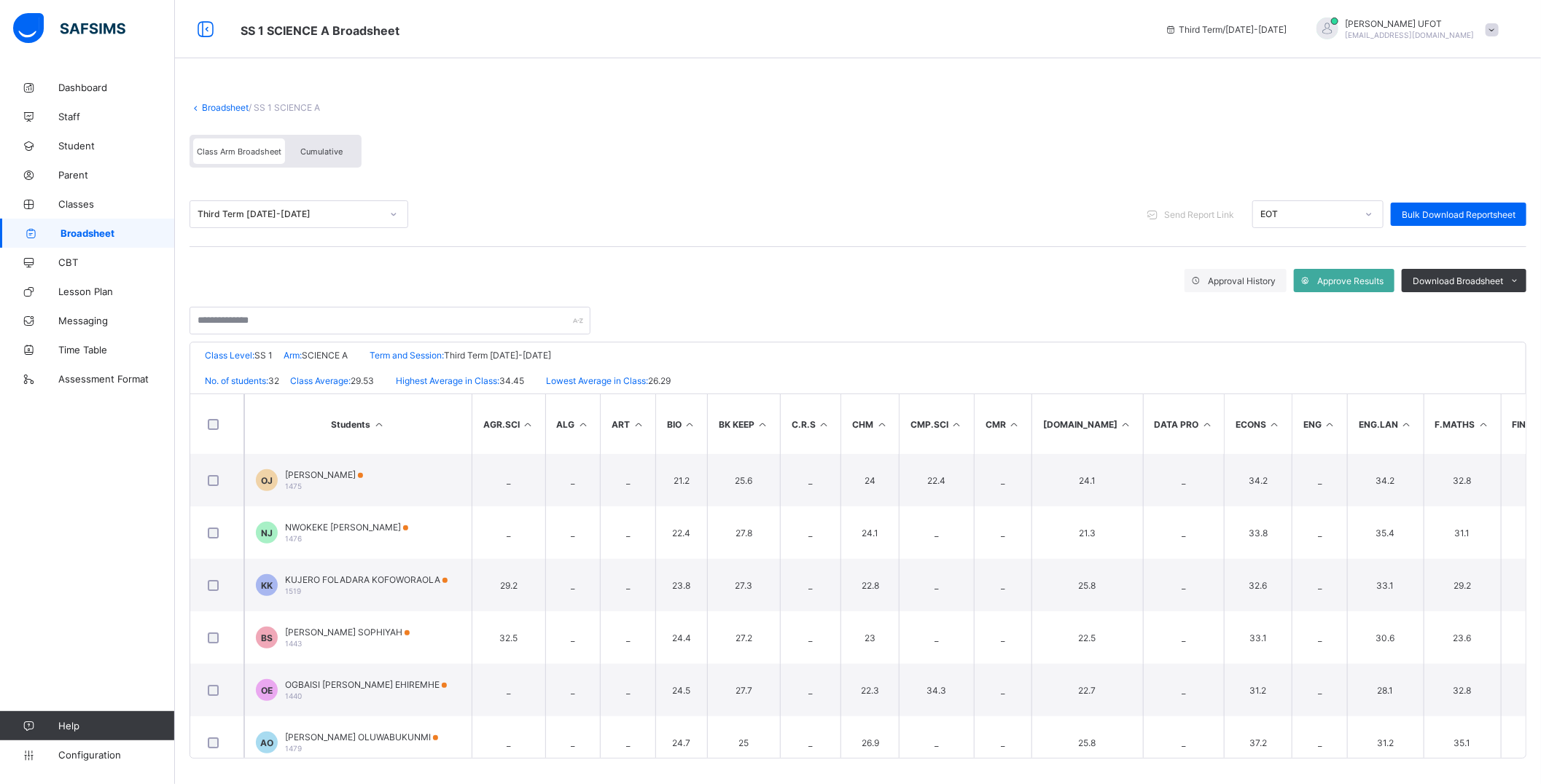click at bounding box center [690, 424] 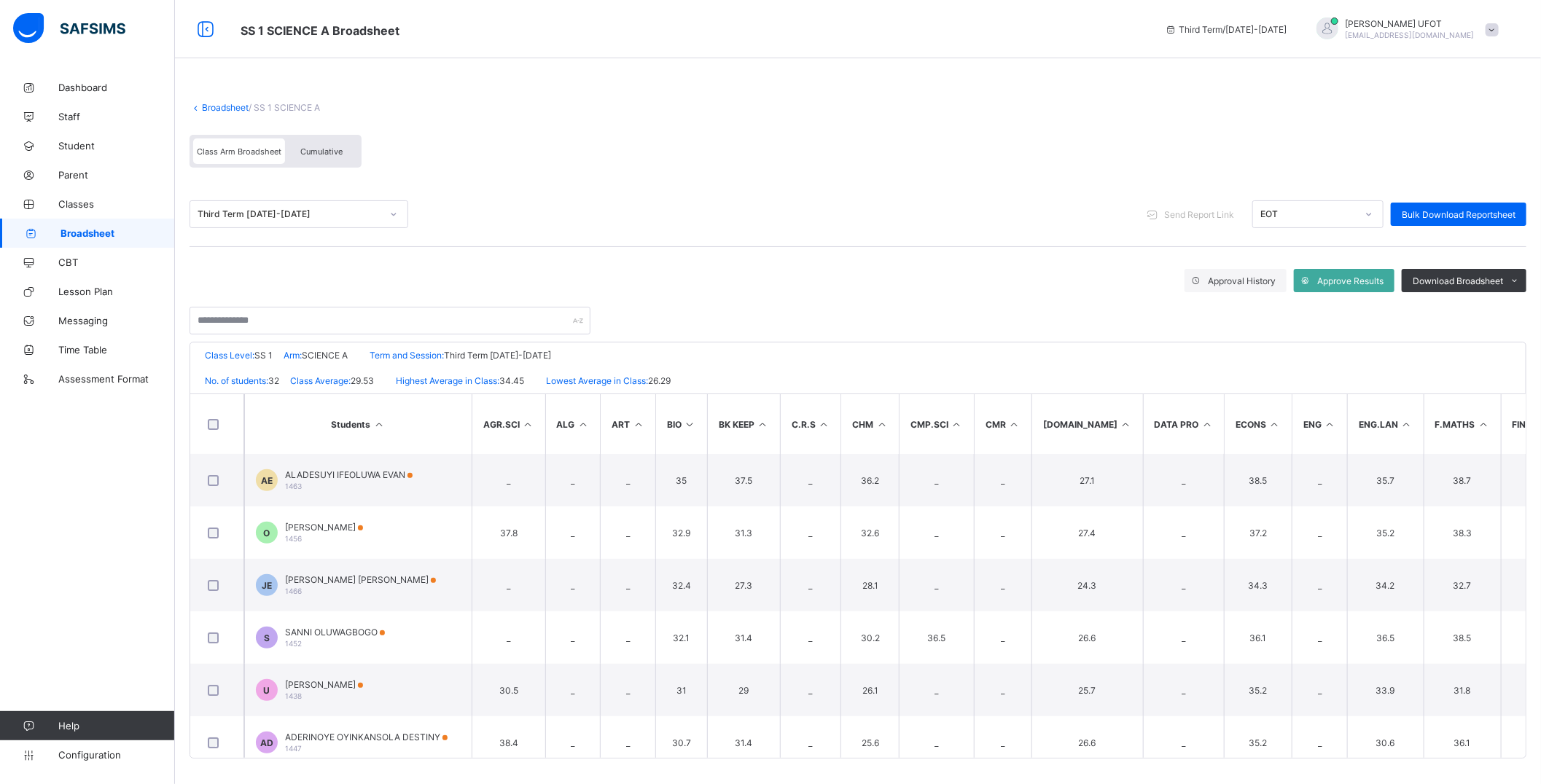click at bounding box center [881, 424] 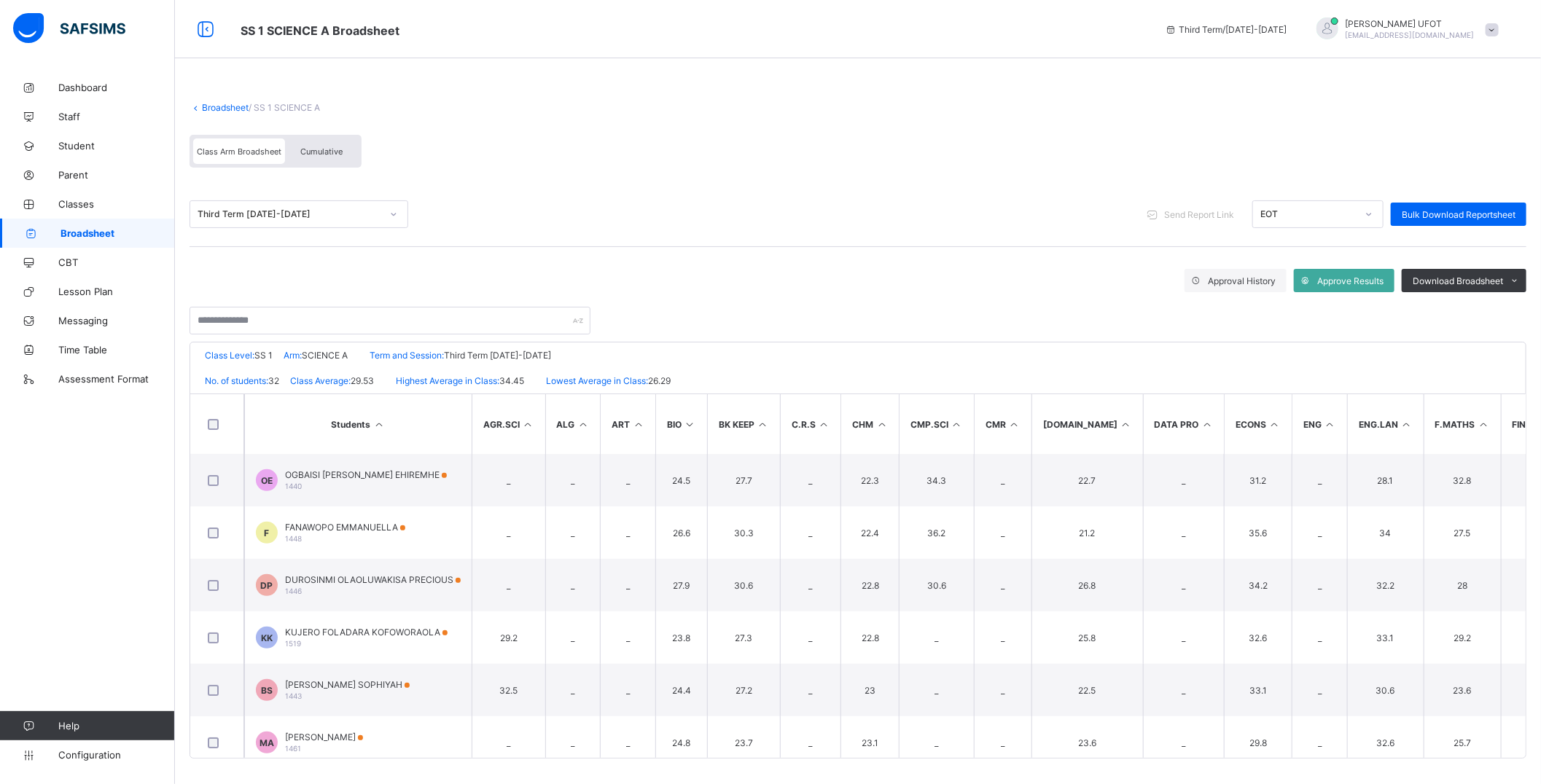 click at bounding box center [881, 424] 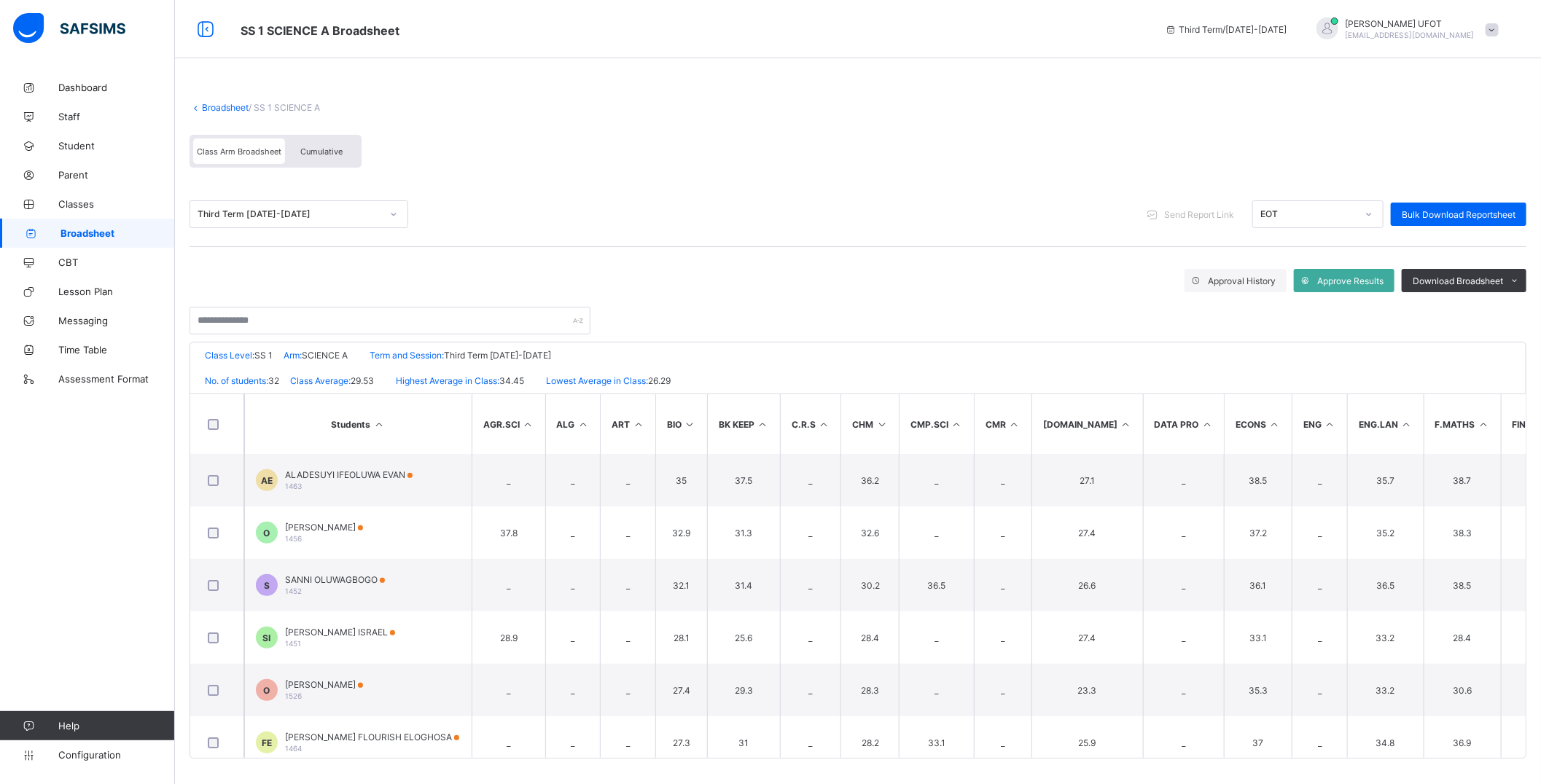 drag, startPoint x: 216, startPoint y: 108, endPoint x: 461, endPoint y: 9, distance: 264.2461 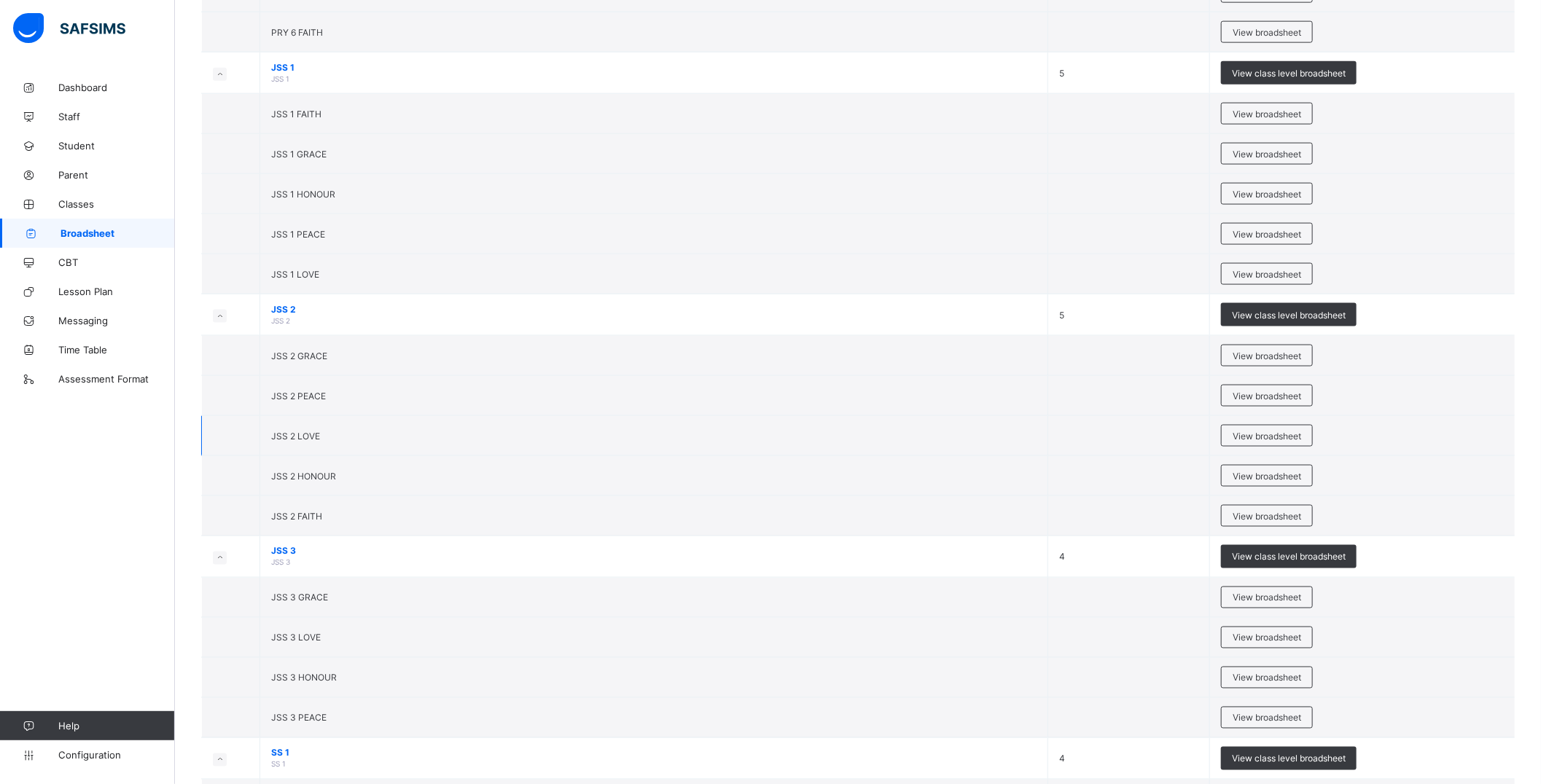 scroll, scrollTop: 1214, scrollLeft: 0, axis: vertical 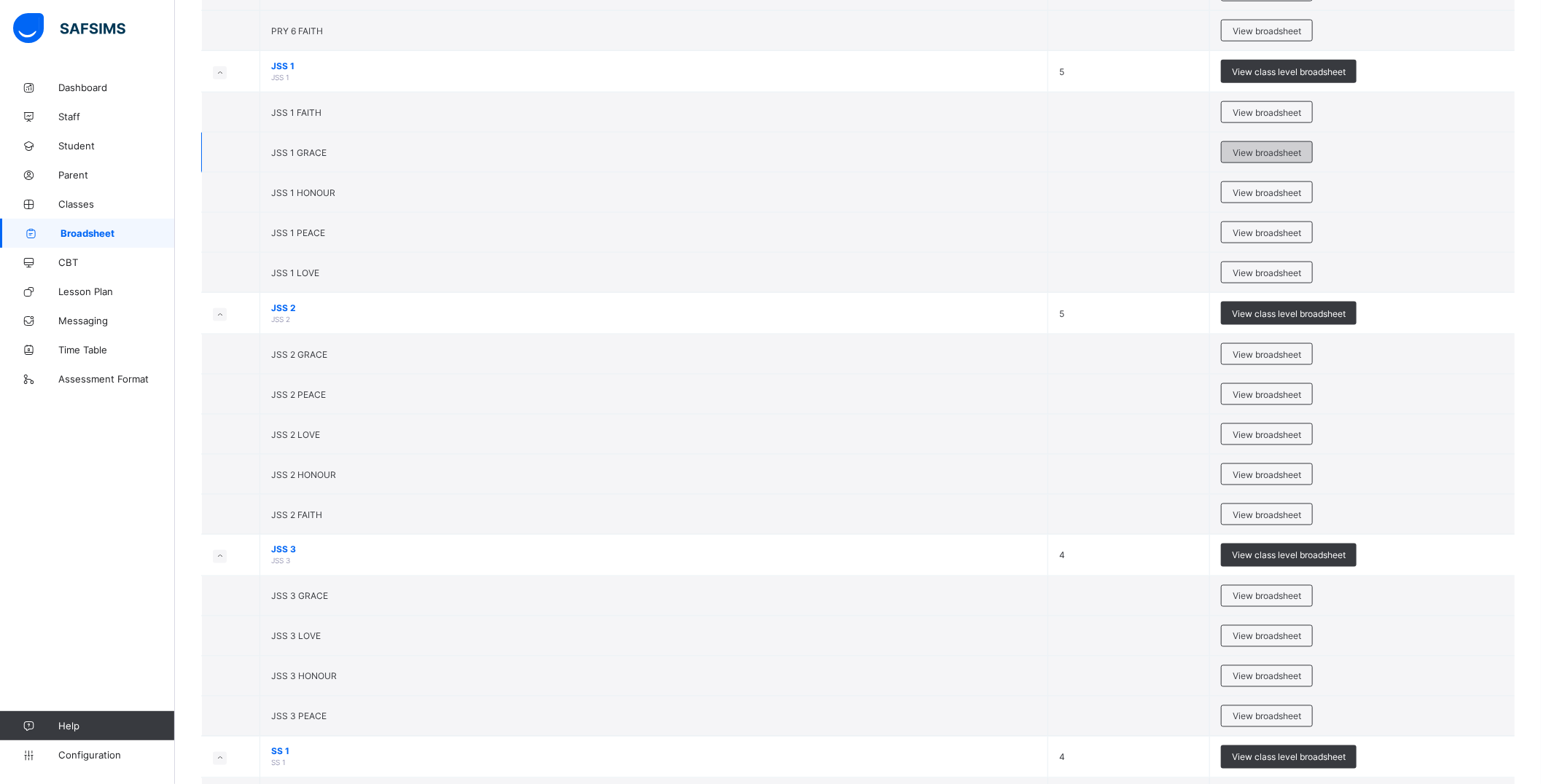 click on "View broadsheet" at bounding box center [1267, 152] 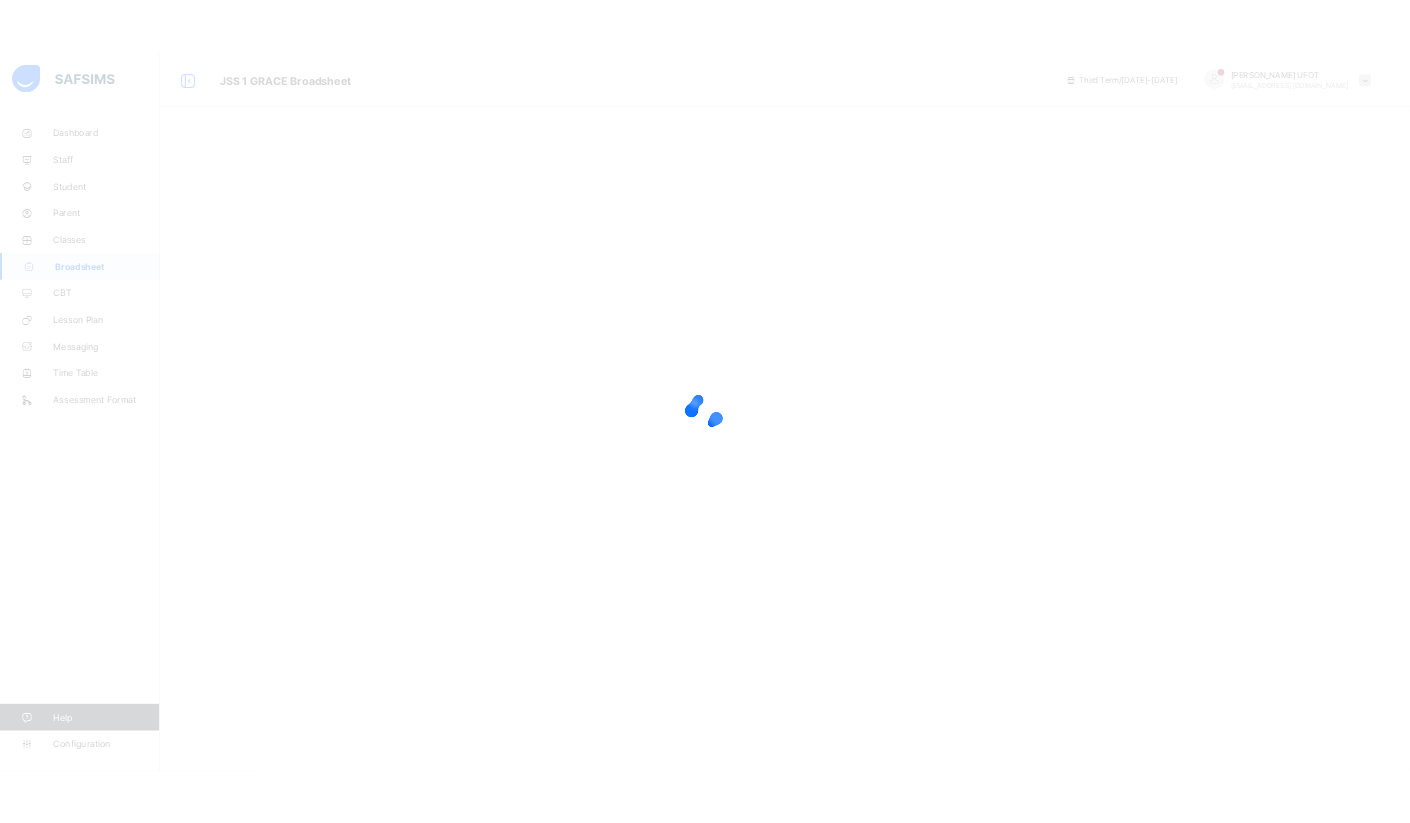 scroll, scrollTop: 0, scrollLeft: 0, axis: both 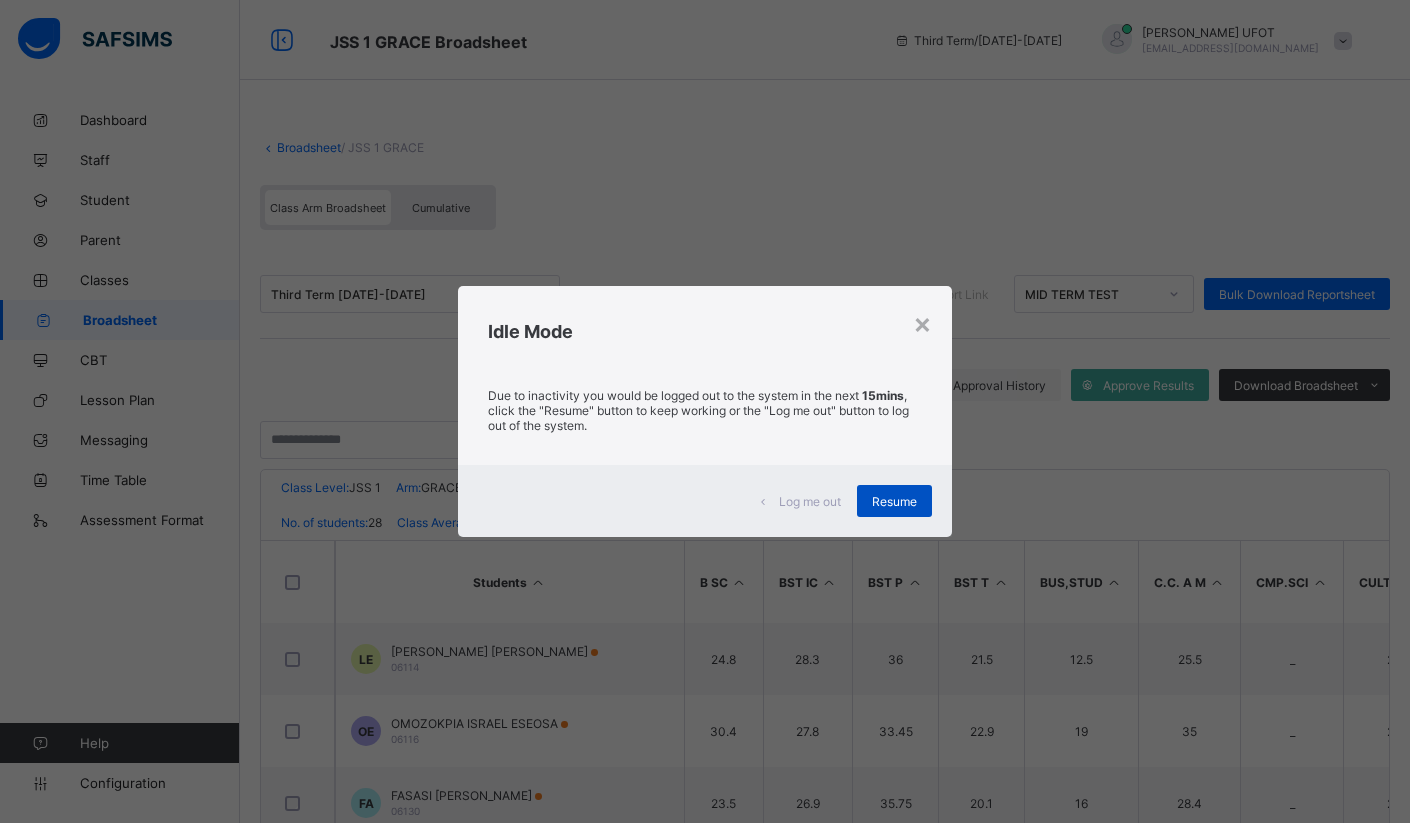 click on "Resume" at bounding box center (894, 501) 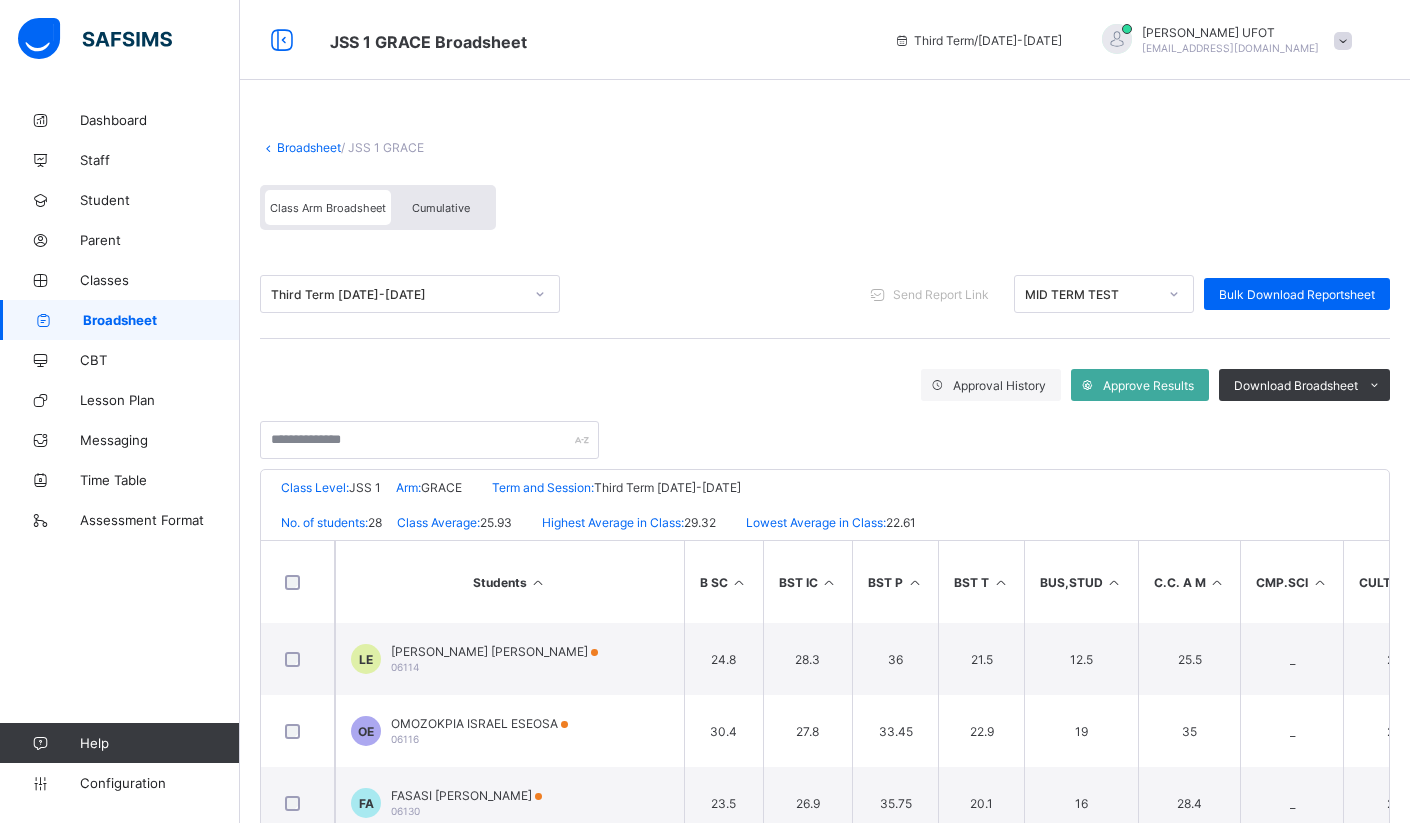 click at bounding box center (1114, 582) 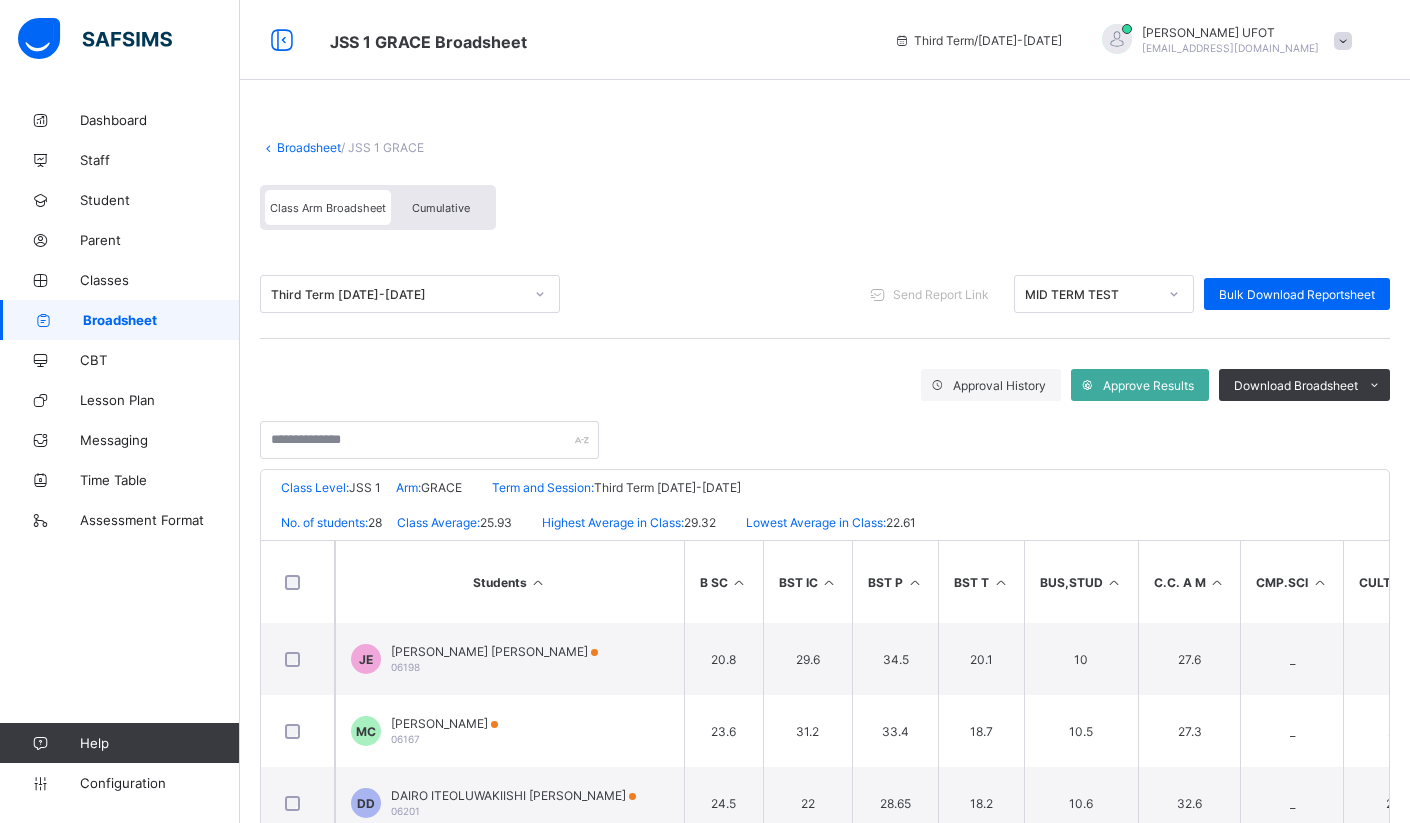 click at bounding box center (1114, 582) 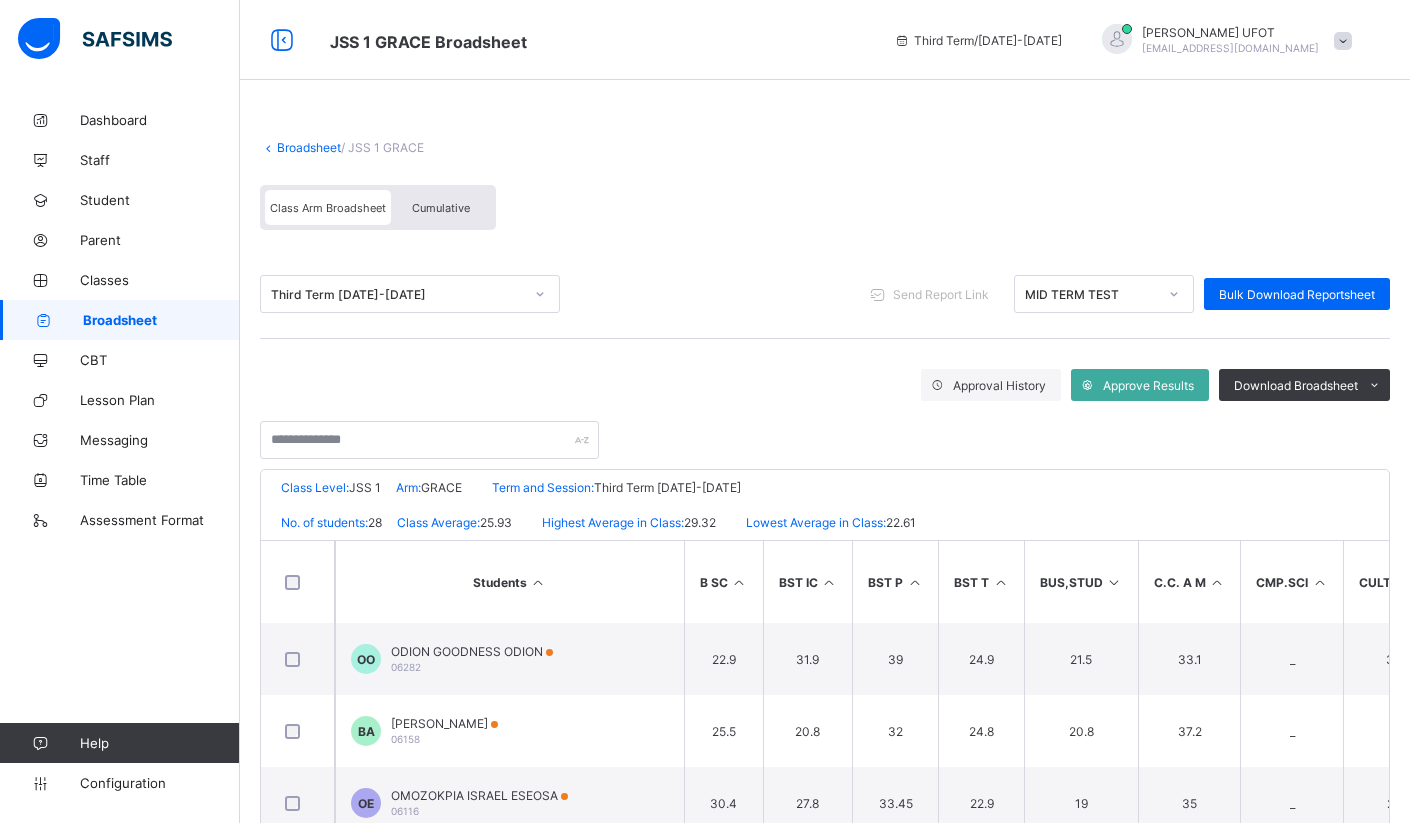 drag, startPoint x: 873, startPoint y: 266, endPoint x: 841, endPoint y: 273, distance: 32.75668 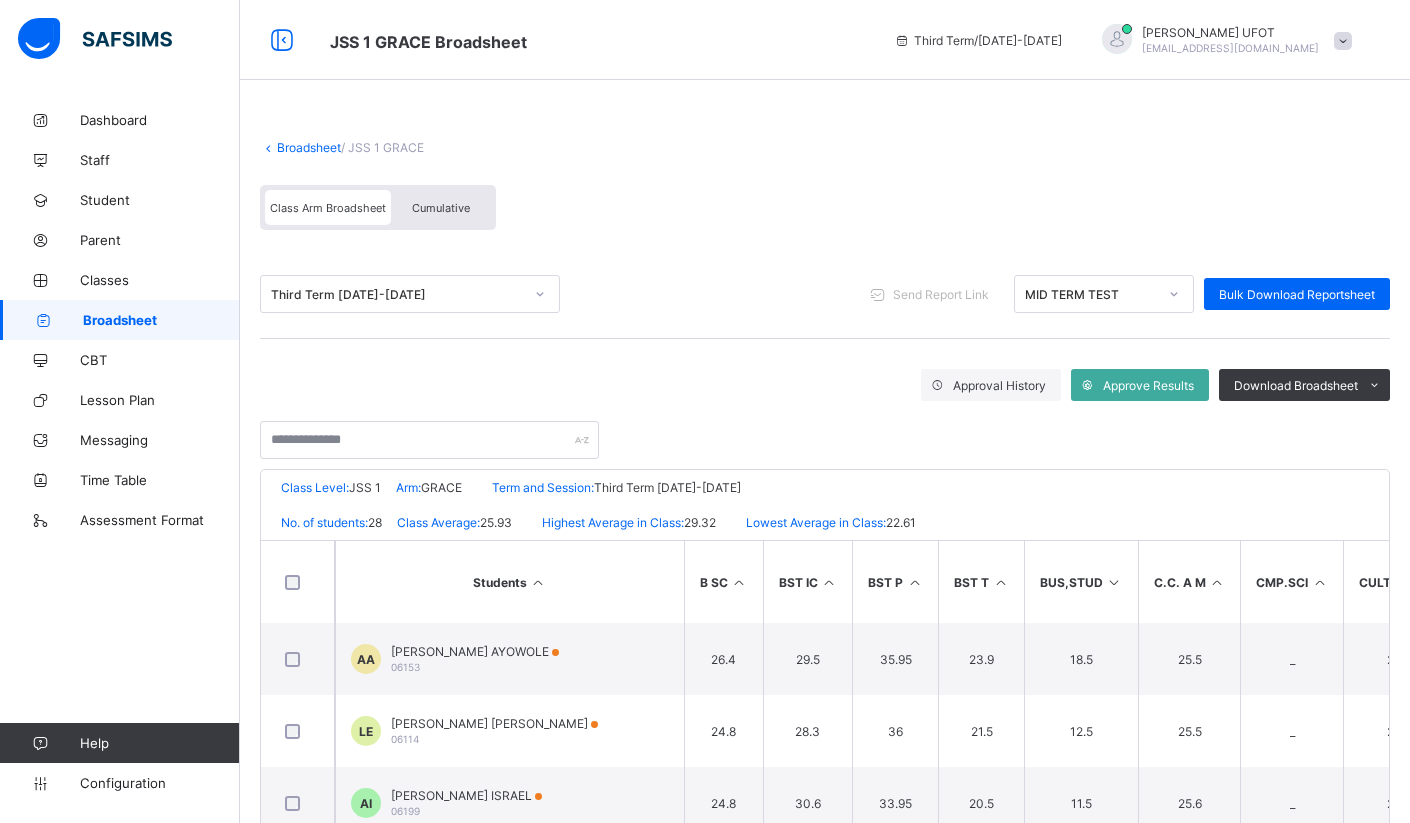 click at bounding box center [1217, 582] 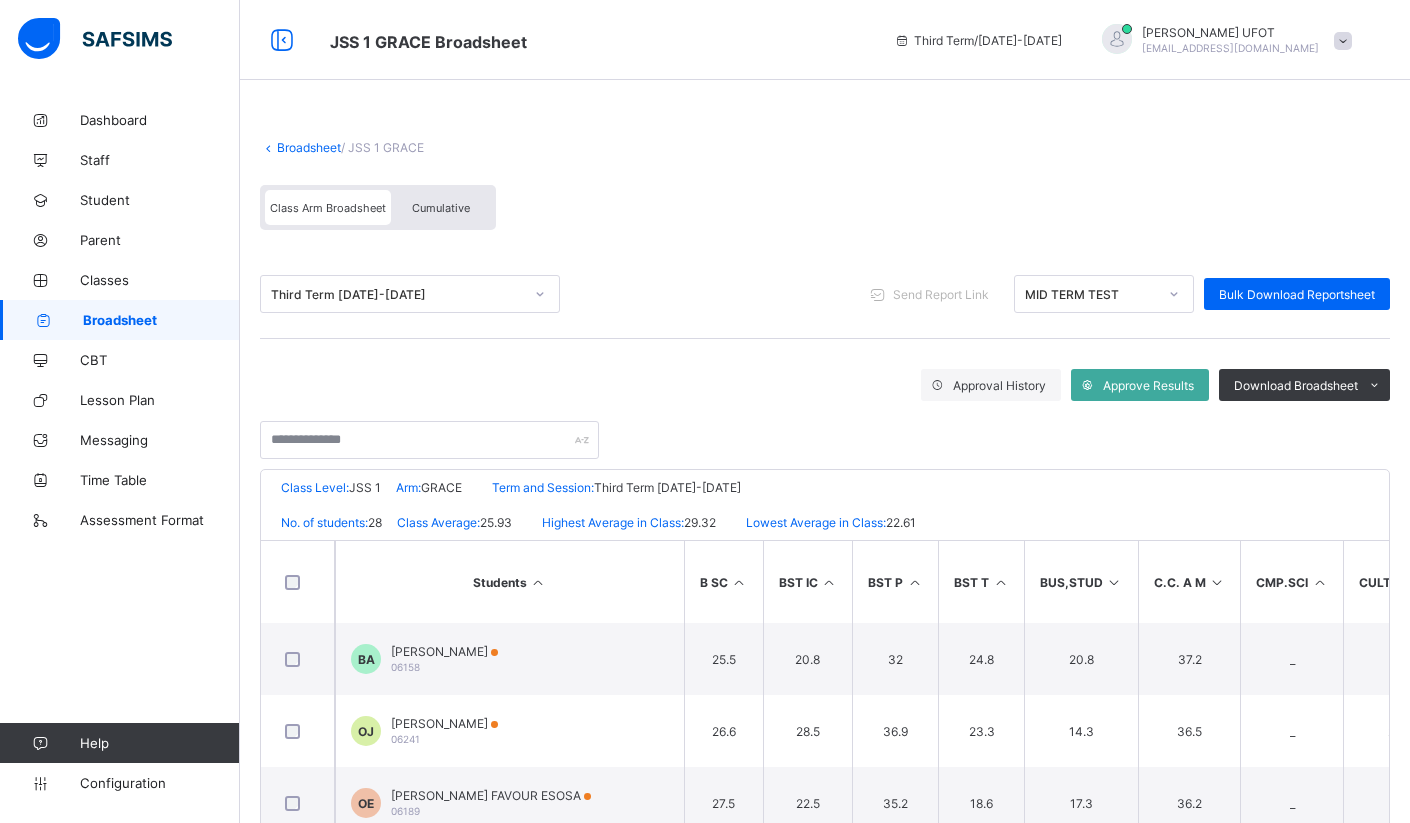 click on "Broadsheet" at bounding box center [309, 147] 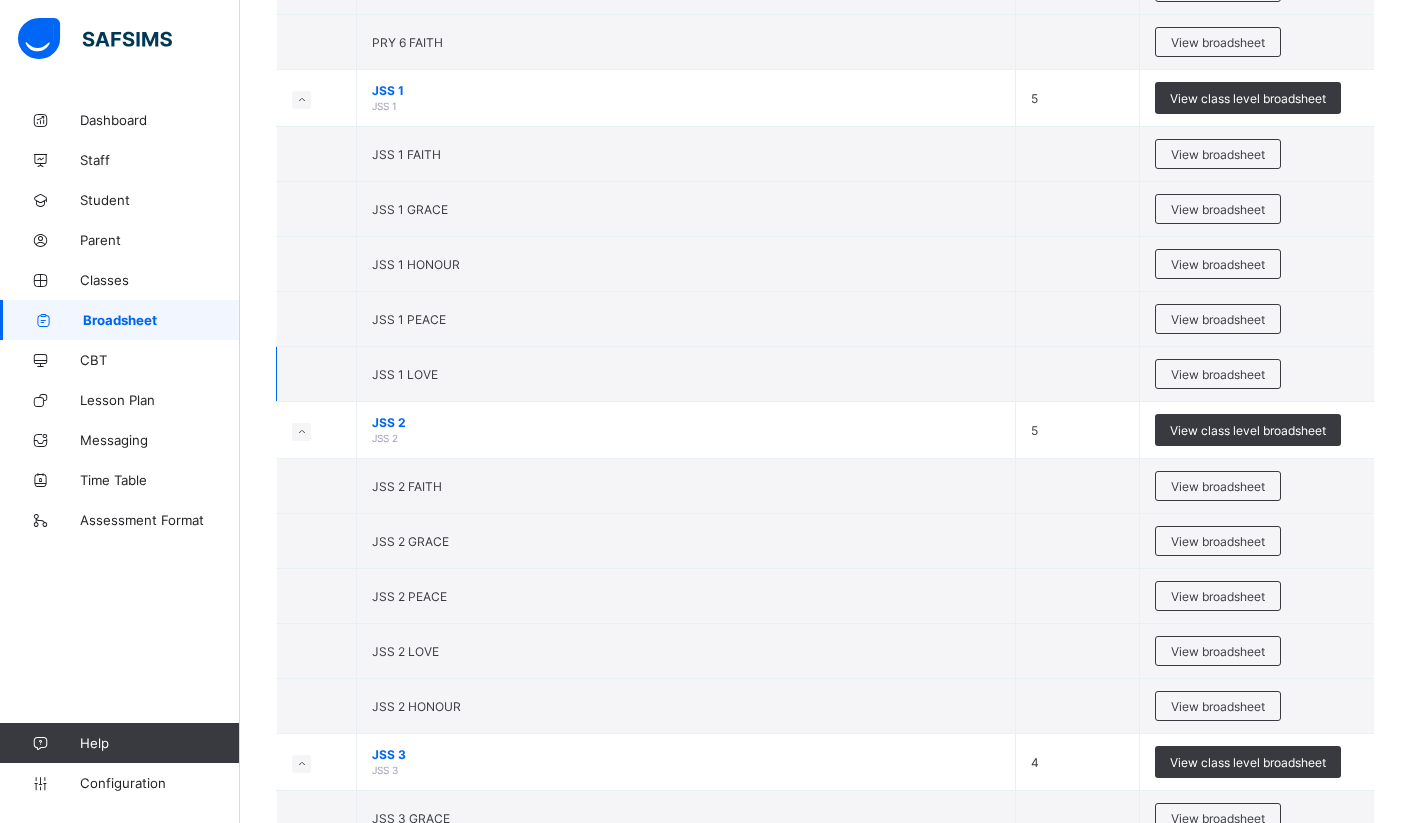 scroll, scrollTop: 2111, scrollLeft: 0, axis: vertical 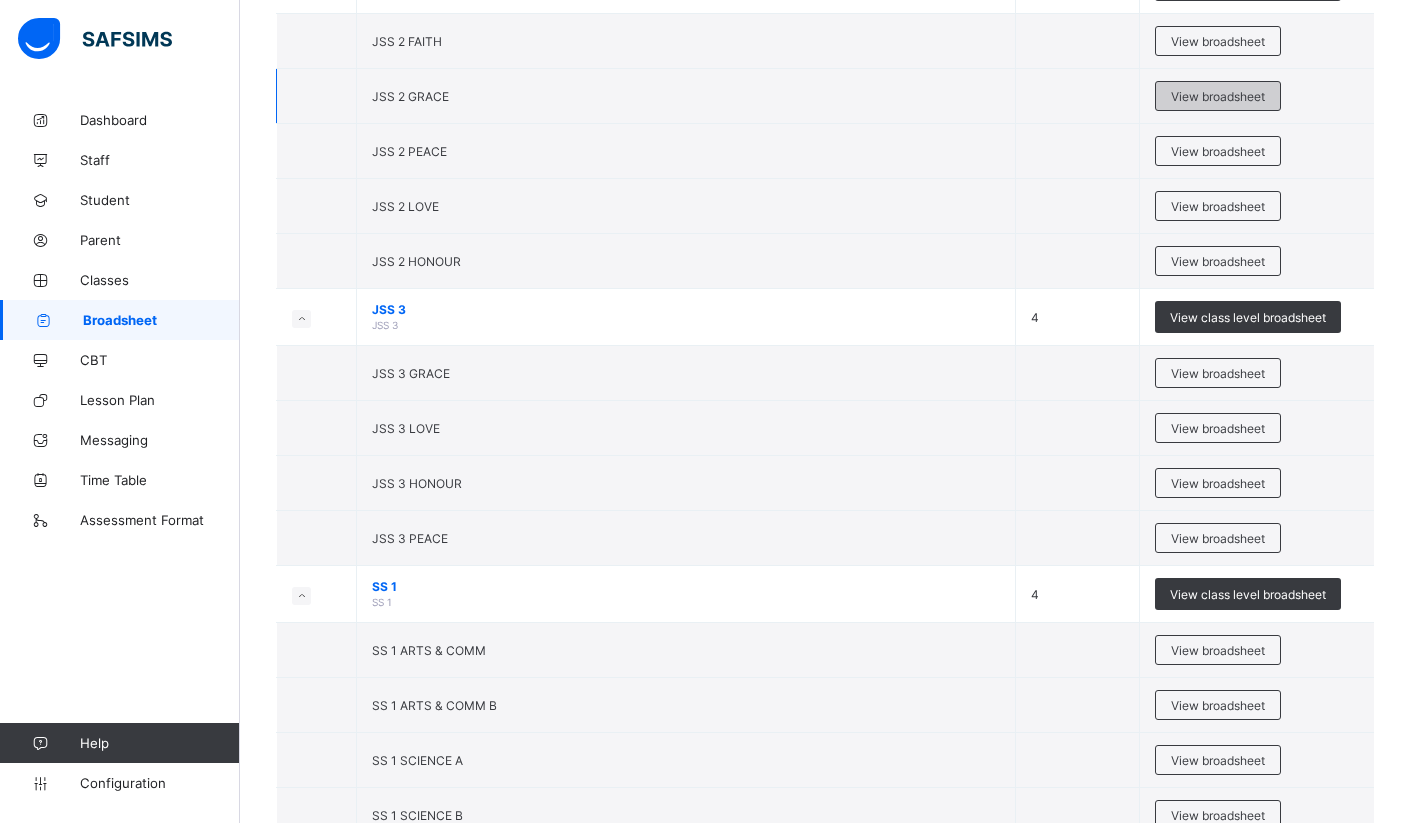 click on "View broadsheet" at bounding box center (1218, 96) 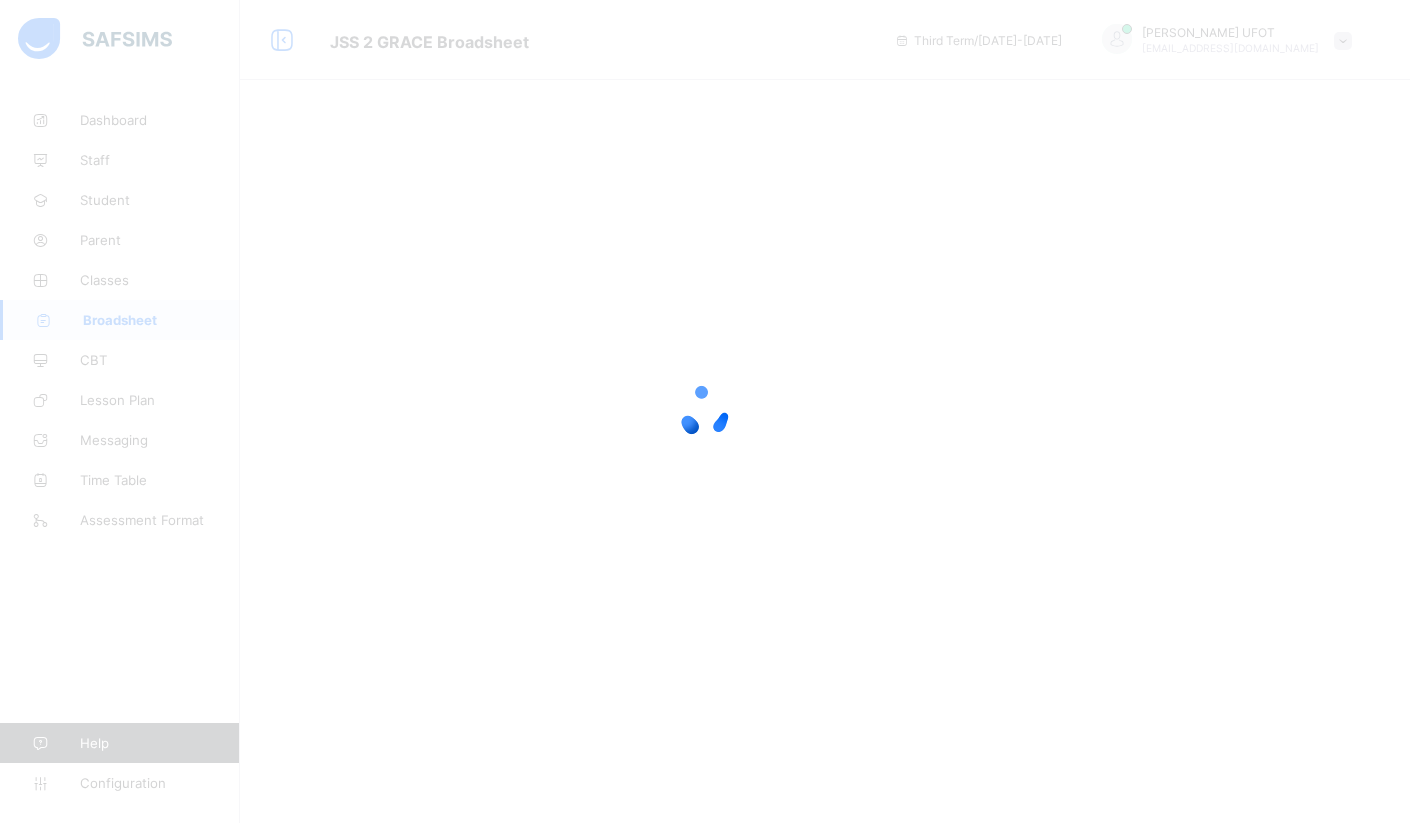 scroll, scrollTop: 0, scrollLeft: 0, axis: both 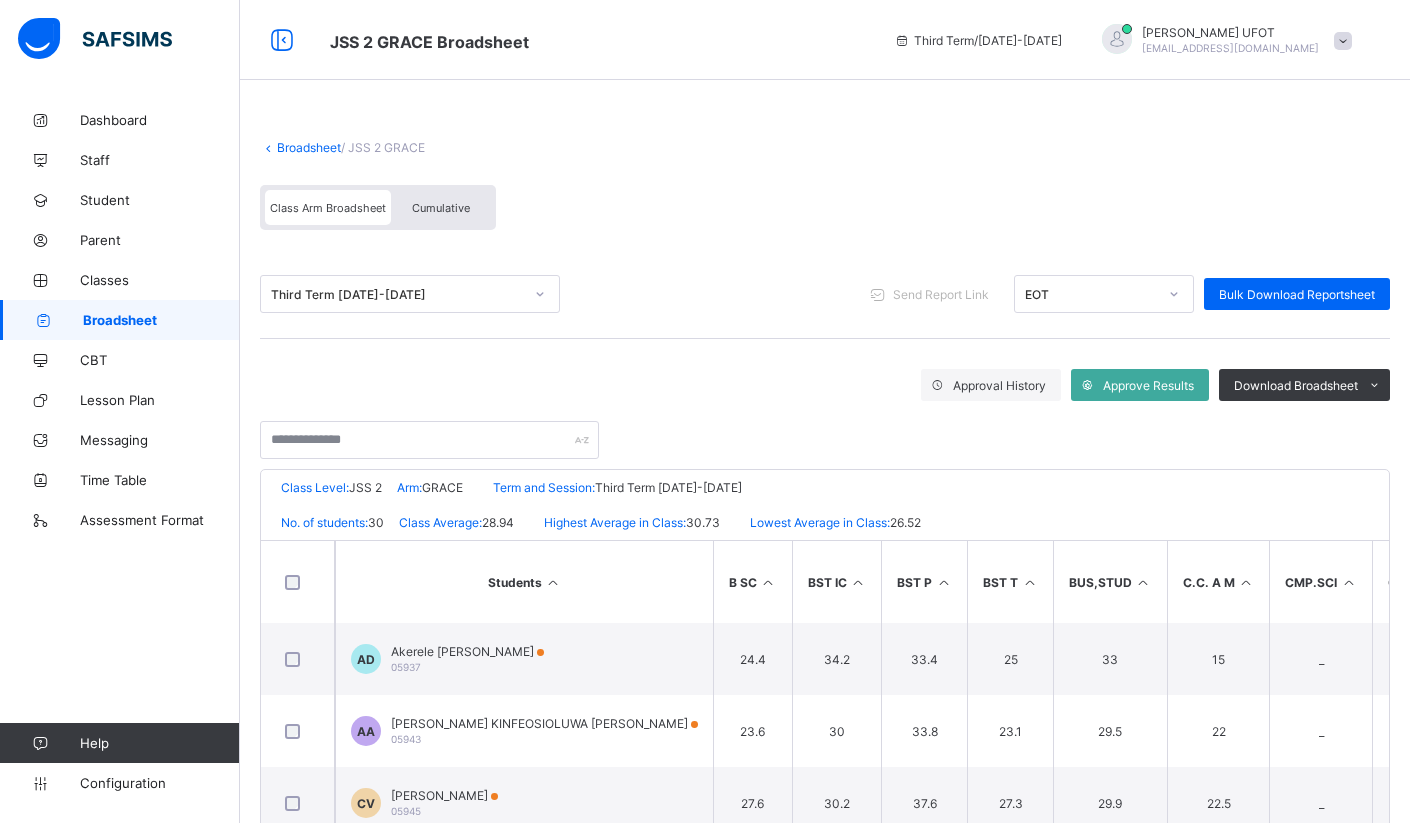 click at bounding box center (768, 582) 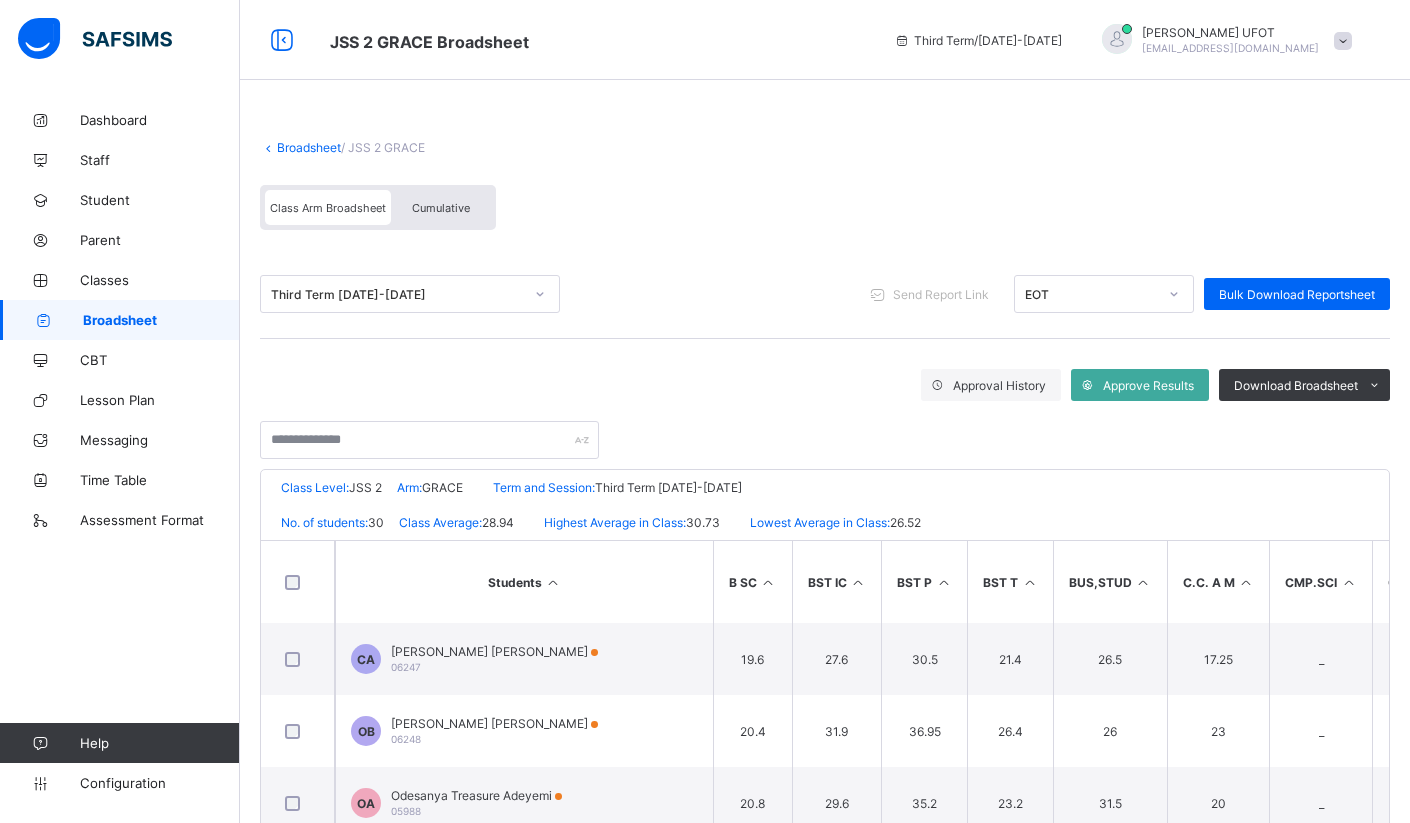 click at bounding box center [768, 582] 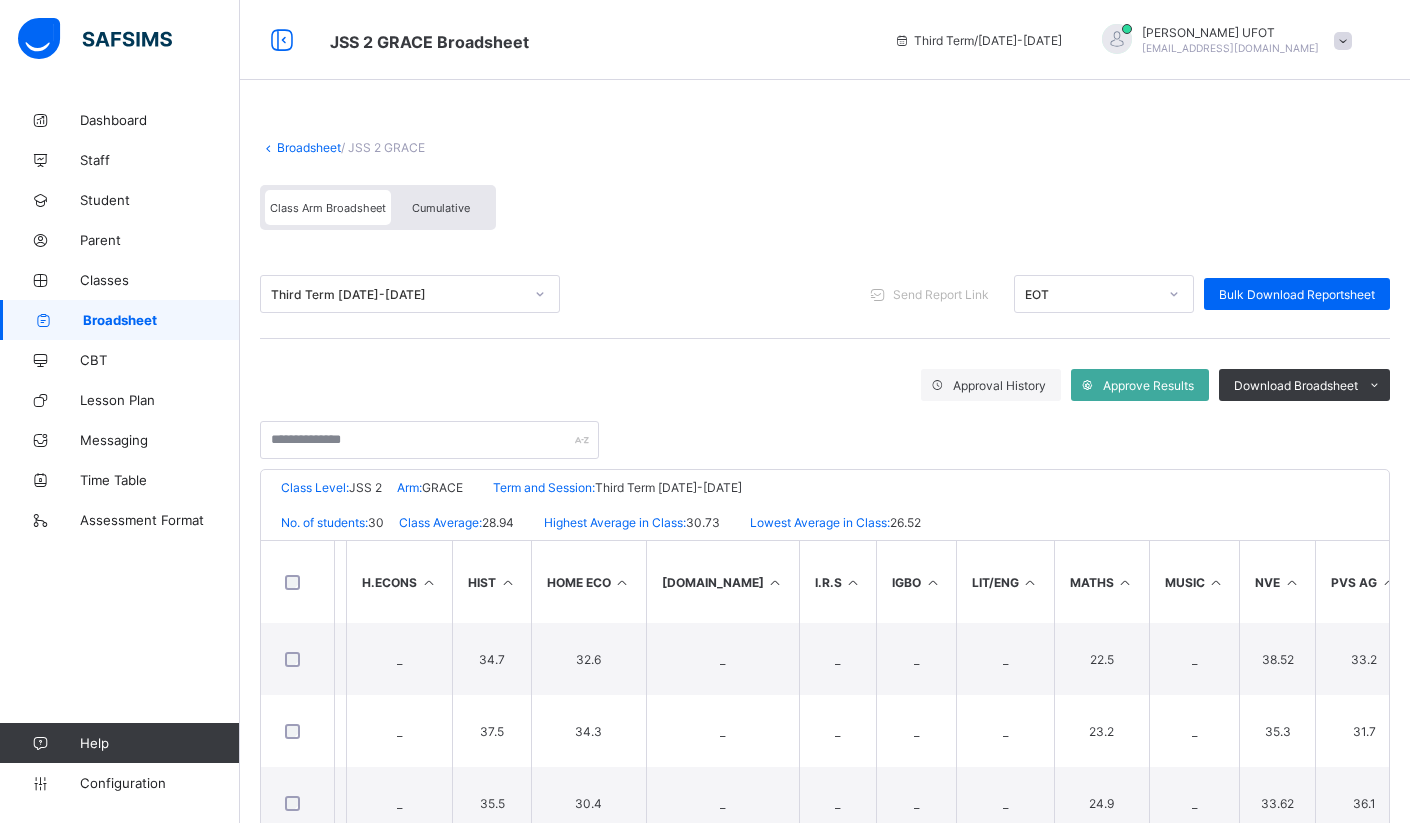 scroll, scrollTop: 0, scrollLeft: 1422, axis: horizontal 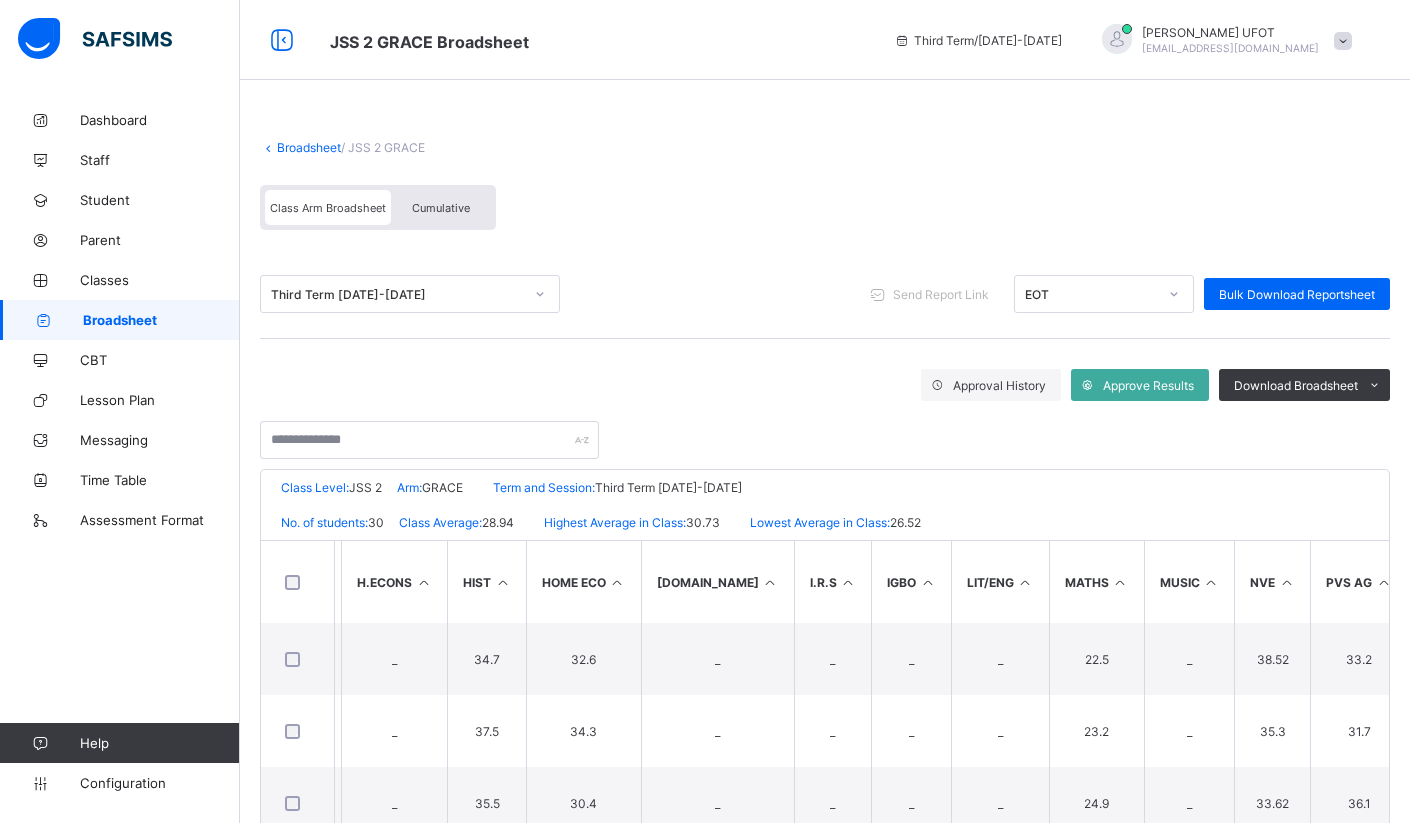 click at bounding box center (1120, 582) 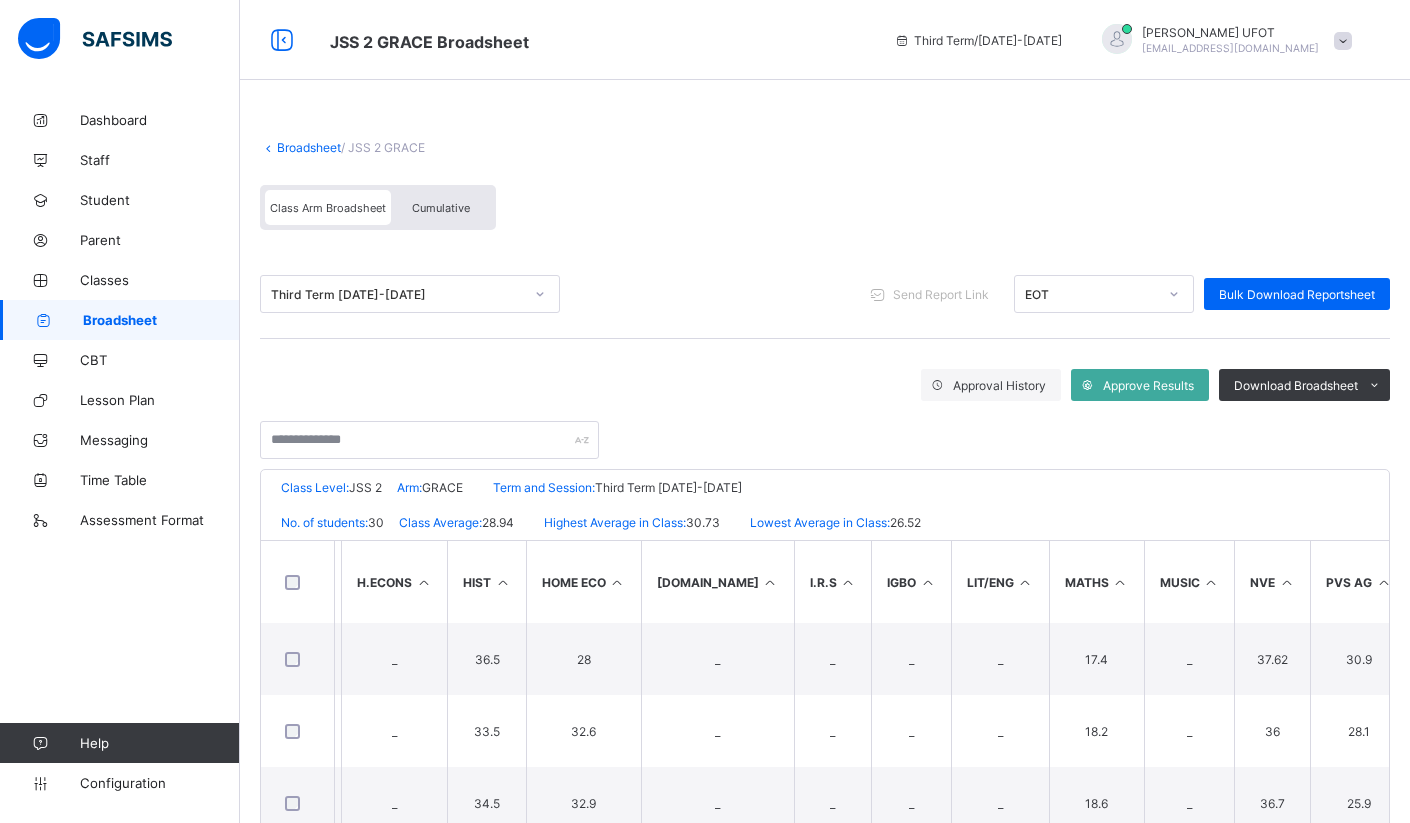 click at bounding box center [1120, 582] 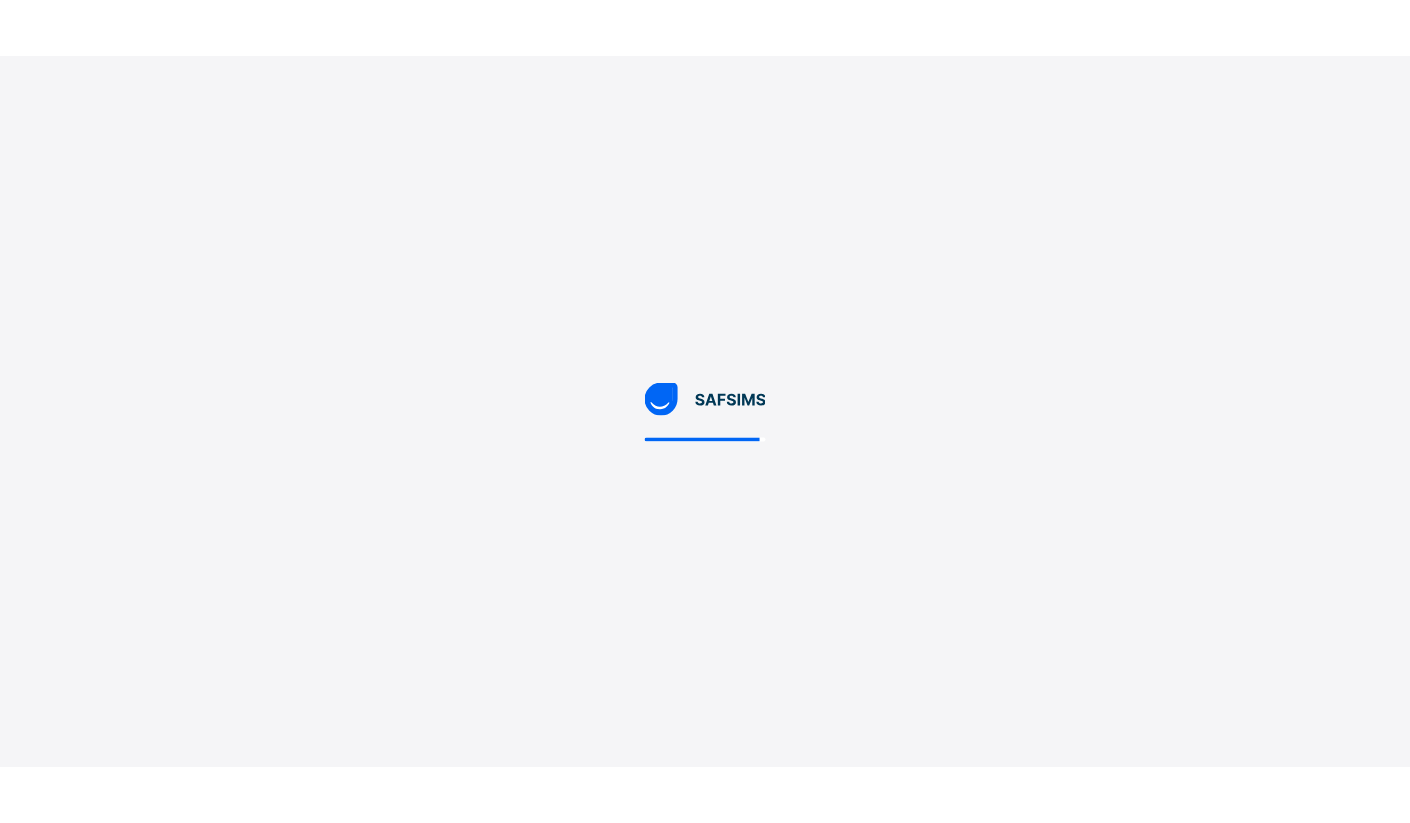 scroll, scrollTop: 0, scrollLeft: 0, axis: both 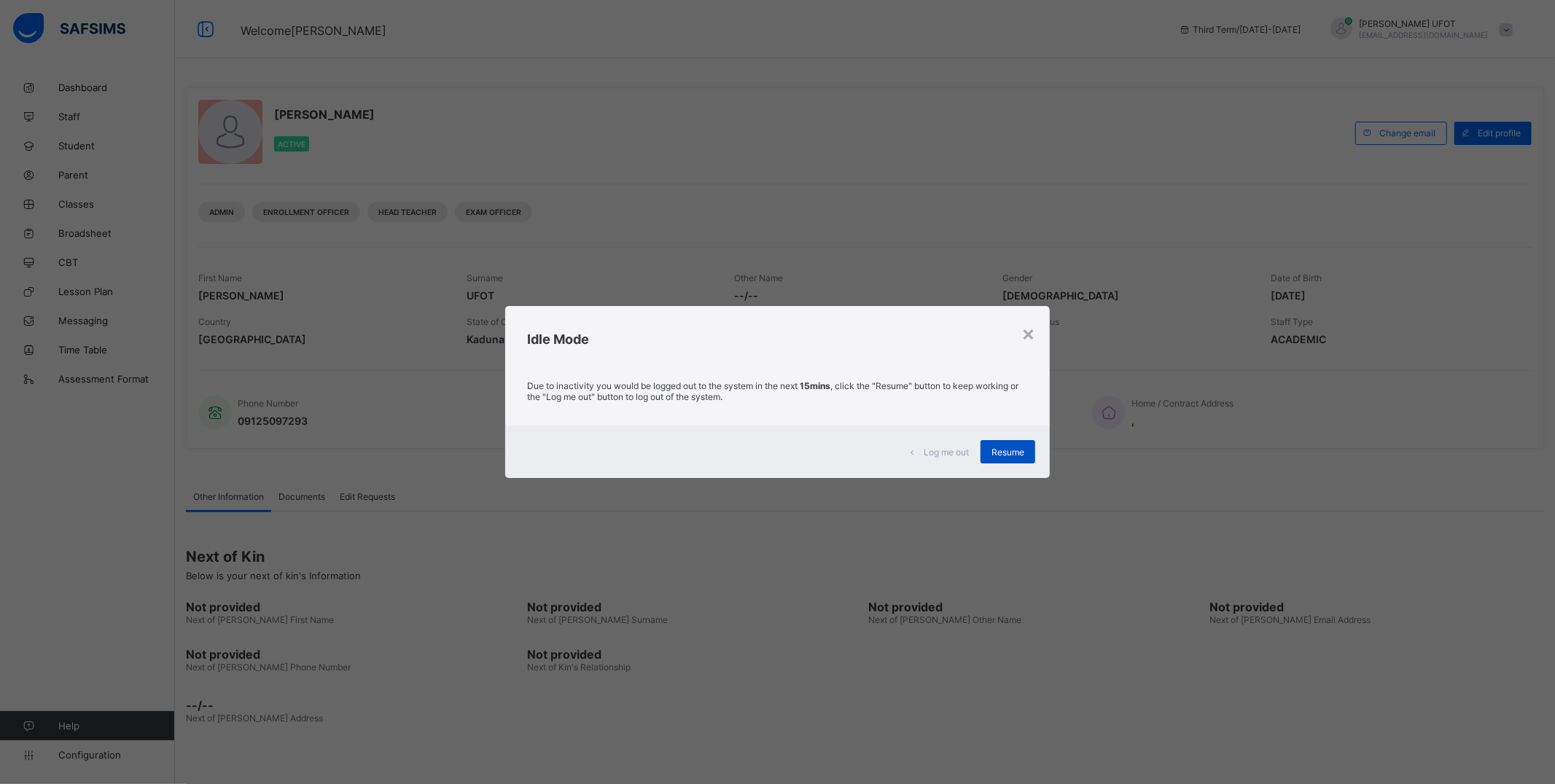 click on "Resume" at bounding box center [1008, 452] 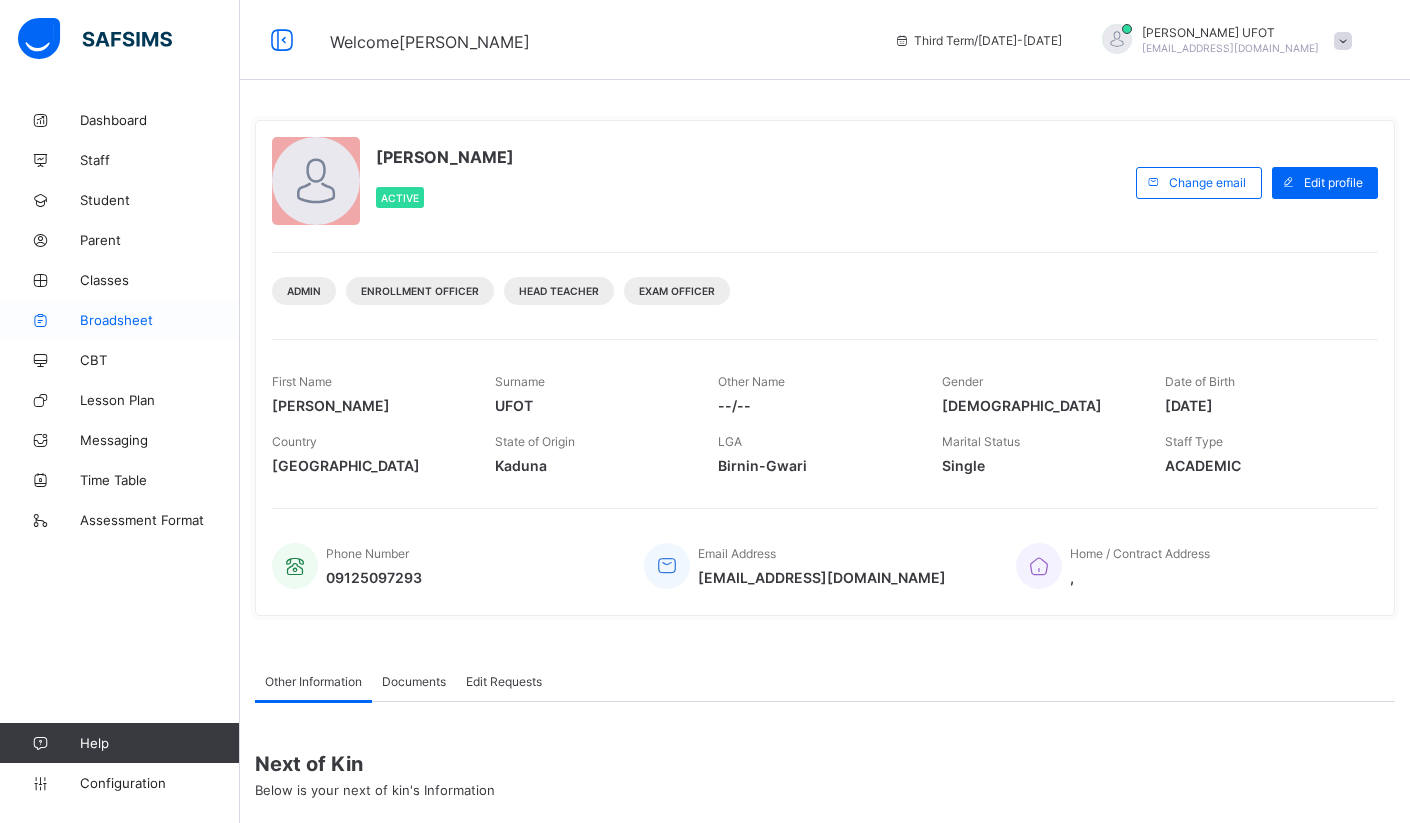 click on "Broadsheet" at bounding box center [120, 320] 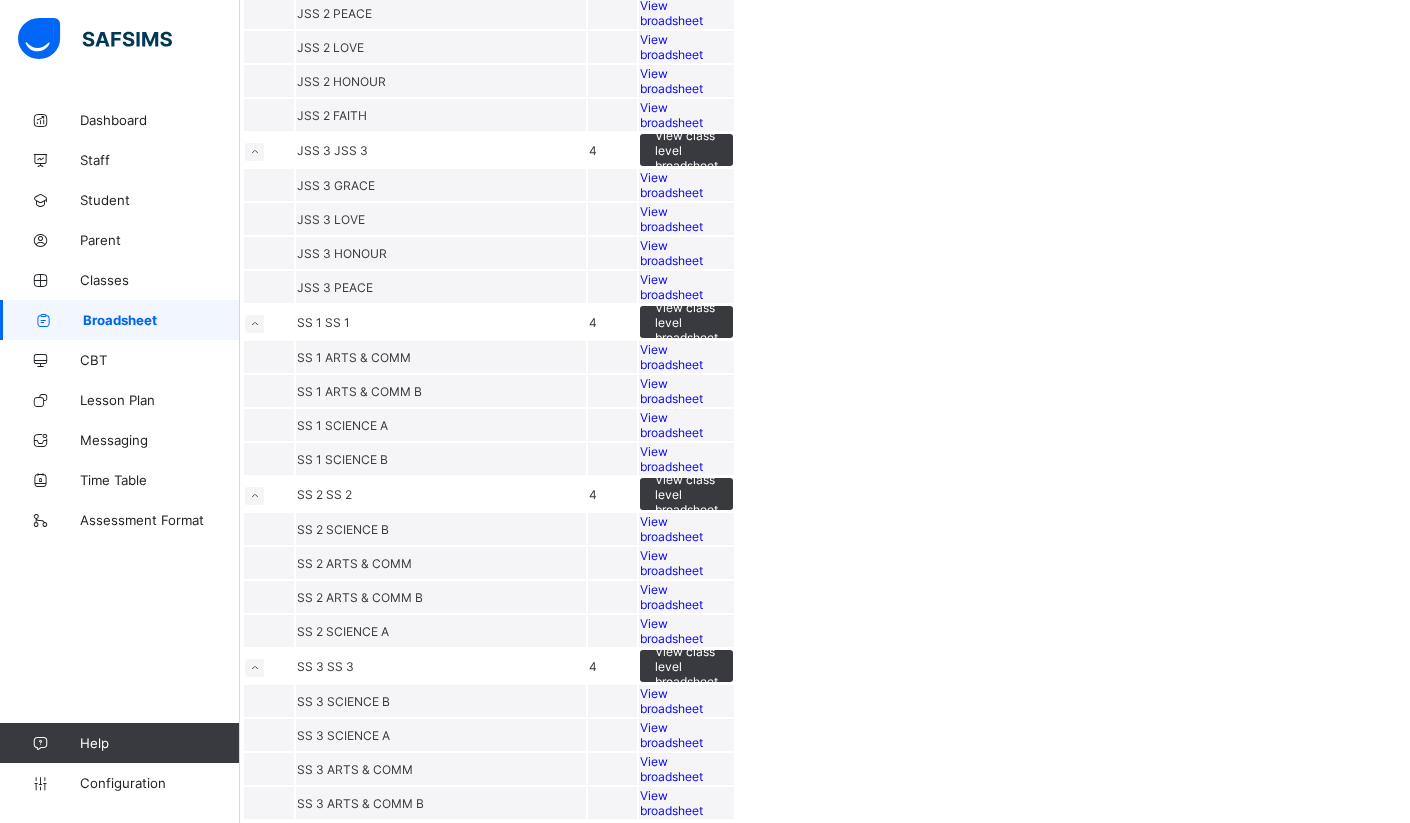 scroll, scrollTop: 1444, scrollLeft: 0, axis: vertical 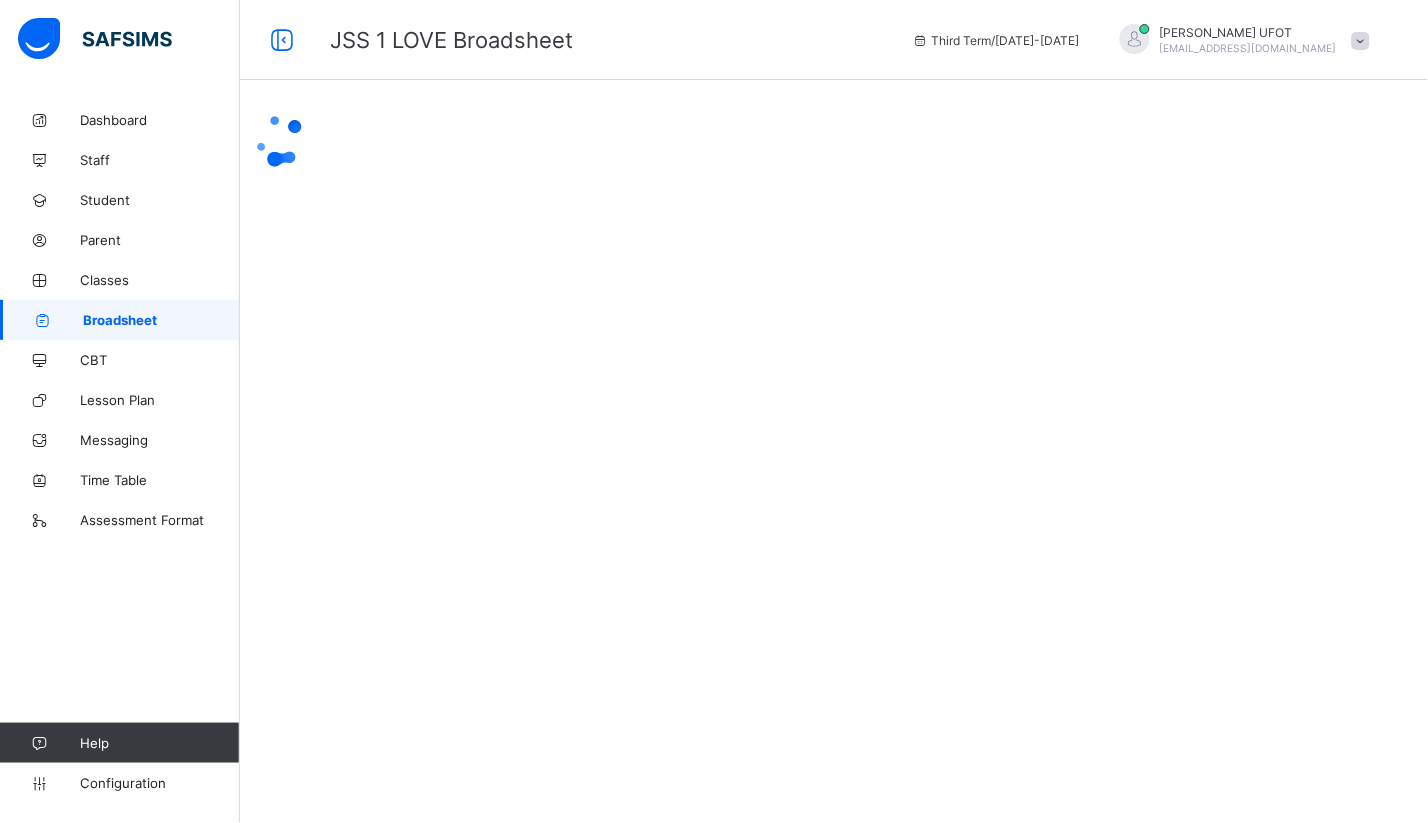 click at bounding box center (834, 141) 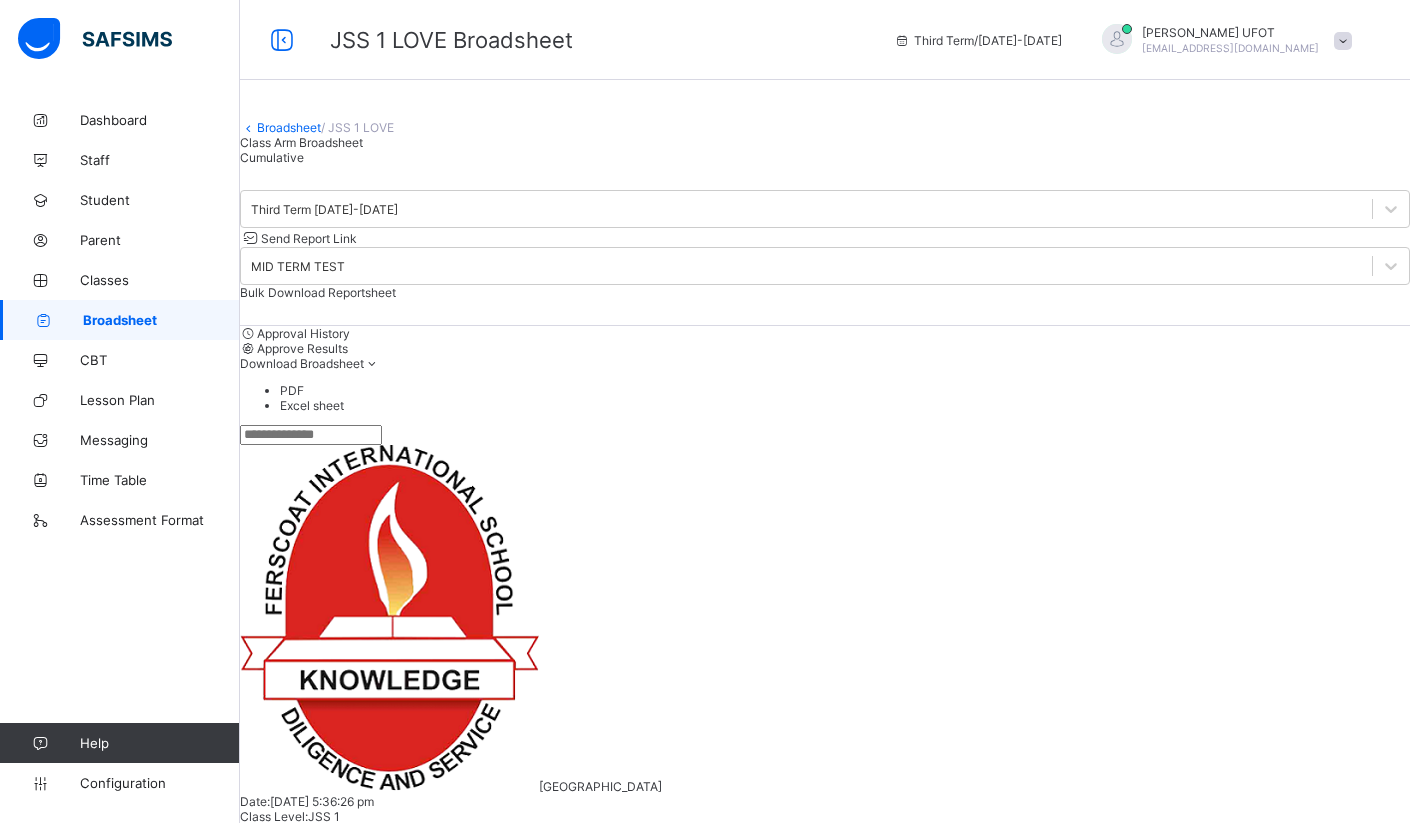 click at bounding box center [613, 1454] 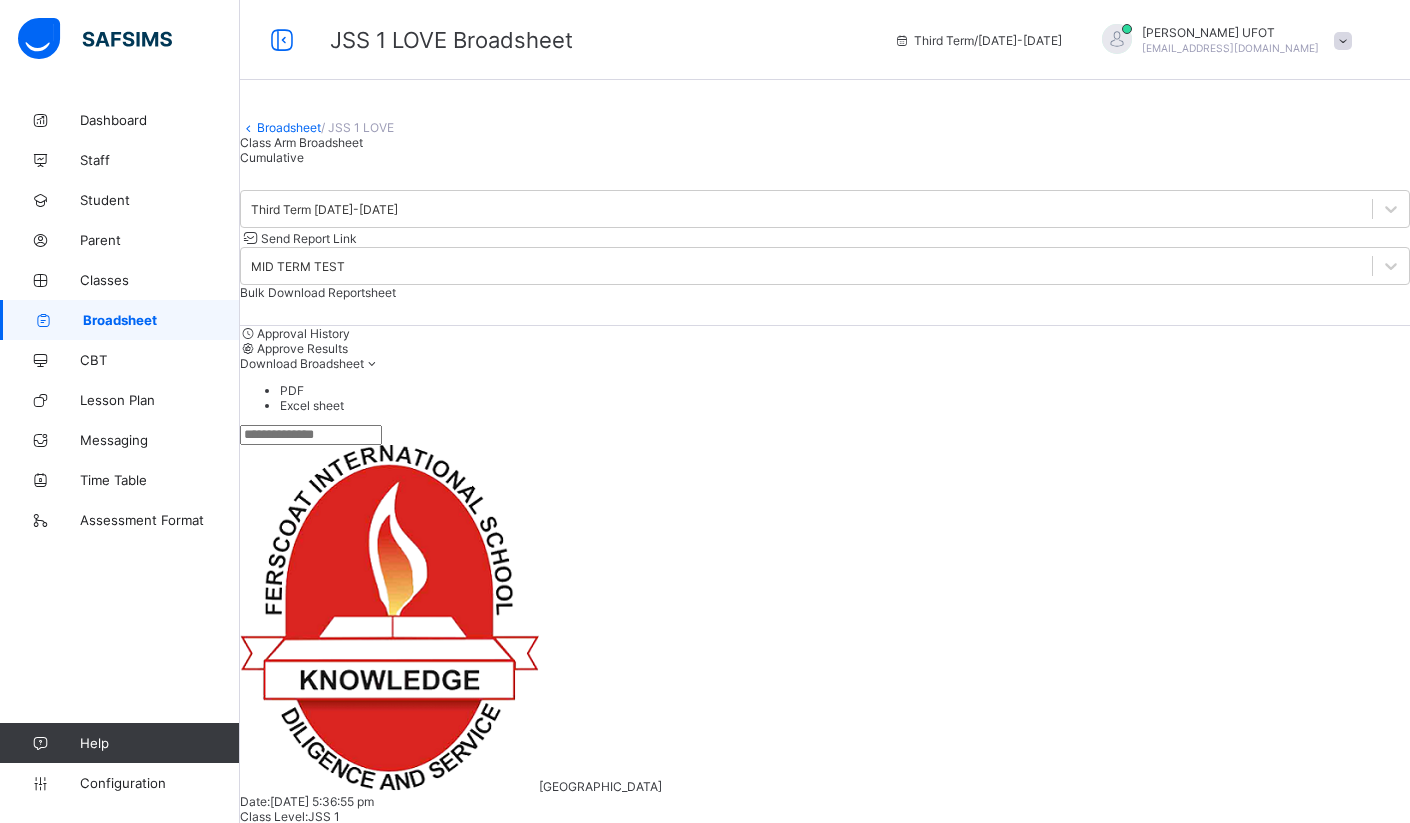 click at bounding box center [613, 1454] 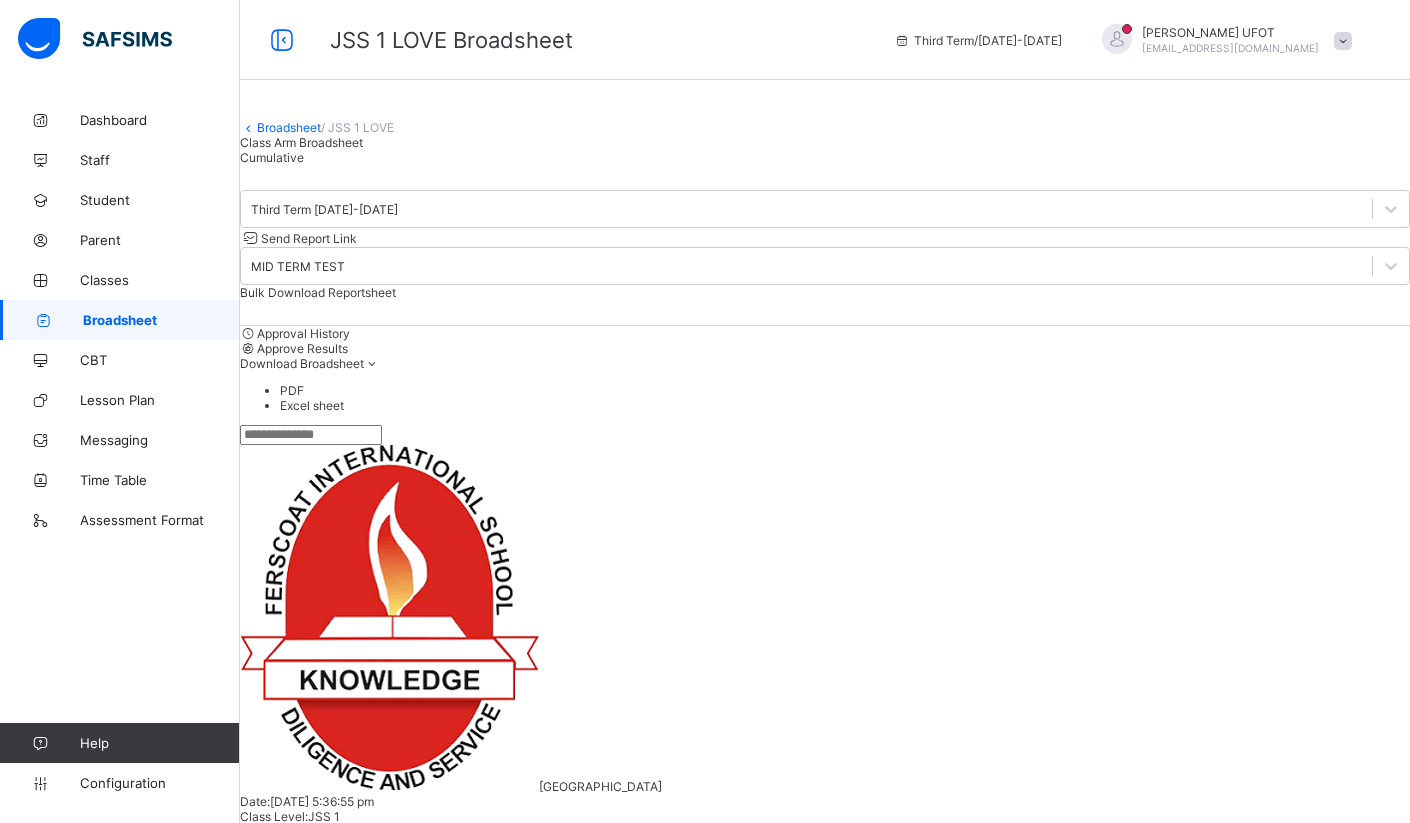 click at bounding box center [825, 435] 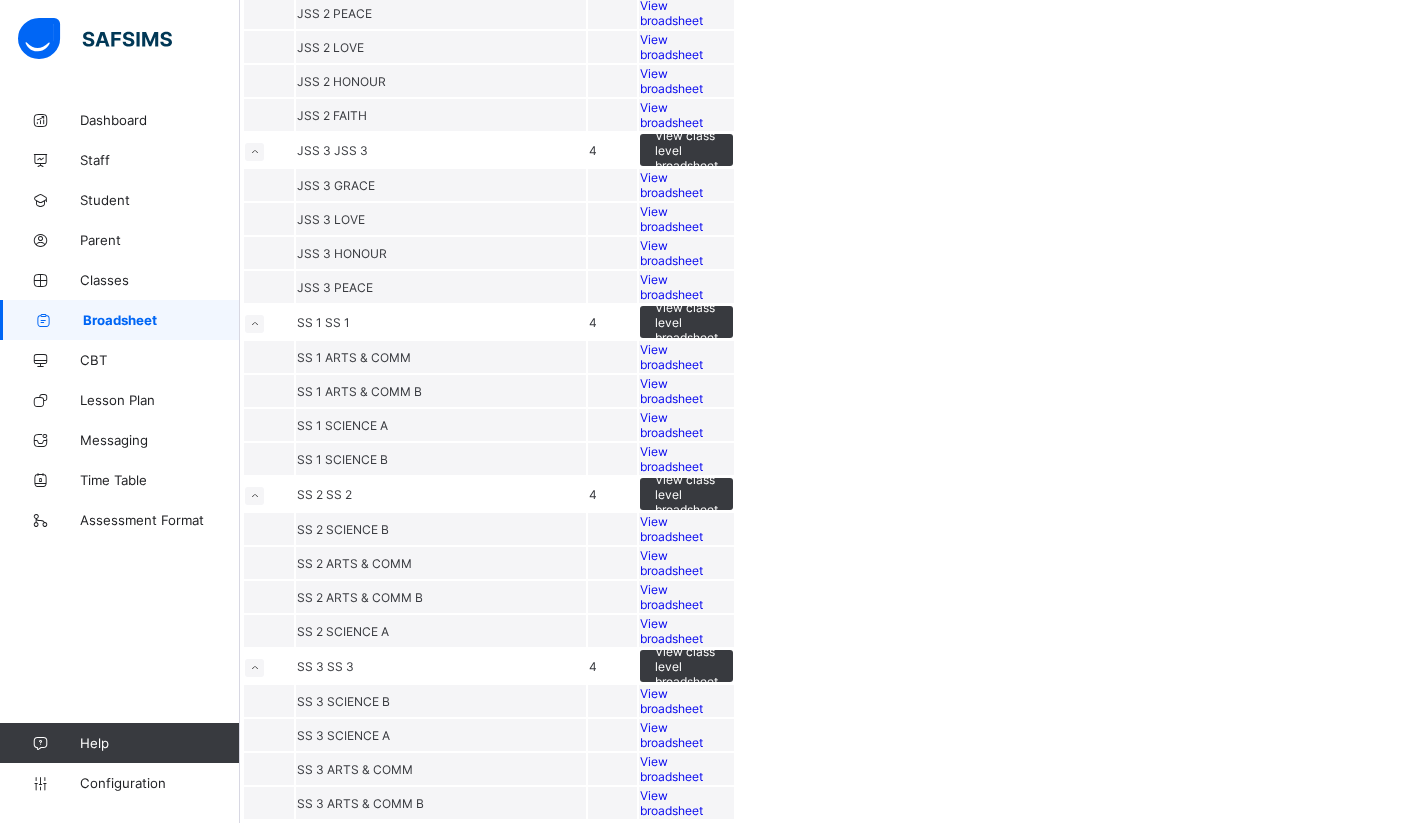 scroll, scrollTop: 1666, scrollLeft: 0, axis: vertical 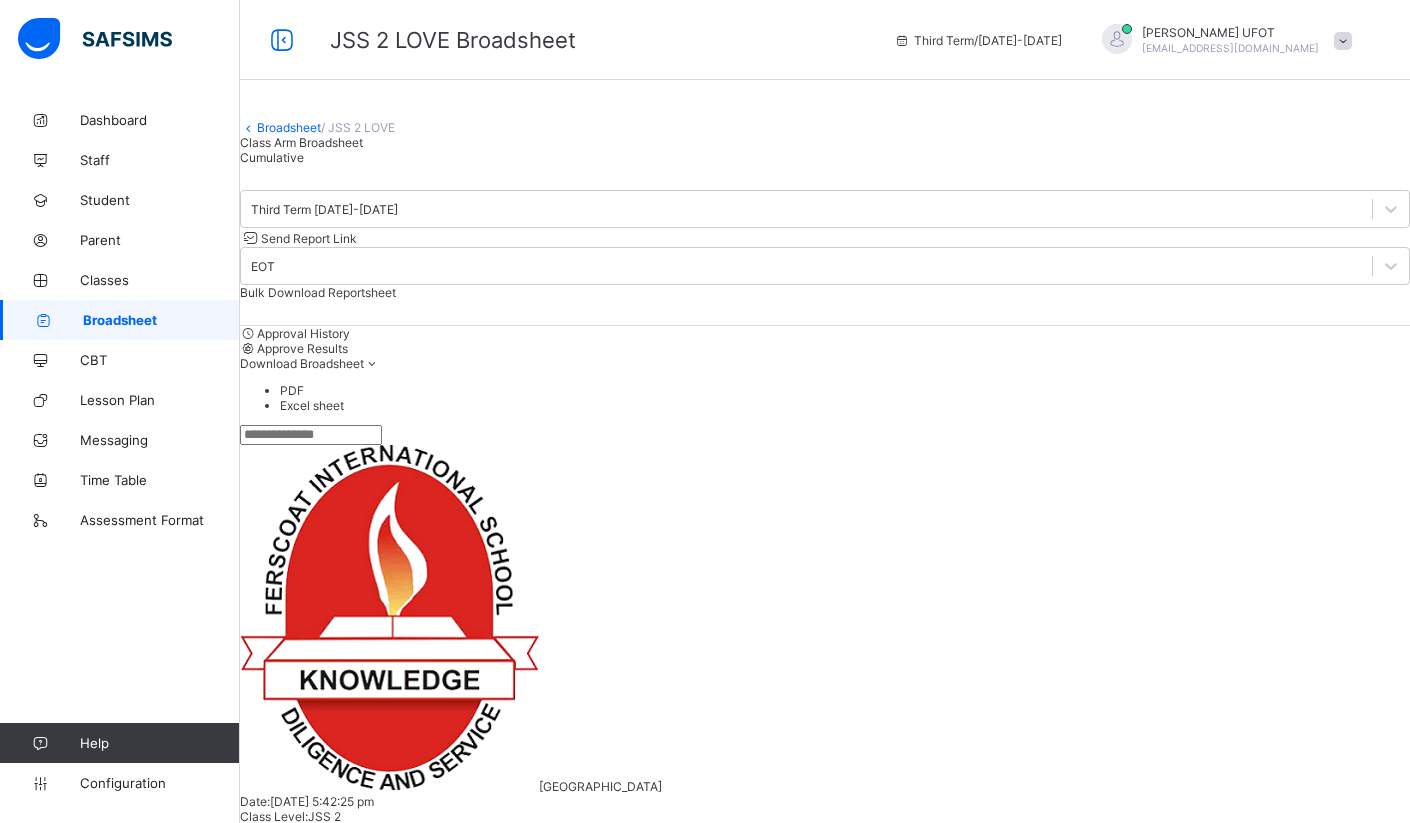 click at bounding box center (416, 1454) 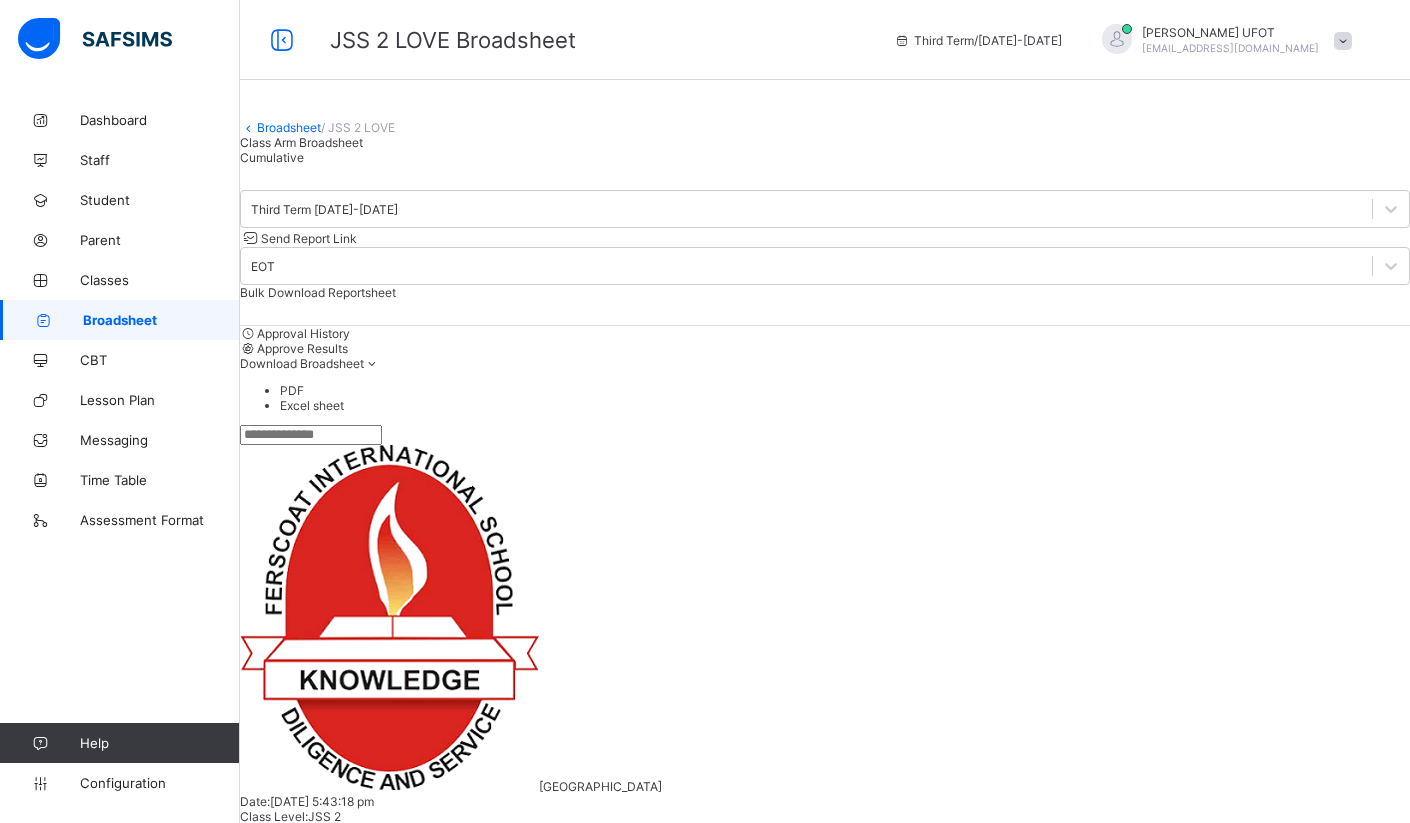 click at bounding box center (416, 1454) 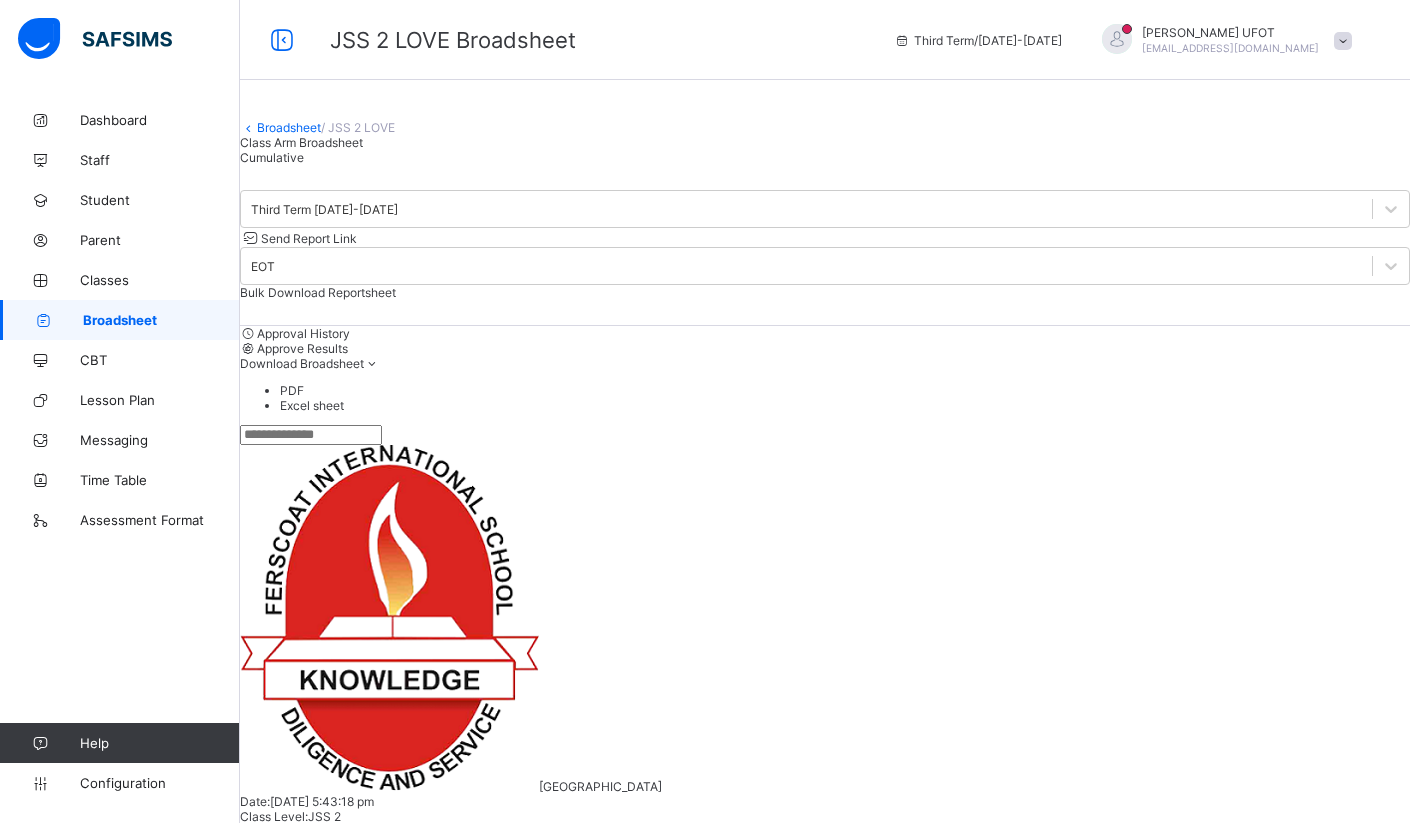 drag, startPoint x: 717, startPoint y: 203, endPoint x: 623, endPoint y: 221, distance: 95.707886 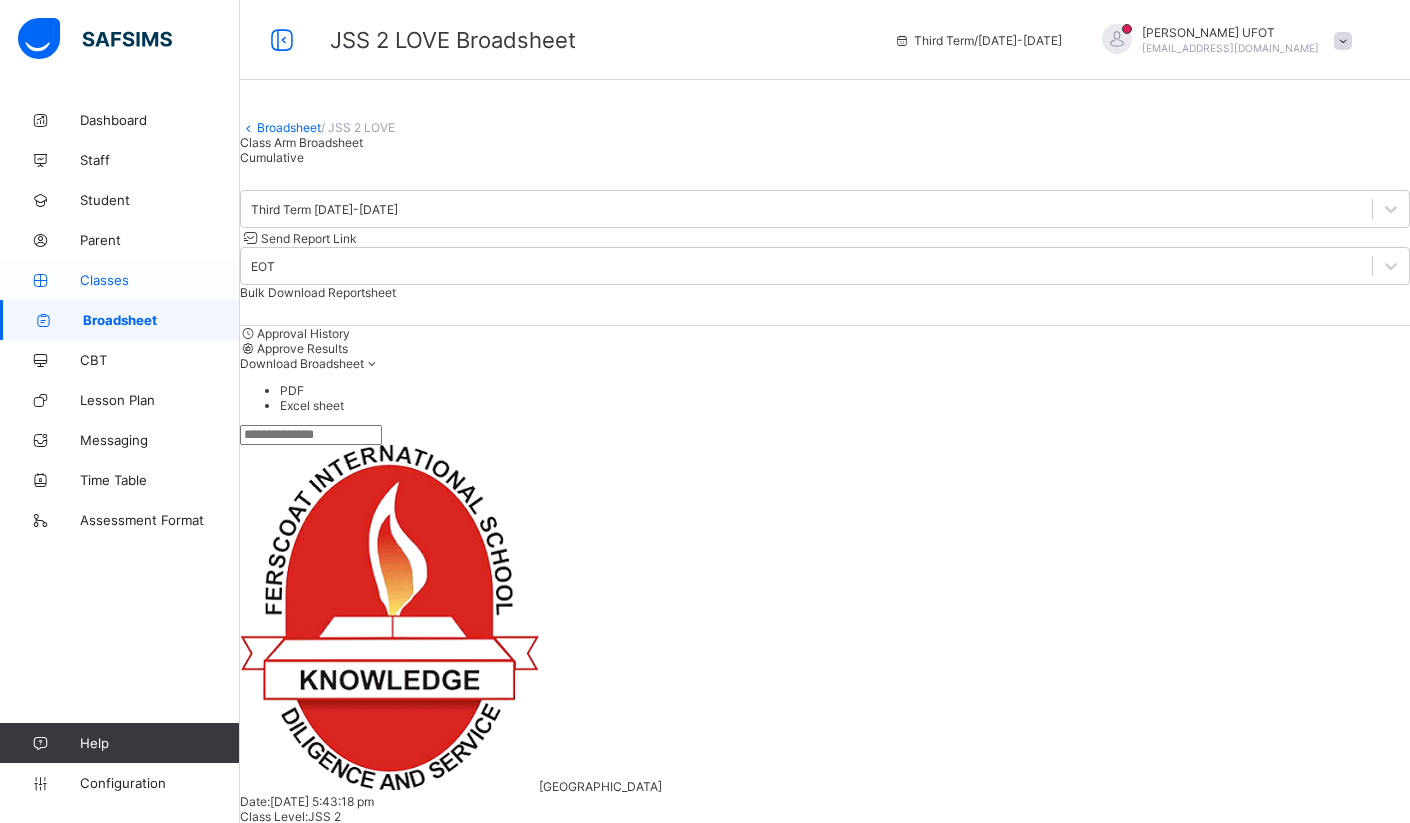 click on "Classes" at bounding box center (160, 280) 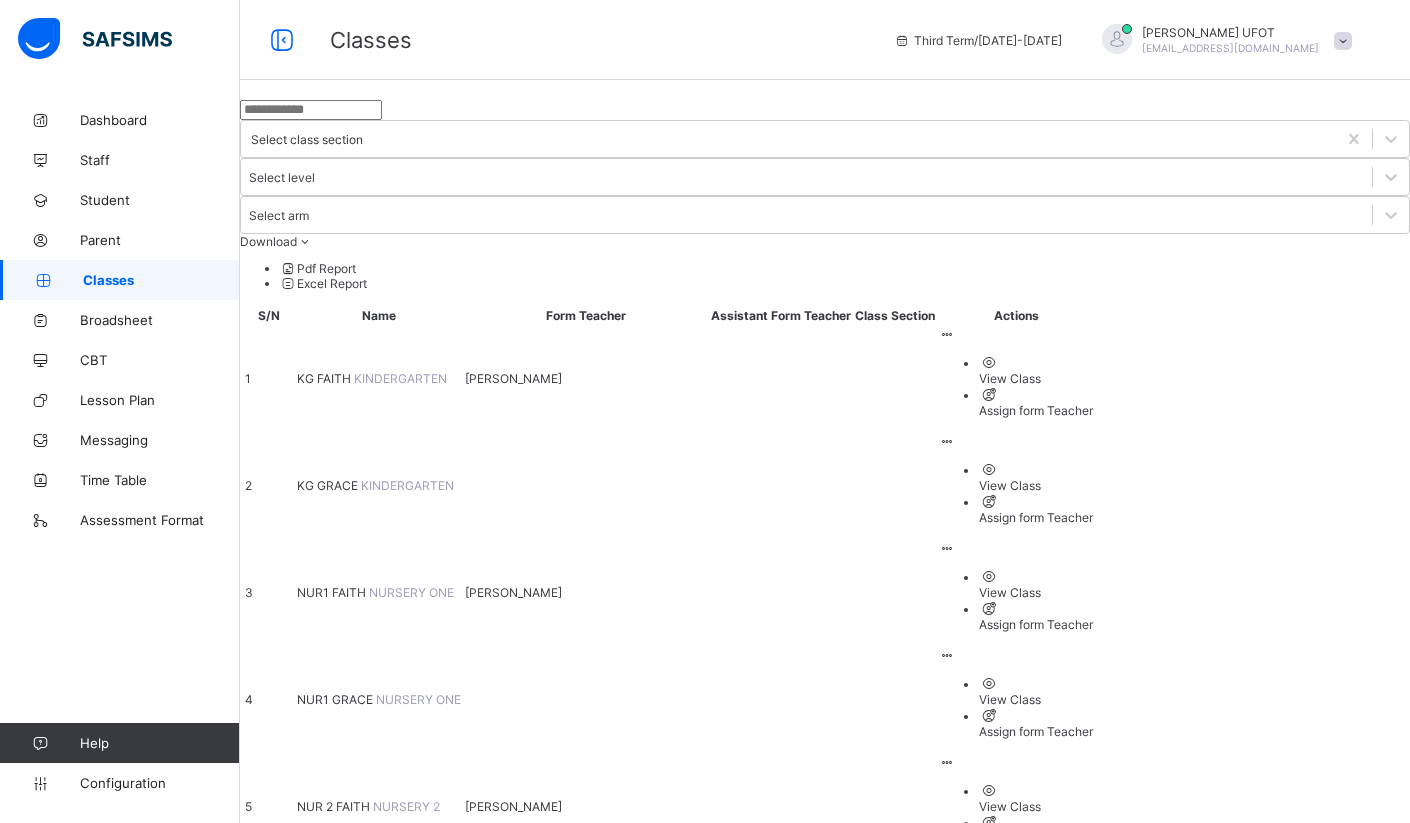 click on "Classes   Third Term  /  [DATE]-[DATE]   [PERSON_NAME] [EMAIL_ADDRESS][DOMAIN_NAME]" at bounding box center (705, 40) 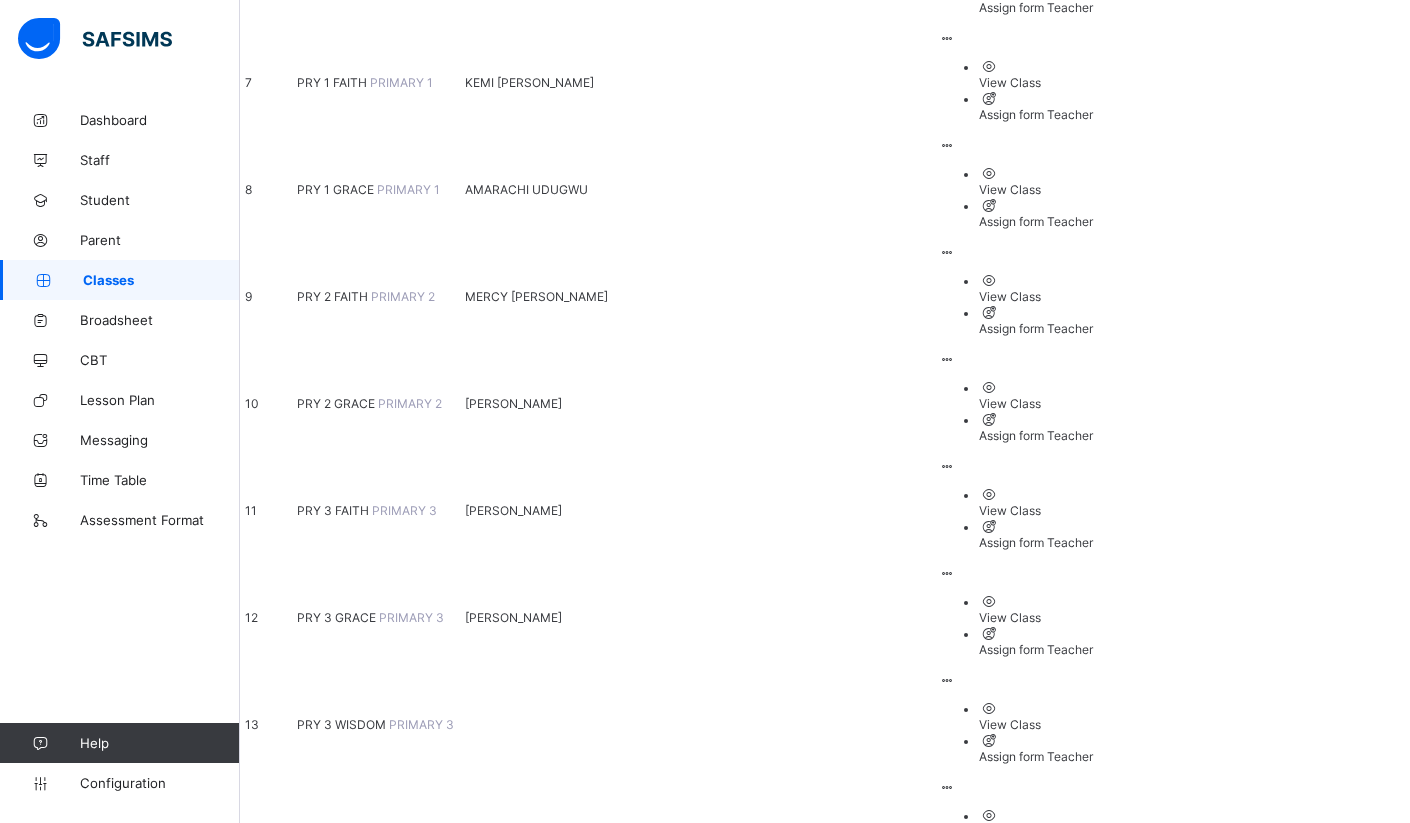 scroll, scrollTop: 1333, scrollLeft: 0, axis: vertical 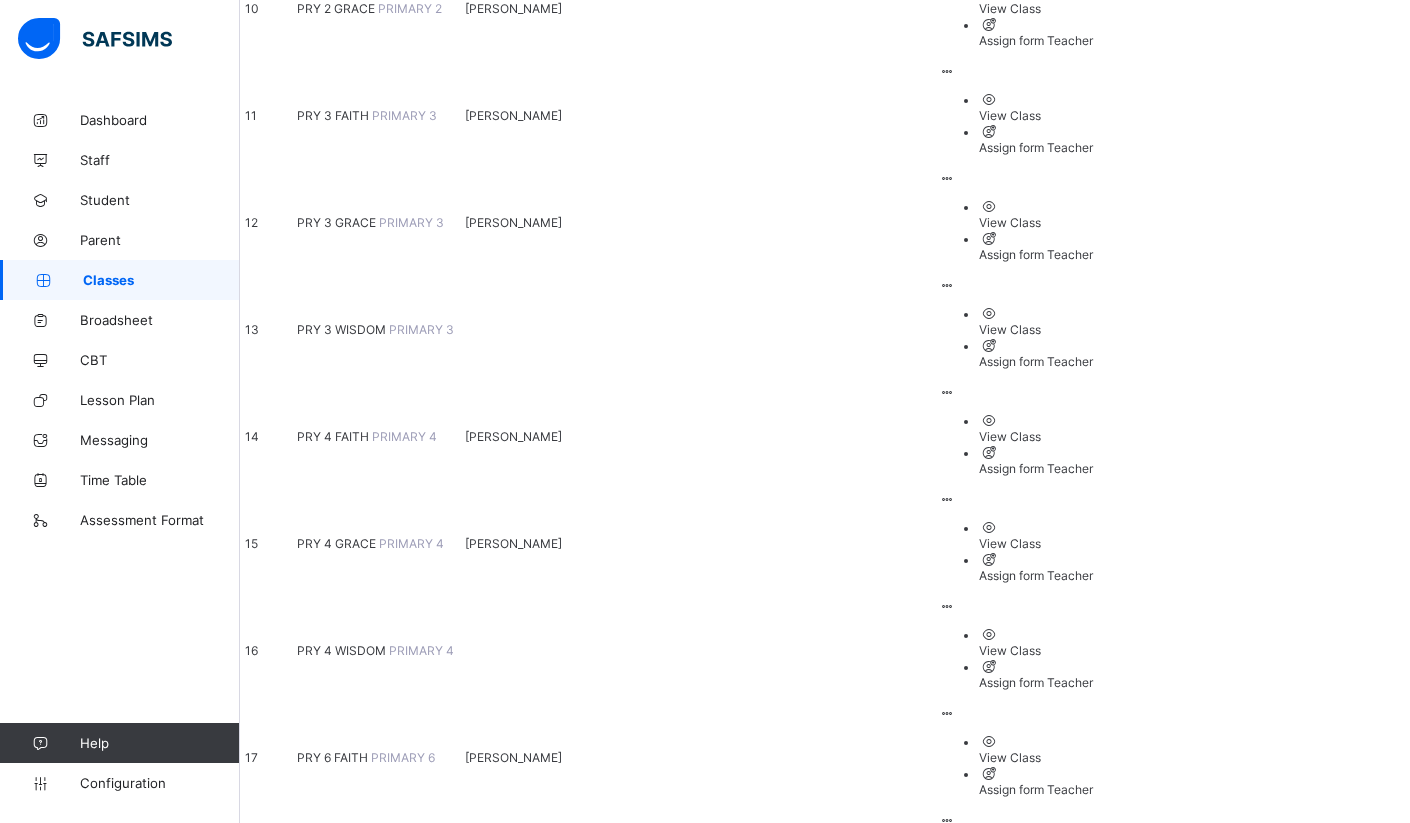 click on "JSS 1    GRACE" at bounding box center (336, 1292) 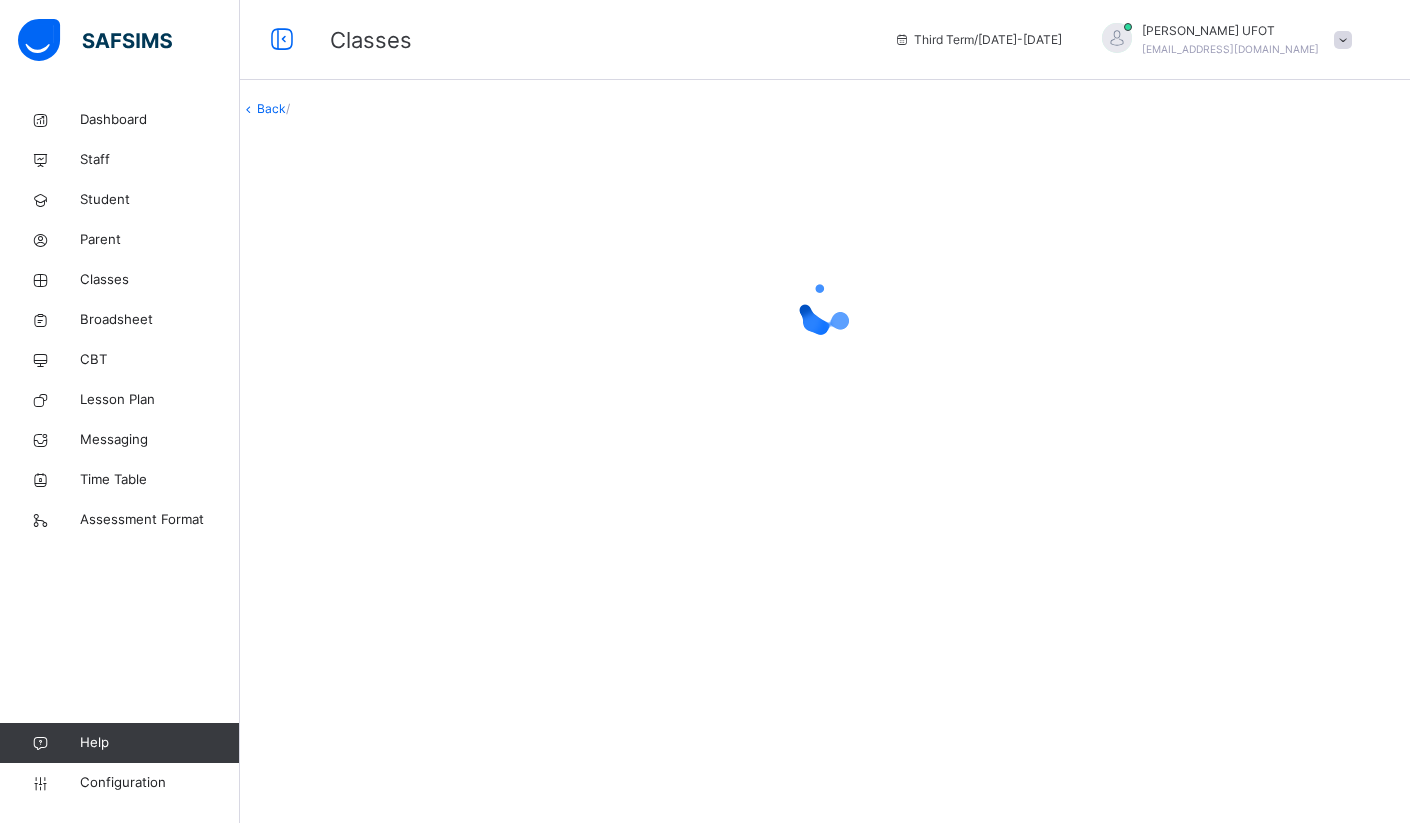 scroll, scrollTop: 0, scrollLeft: 0, axis: both 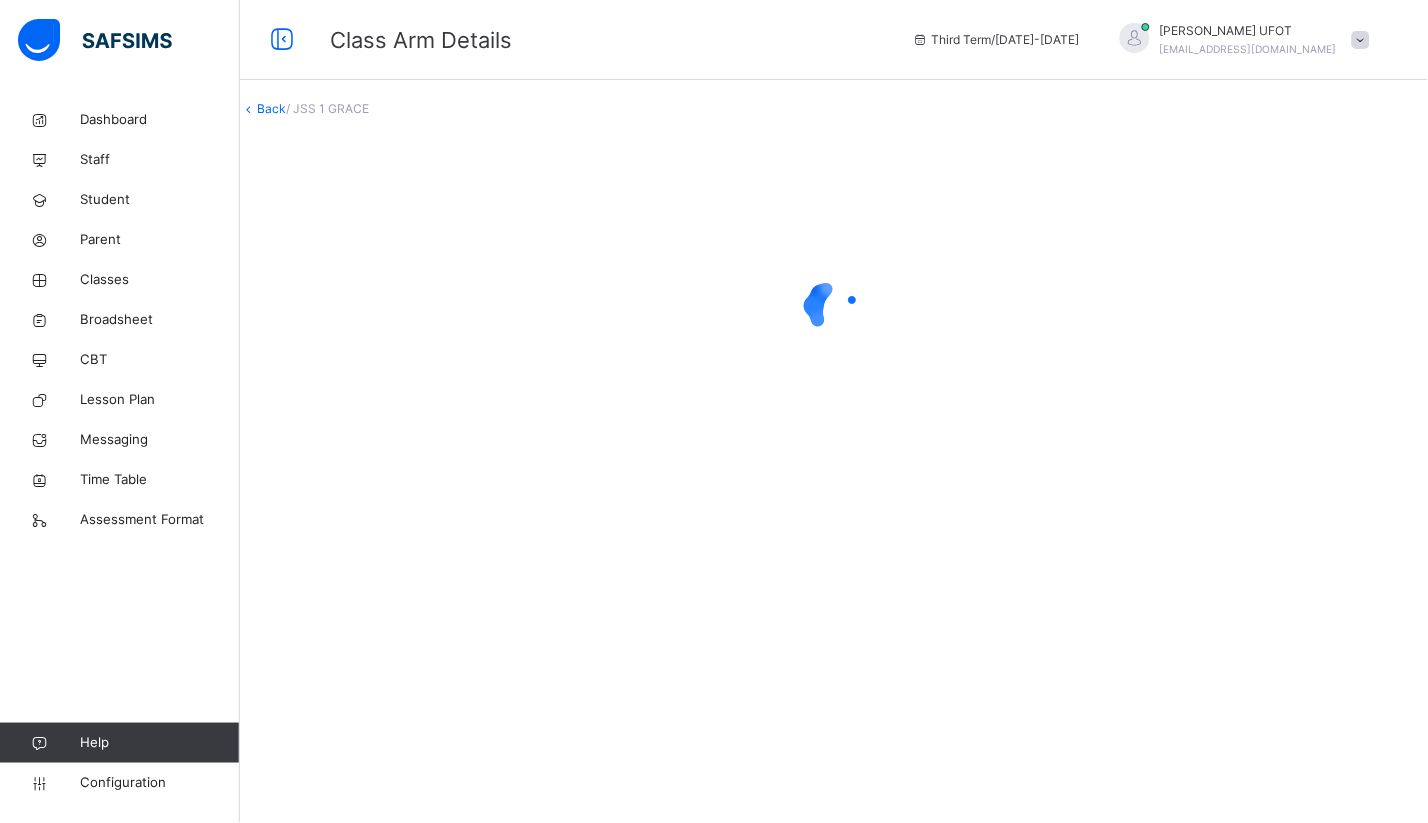 click at bounding box center [834, 308] 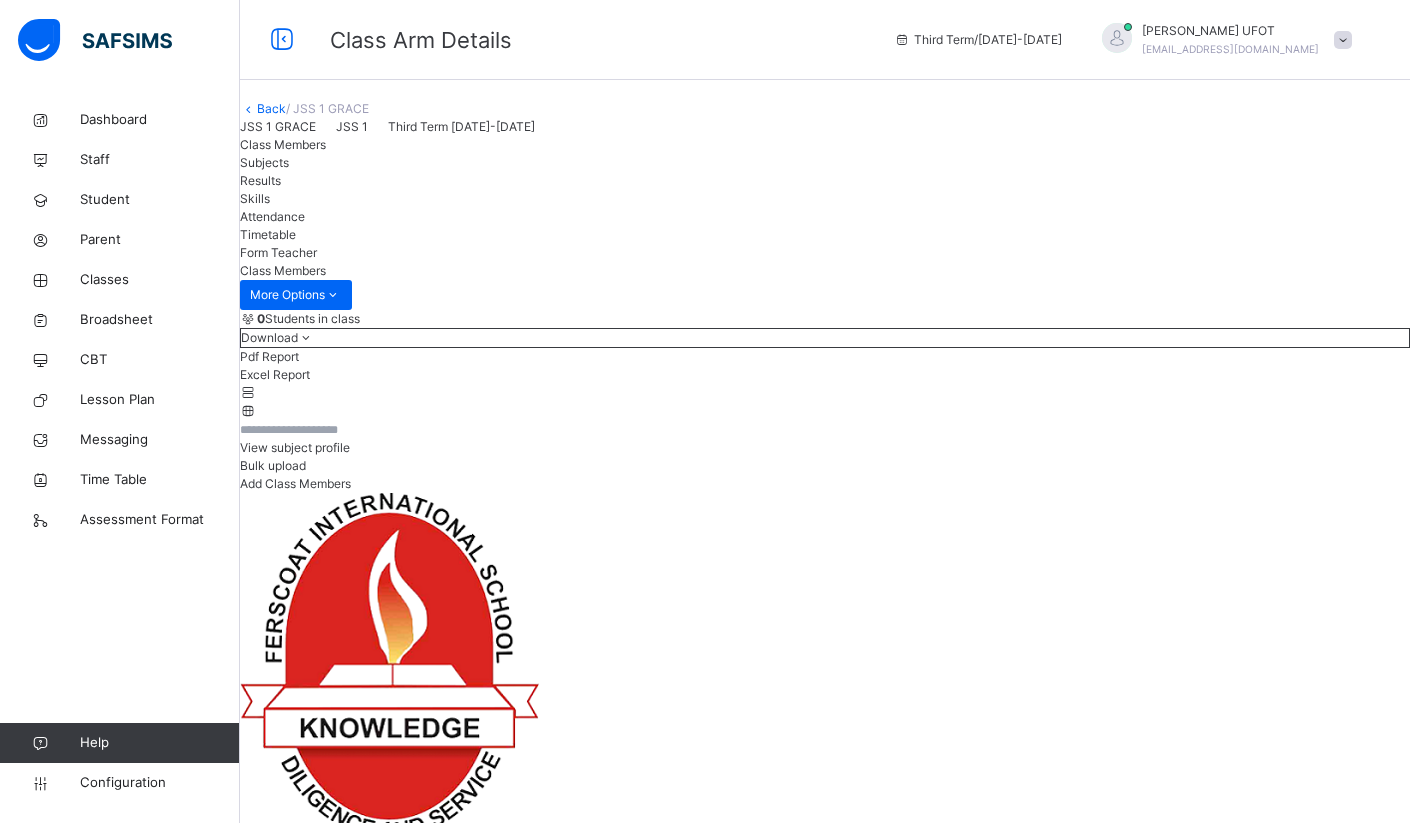 click on "Results" at bounding box center [260, 180] 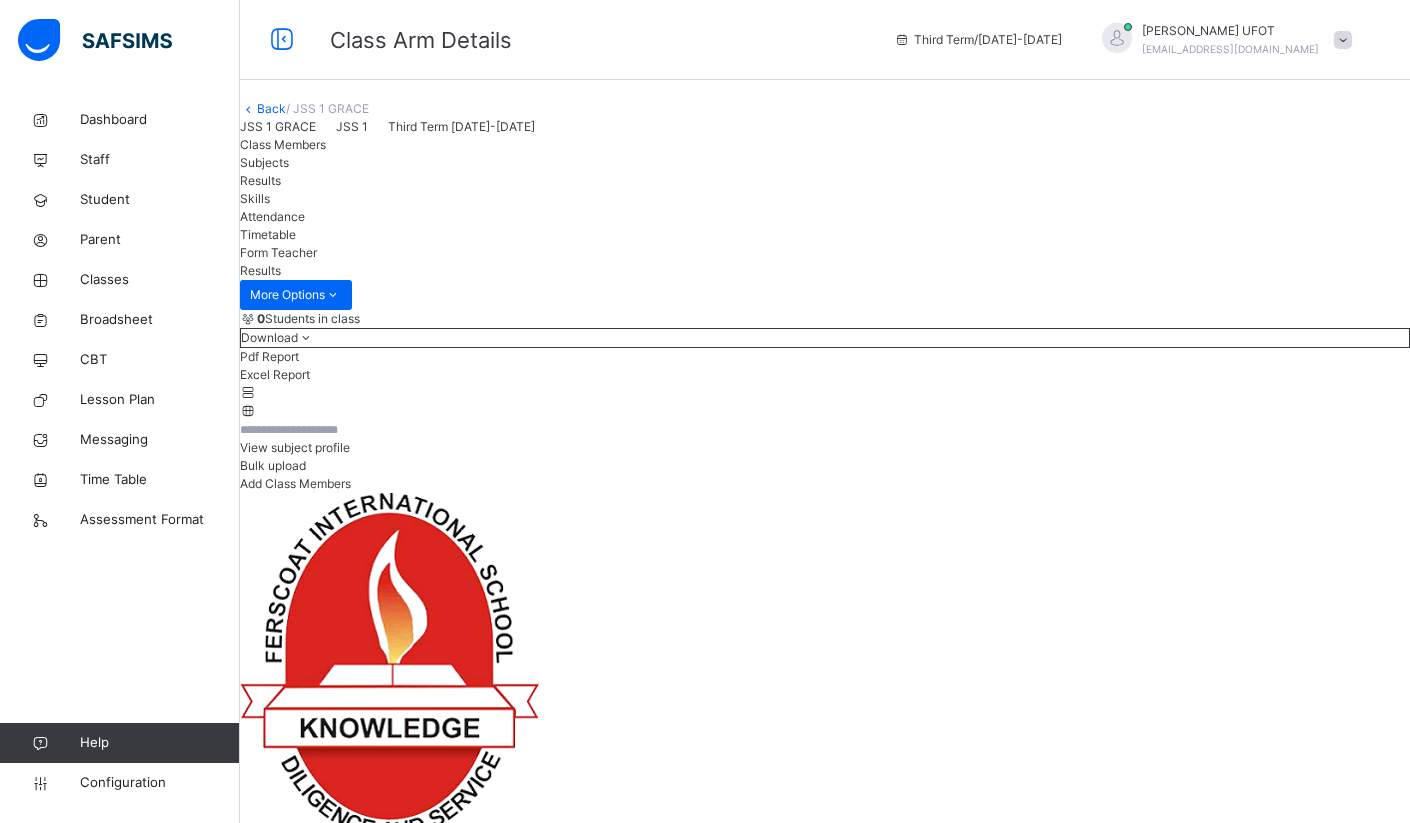 click on "[PERSON_NAME] ISRAEL" at bounding box center [825, 8890] 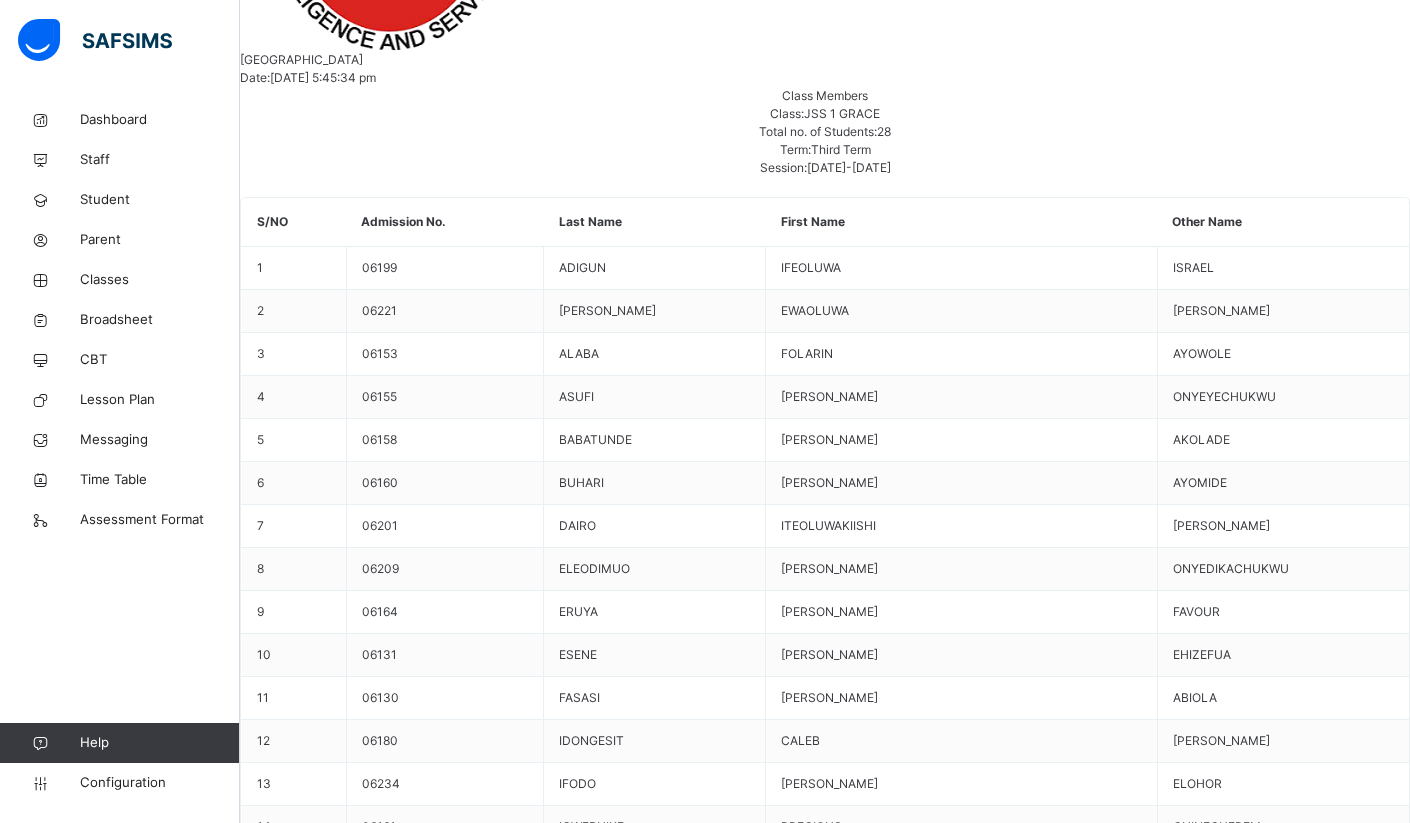 scroll, scrollTop: 666, scrollLeft: 0, axis: vertical 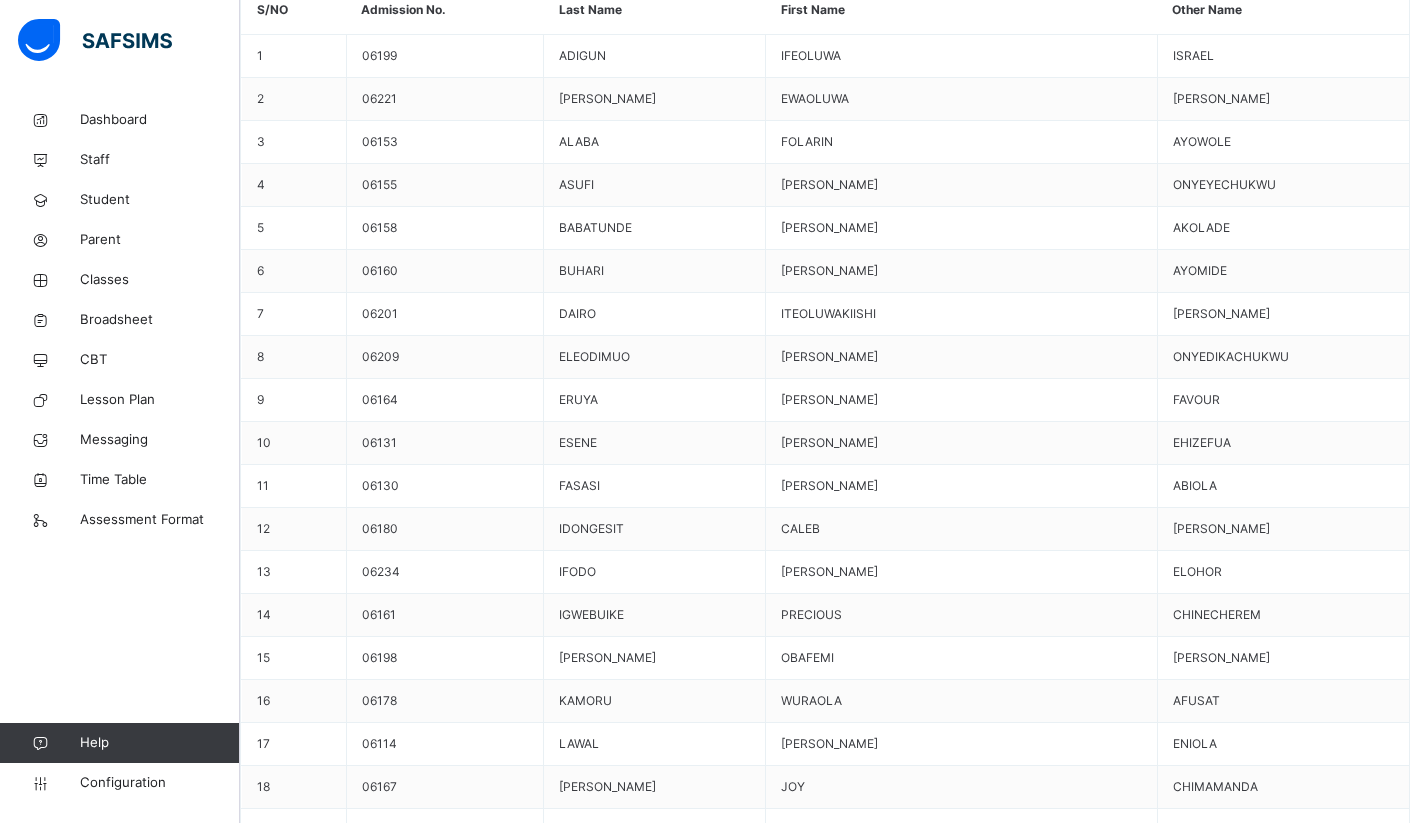 click on "SALAMI OLUWASEMILORE SIMEON" at bounding box center (825, 9832) 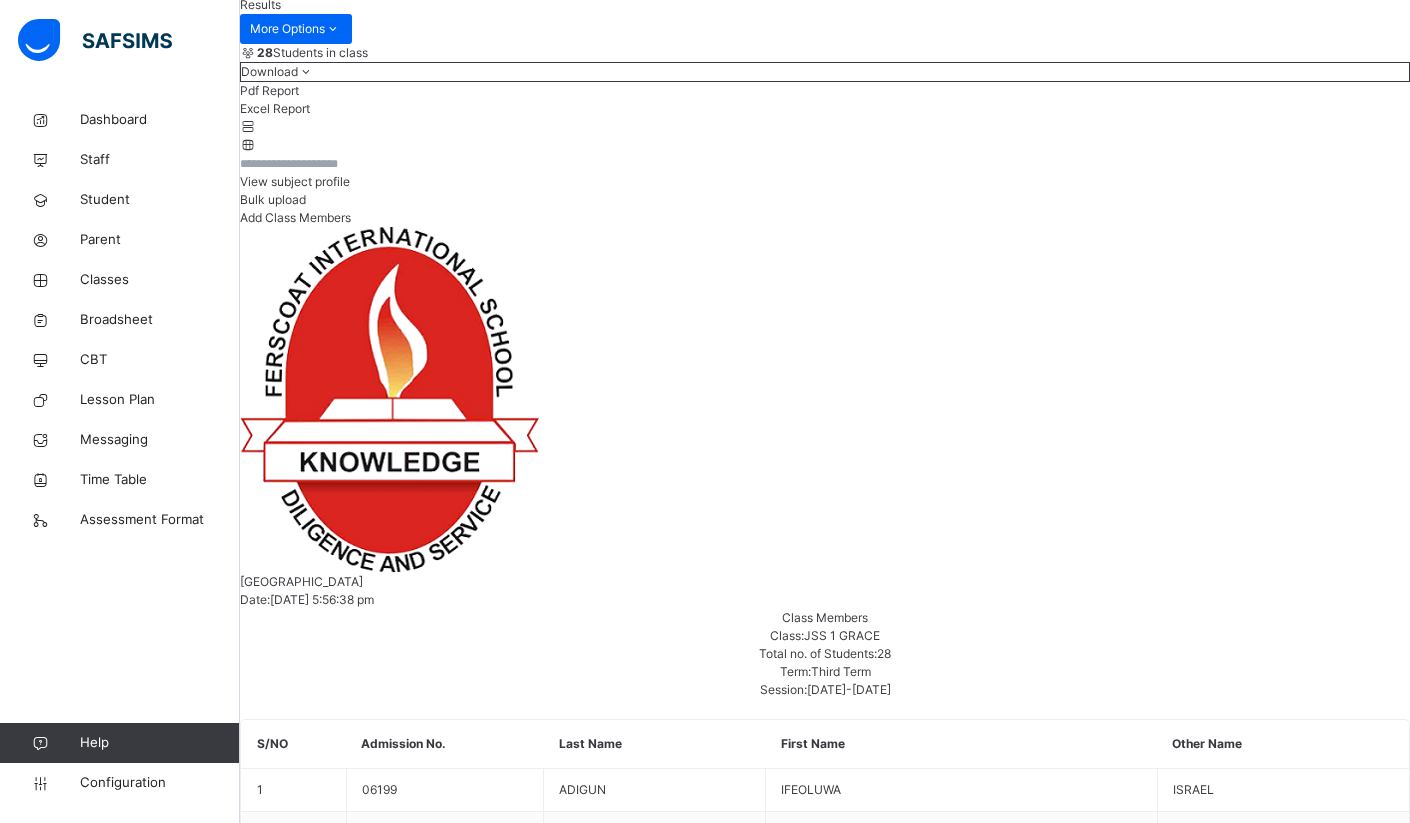 scroll, scrollTop: 102, scrollLeft: 0, axis: vertical 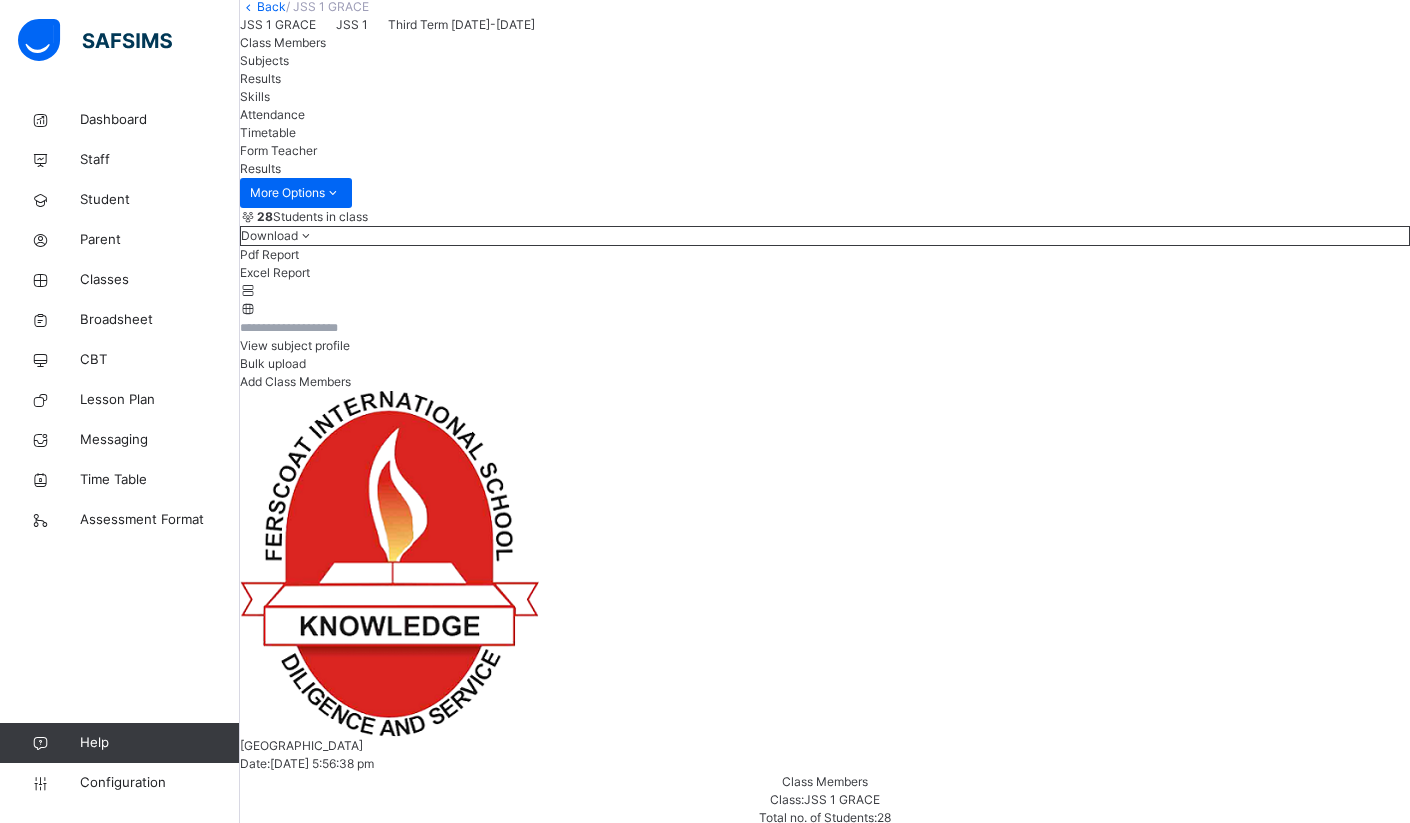 click on "Skills" at bounding box center (255, 96) 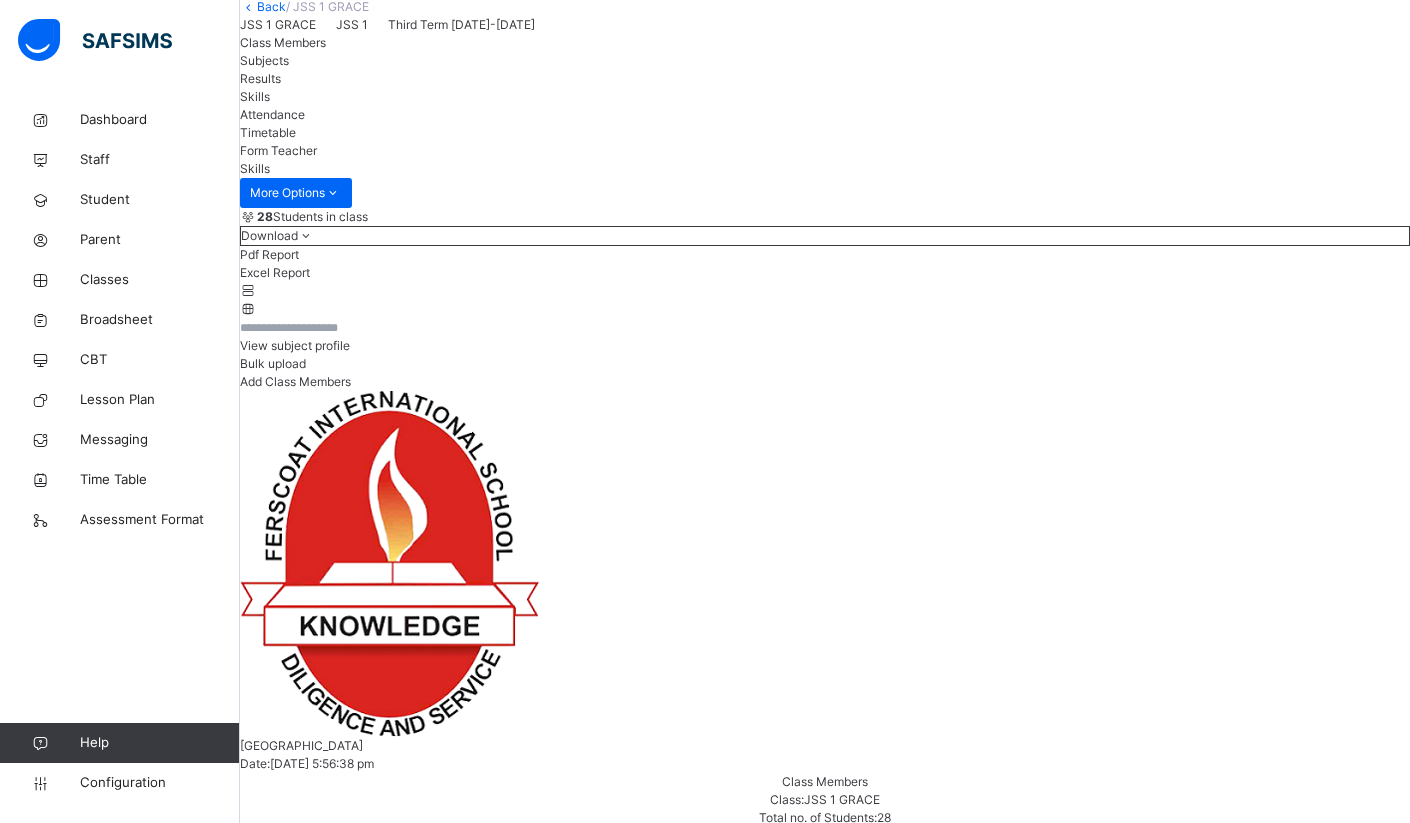 click on "ADIGUN IFEOLUWA ISRAEL" at bounding box center (825, 11831) 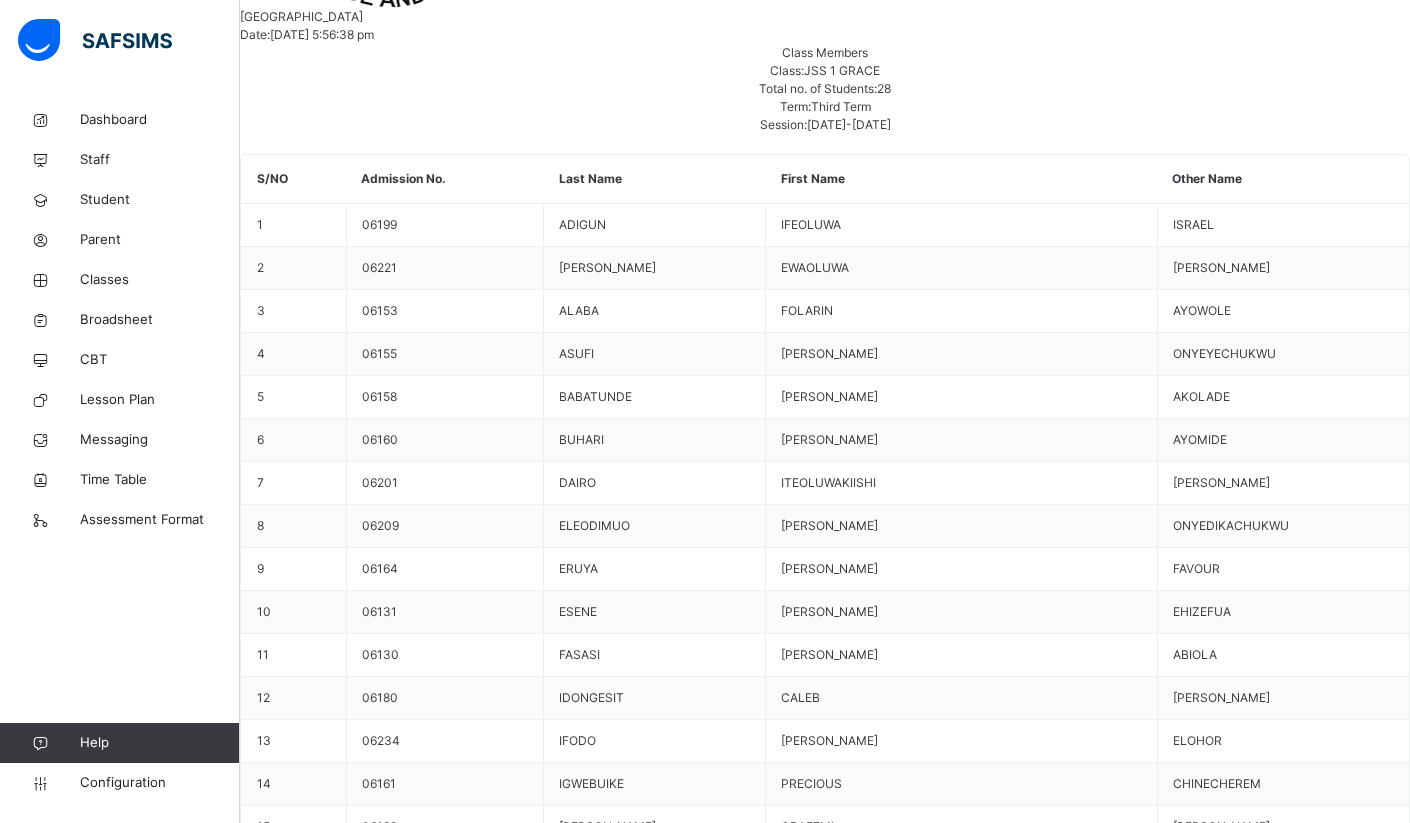 click on "SALAMI OLUWASEMILORE SIMEON" at bounding box center (825, 13044) 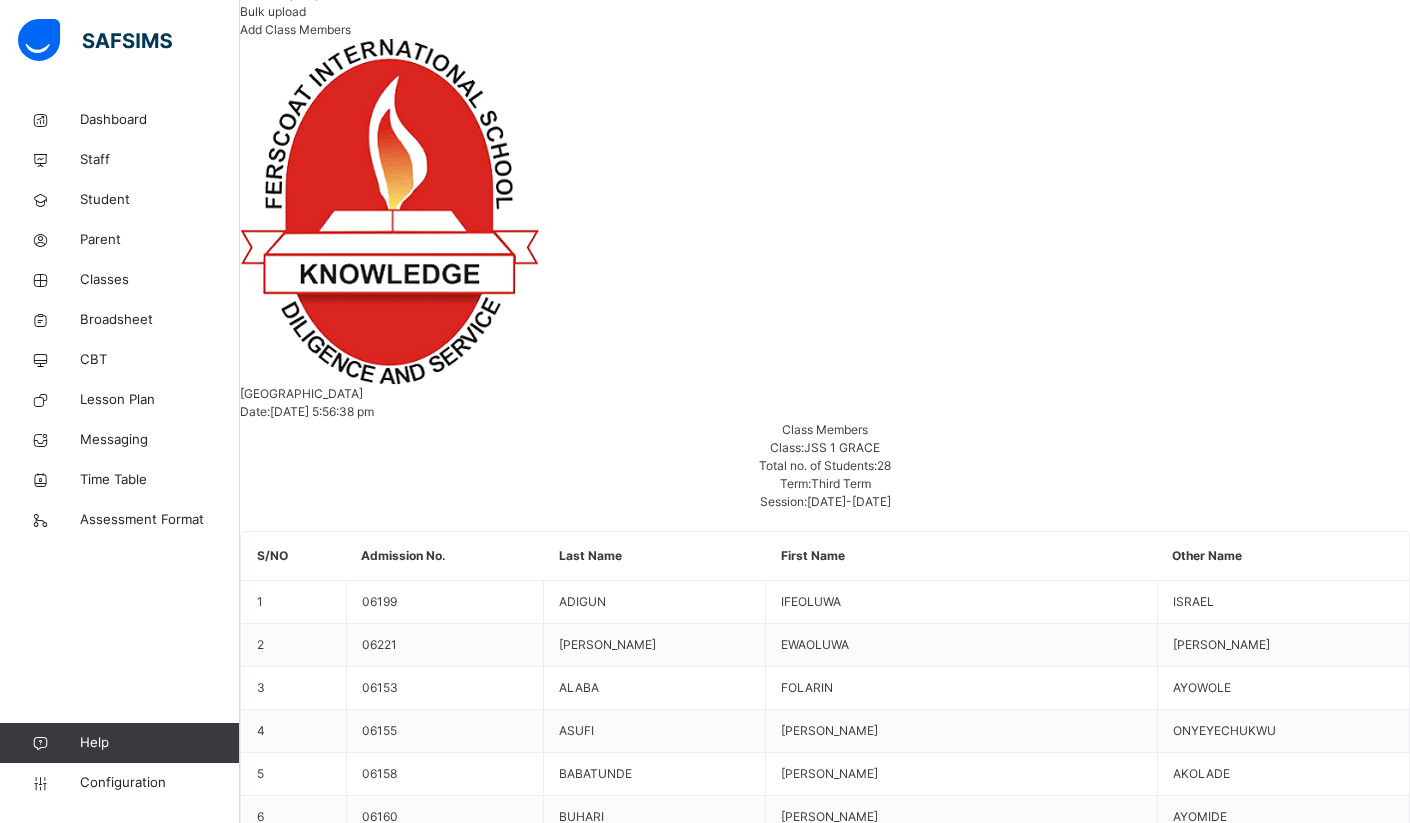 scroll, scrollTop: 234, scrollLeft: 0, axis: vertical 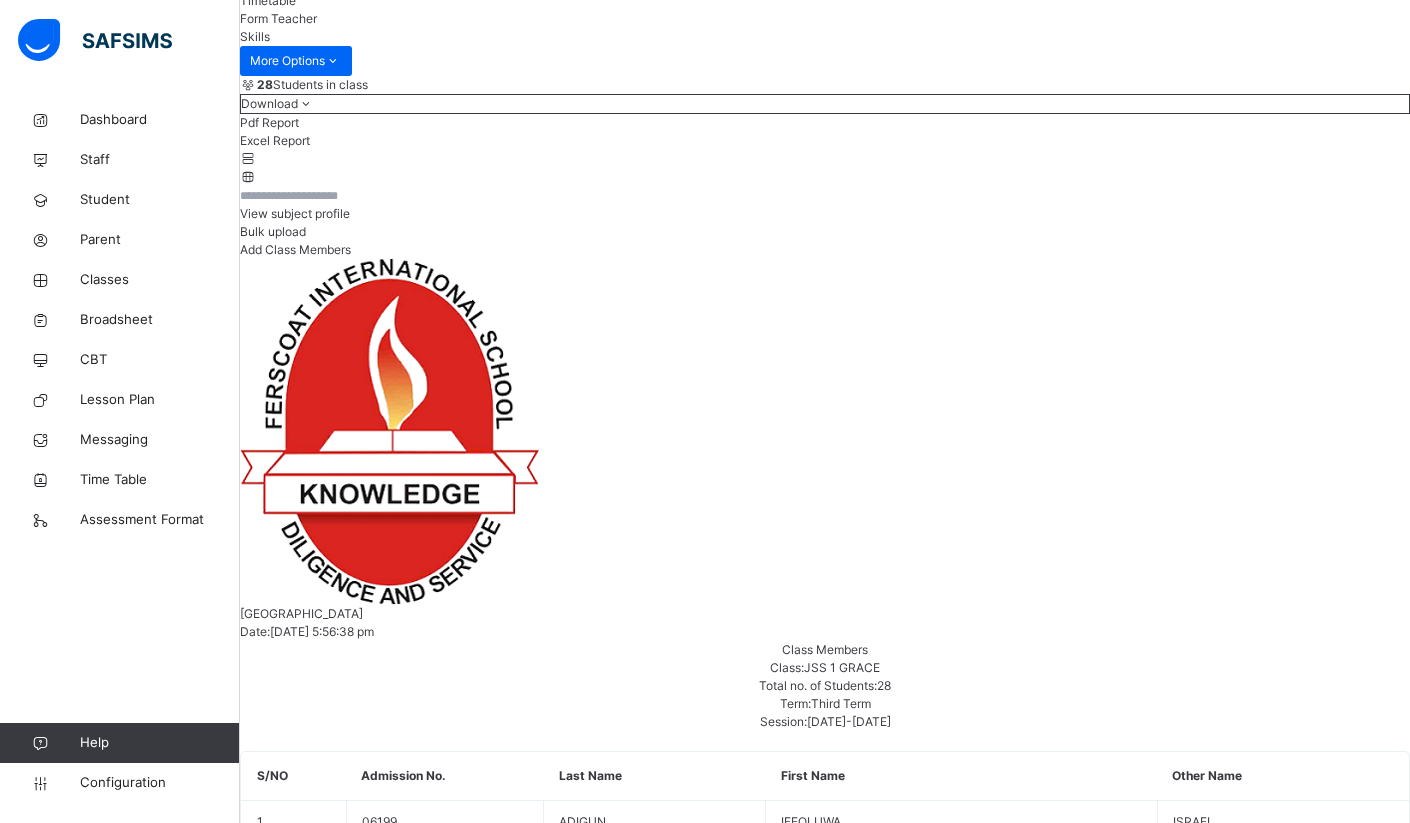 click on "Performance in physical skills" at bounding box center [333, 11627] 